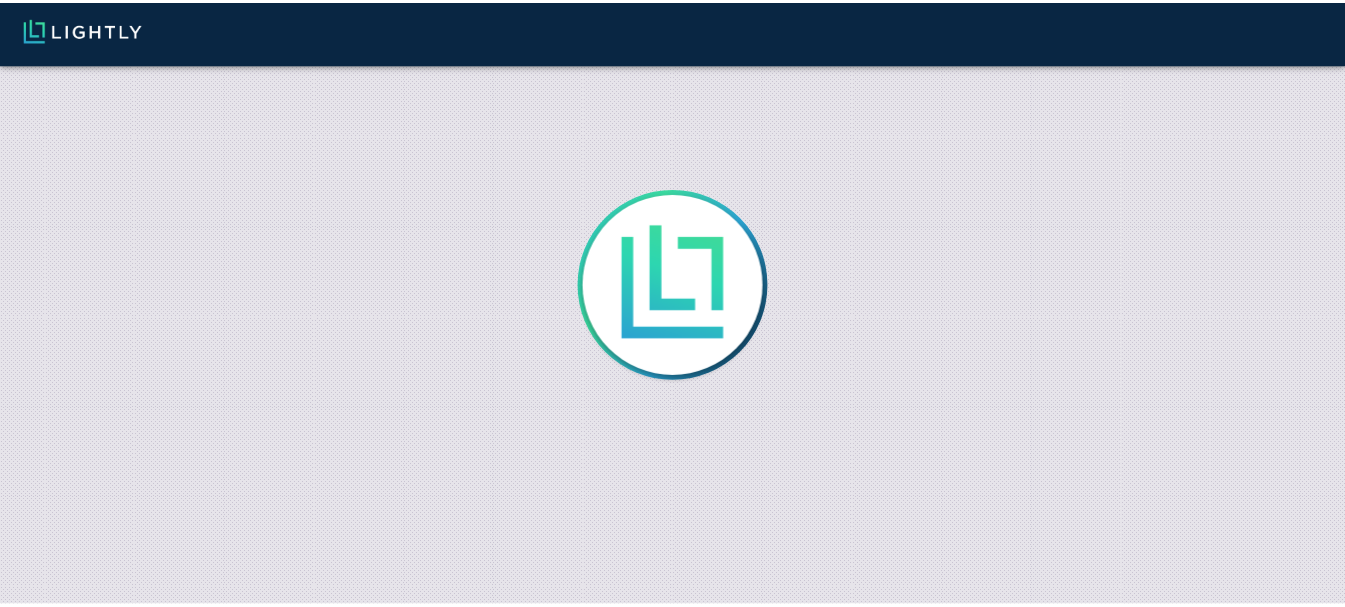 scroll, scrollTop: 0, scrollLeft: 0, axis: both 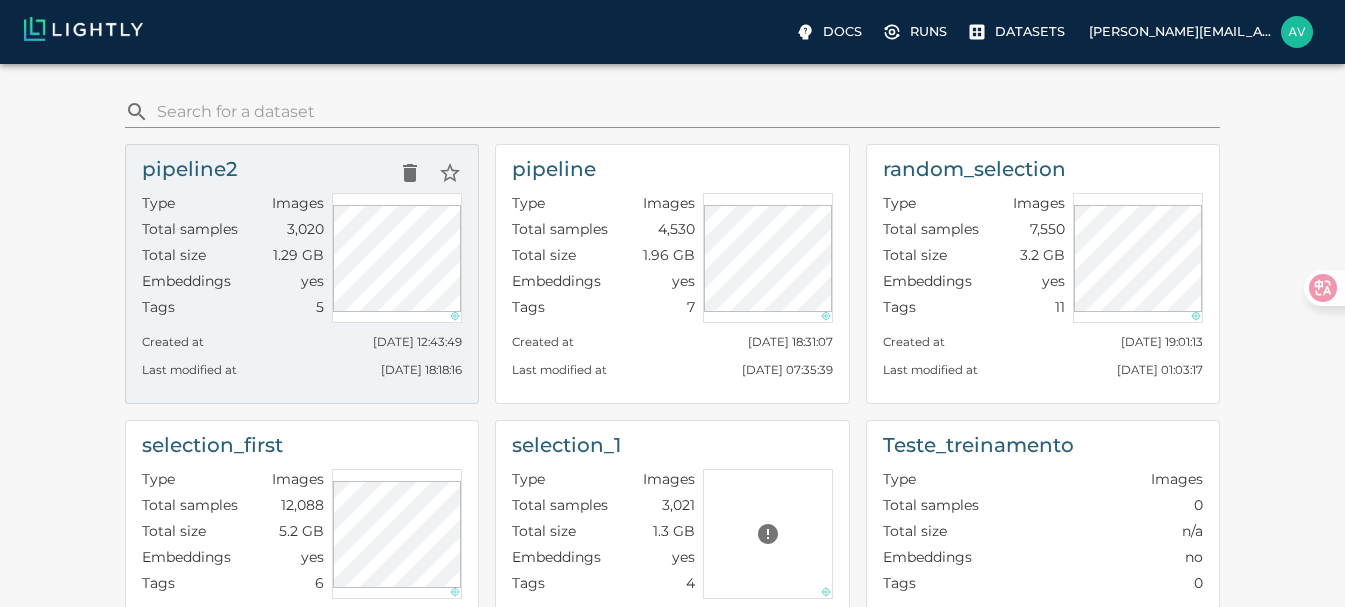click on "Total size 1.29 GB" at bounding box center (233, 258) 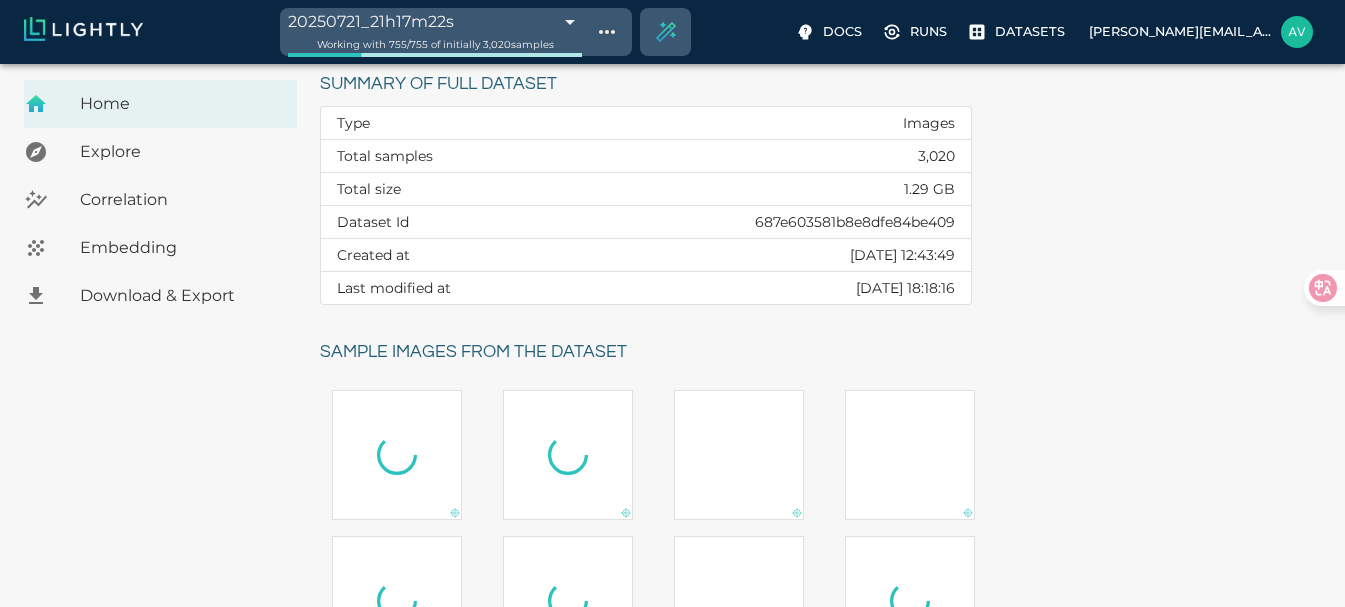 scroll, scrollTop: 100, scrollLeft: 0, axis: vertical 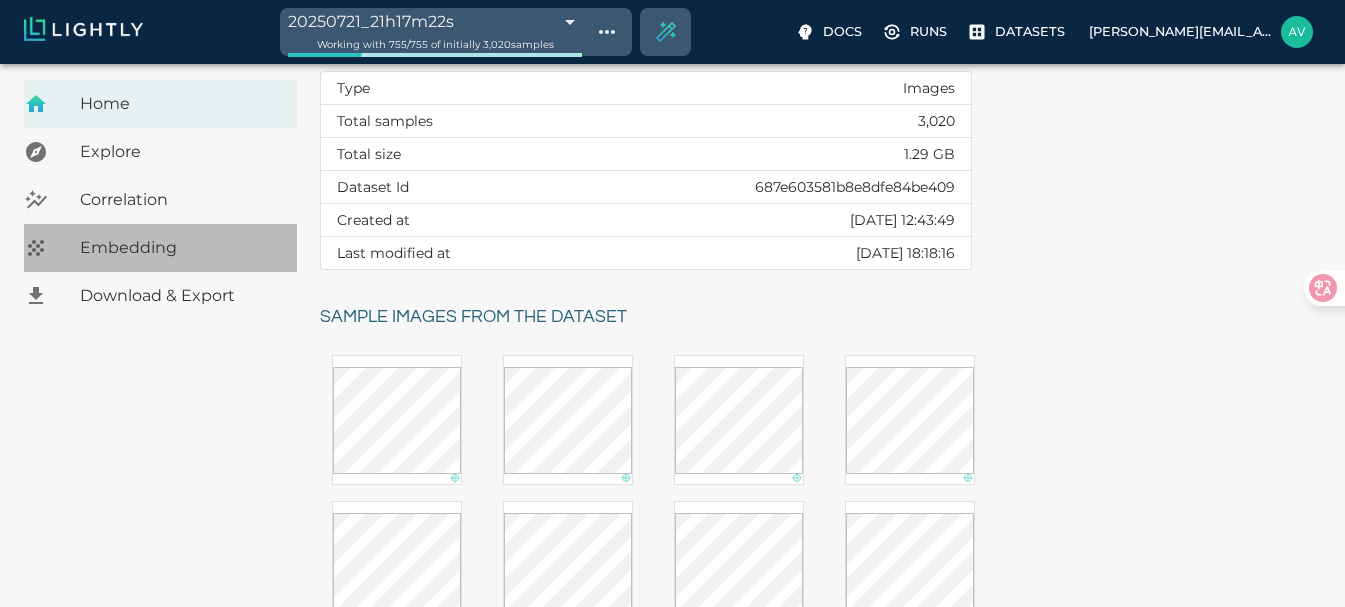 click on "Embedding" at bounding box center [160, 248] 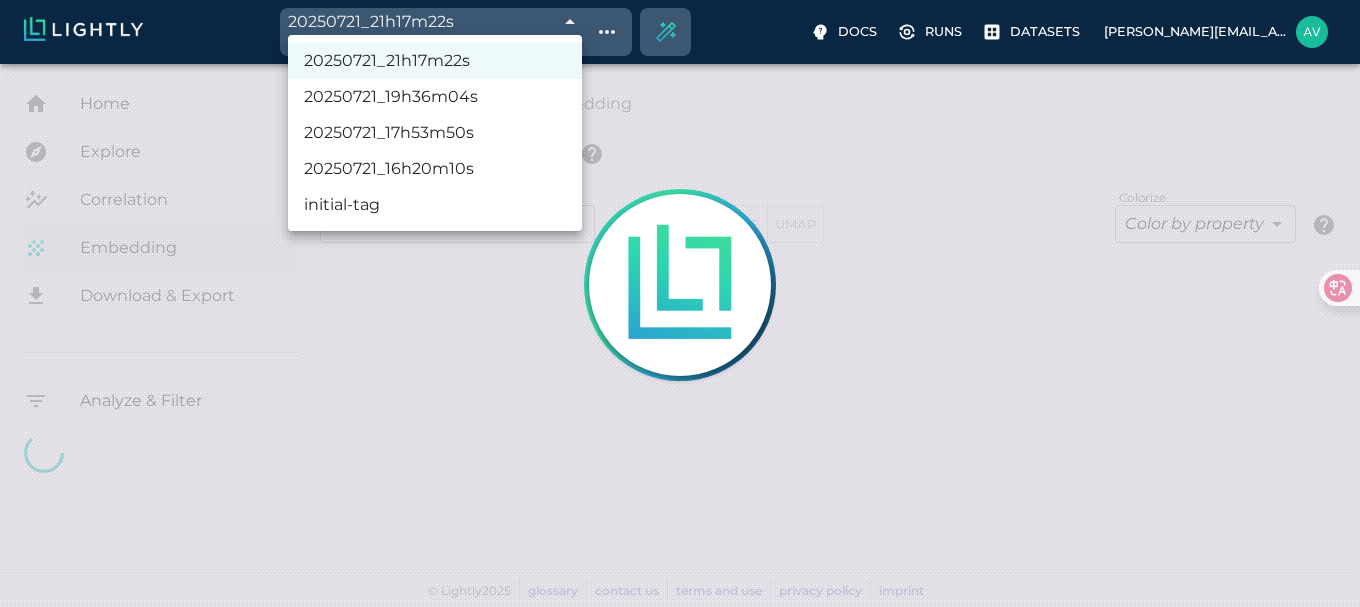 click on "20250721_21h17m22s 687eae6355b9bc3486db6a22 Working with   755  /  755   of initially 3,020  samples Docs Runs Datasets [EMAIL_ADDRESS][DOMAIN_NAME]   Dataset loading completed! It seems like  lightly-serve  is not running. Please start  lightly-serve  and    forward ports if you are using a remote machine .   For more information and solutions to common issues, please see our    documentation . lightly-serve   input_mount =' /home/path/to/input_folder '   lightly_mount =' /home/path/to/lightly_folder '   Home Explore Correlation Embedding Download & Export Analyze & Filter   My Datasets / pipeline2 / Embedding 2D plot of your embedding    Select embedding default_20250721_21h17m23s 687eae6666b7bd190daad9f5 ​ PCA TSNE UMAP Colorize Color by property false ​   © Lightly  2025 glossary contact us terms and use privacy policy imprint Preferences Logout 20250721_21h17m22s 20250721_19h36m04s 20250721_17h53m50s 20250721_16h20m10s initial-tag" at bounding box center [680, 335] 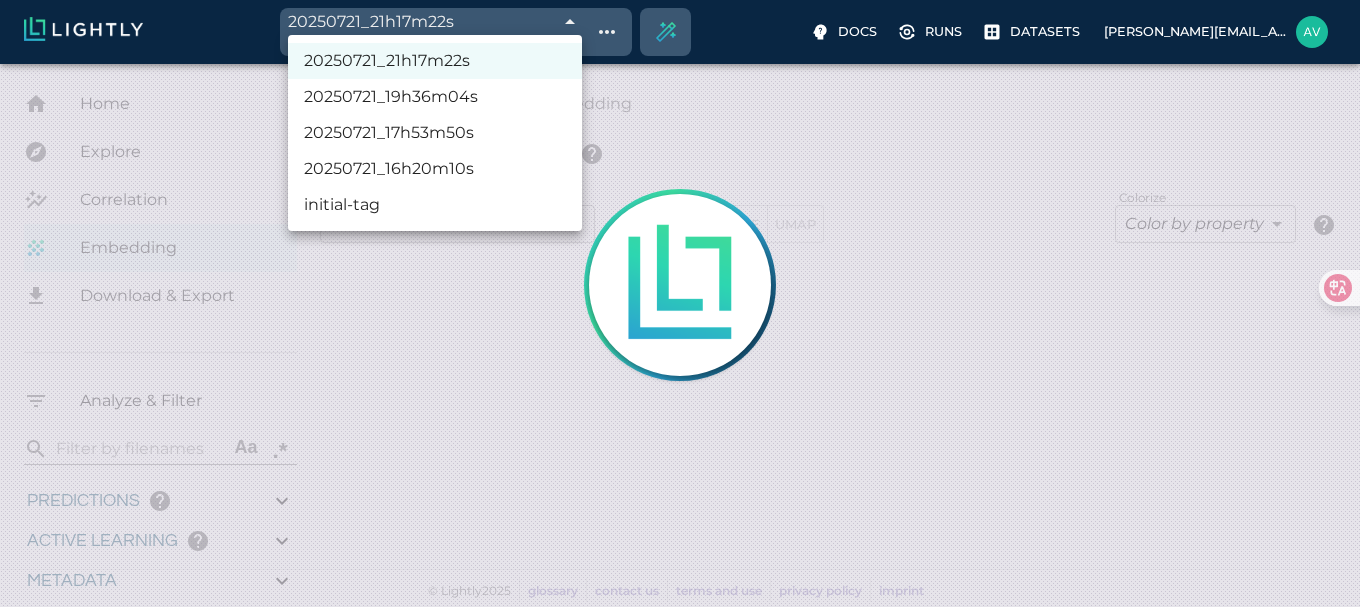 type on "0.890561496250079" 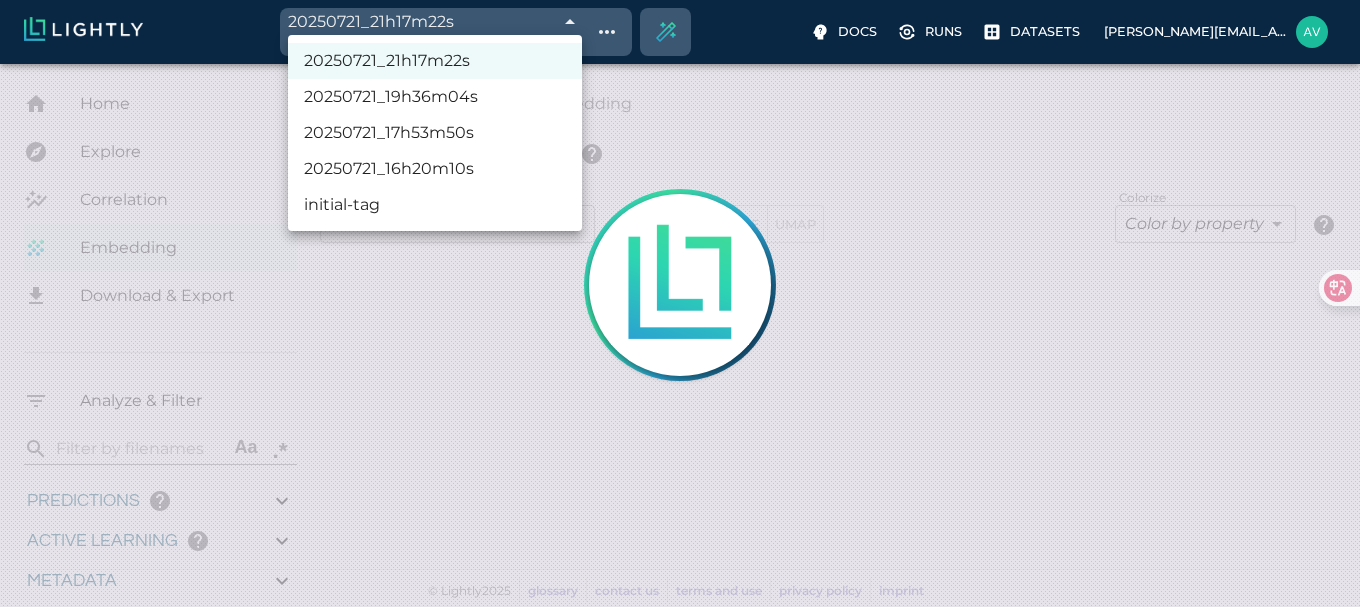 type on "2.32056149625008" 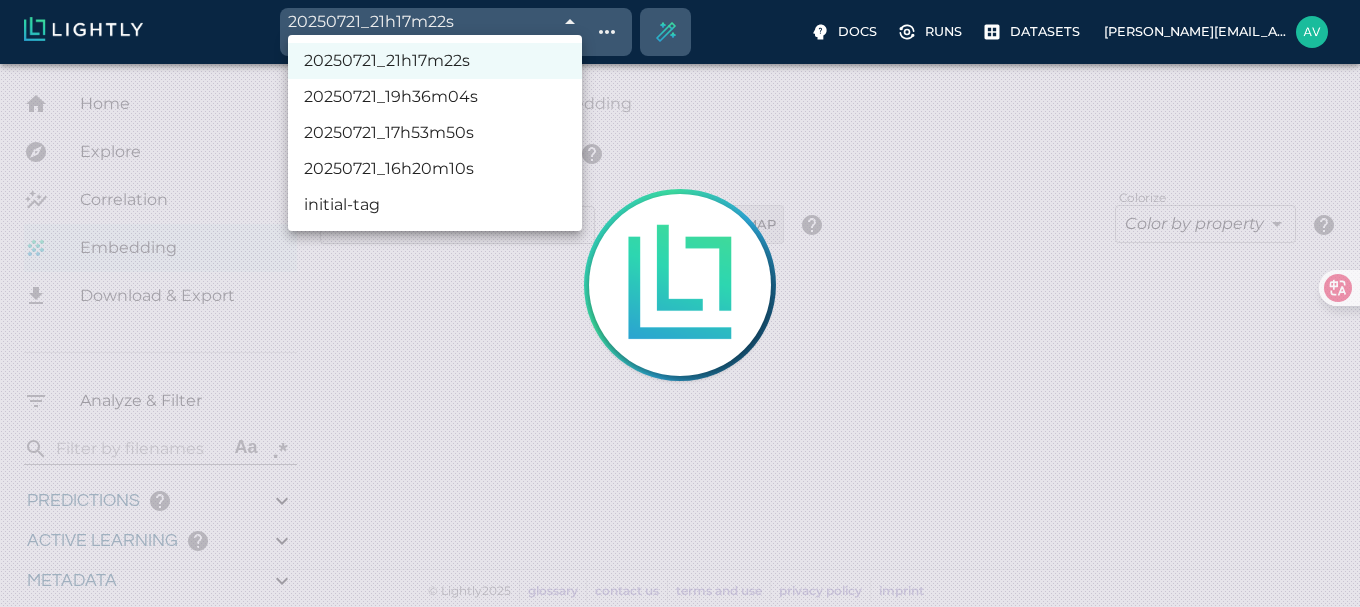 type on "0.890561496250079" 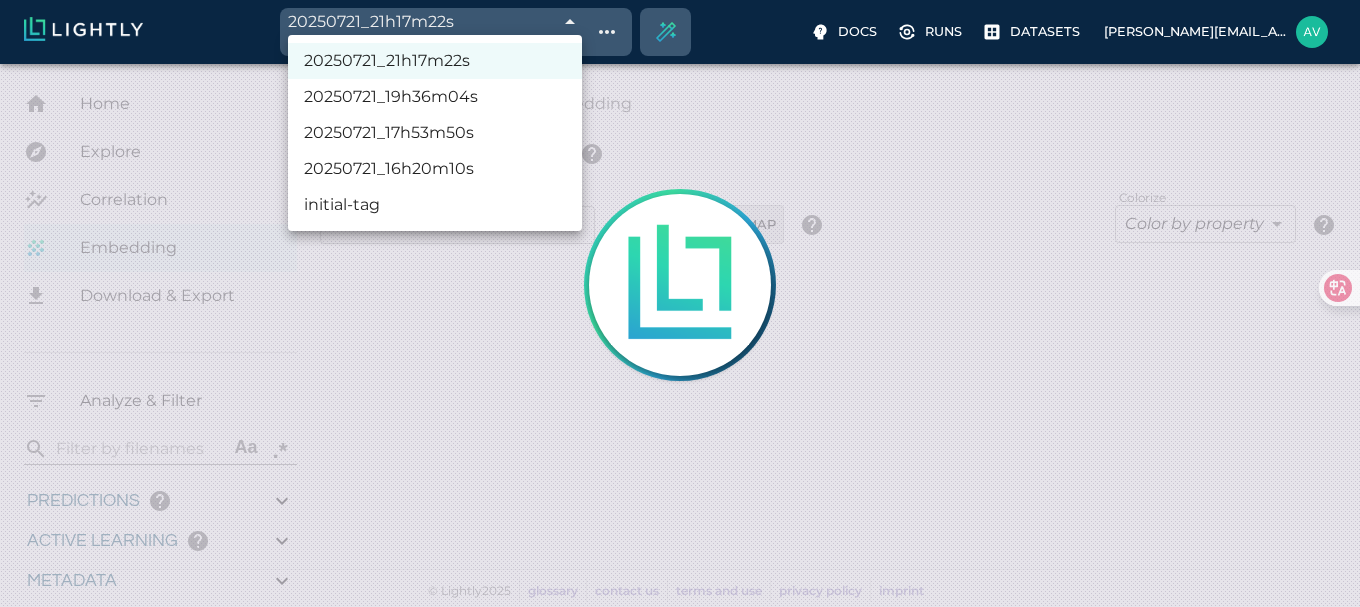type on "2.32056149625008" 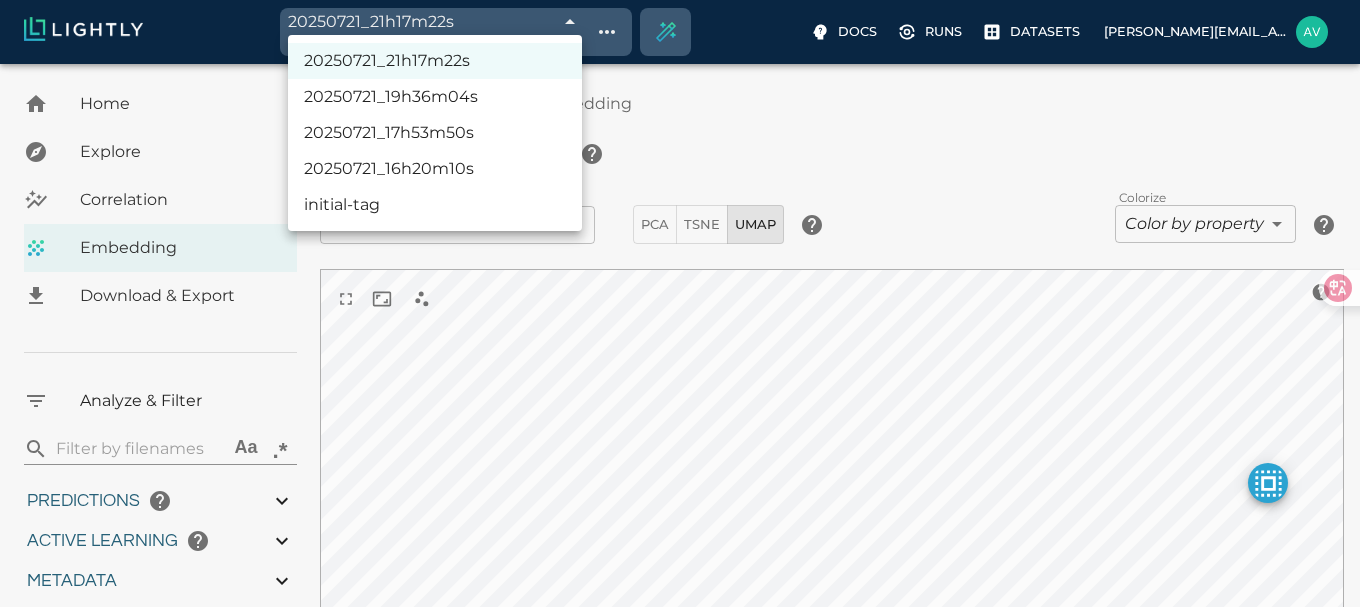 click on "20250721_21h17m22s" at bounding box center (435, 61) 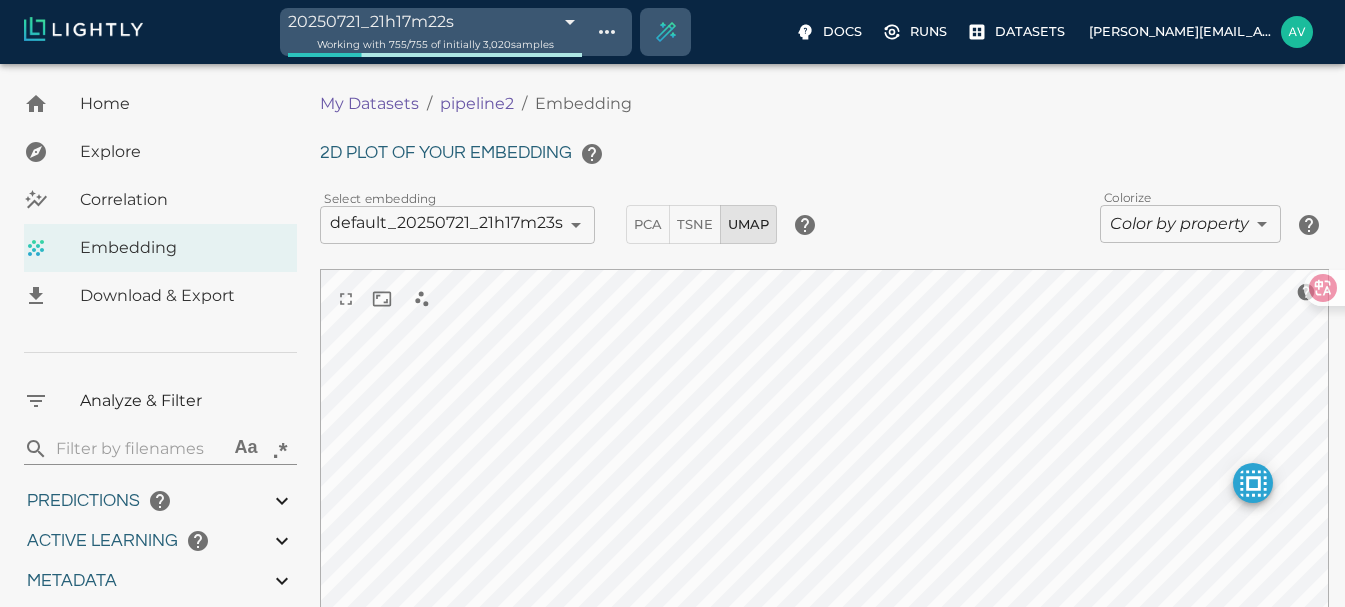 click on "Working with   755  /  755   of initially 3,020  samples" at bounding box center [435, 44] 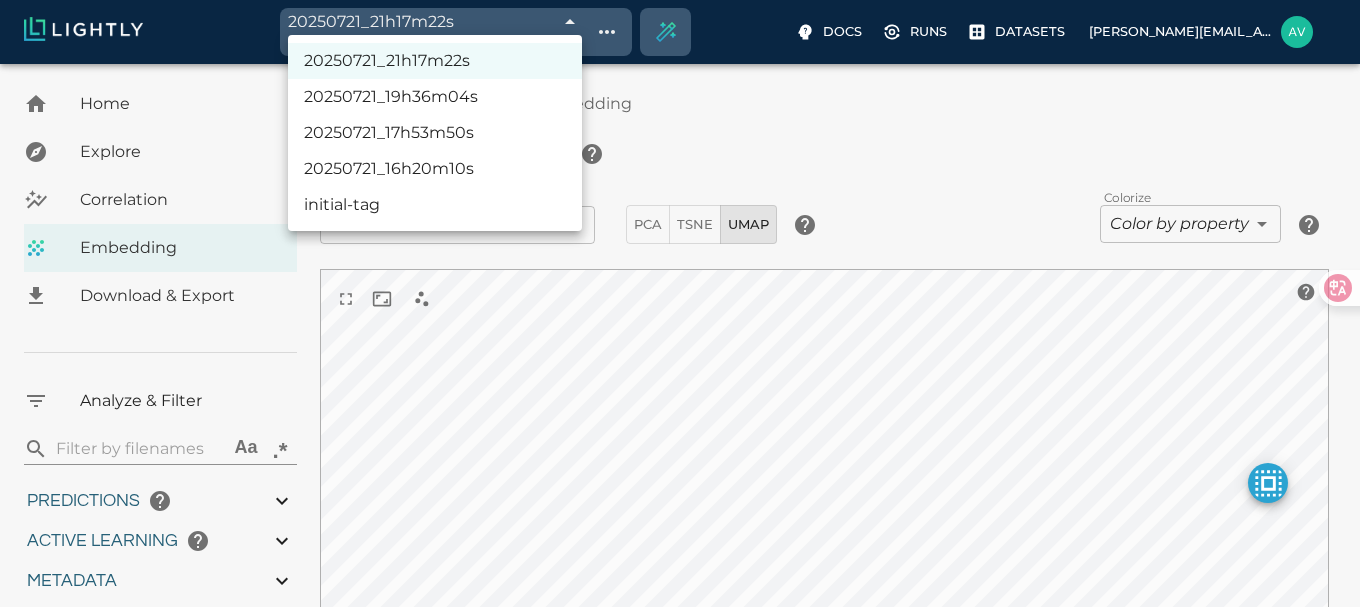 click at bounding box center (680, 303) 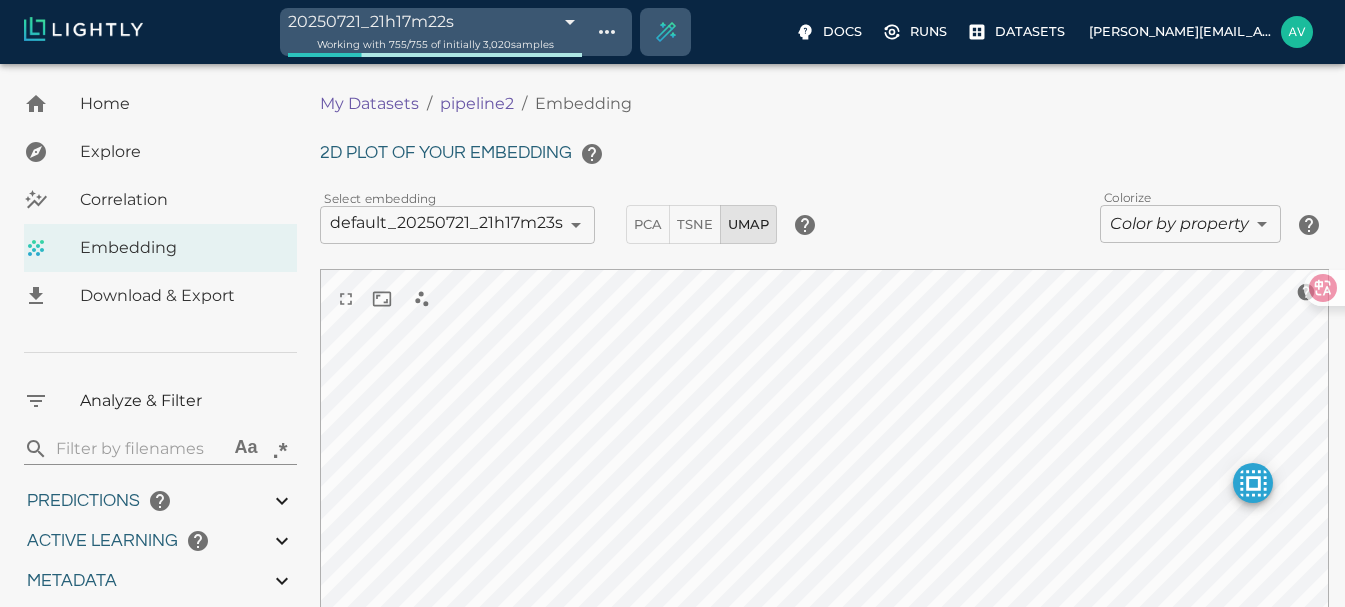 click 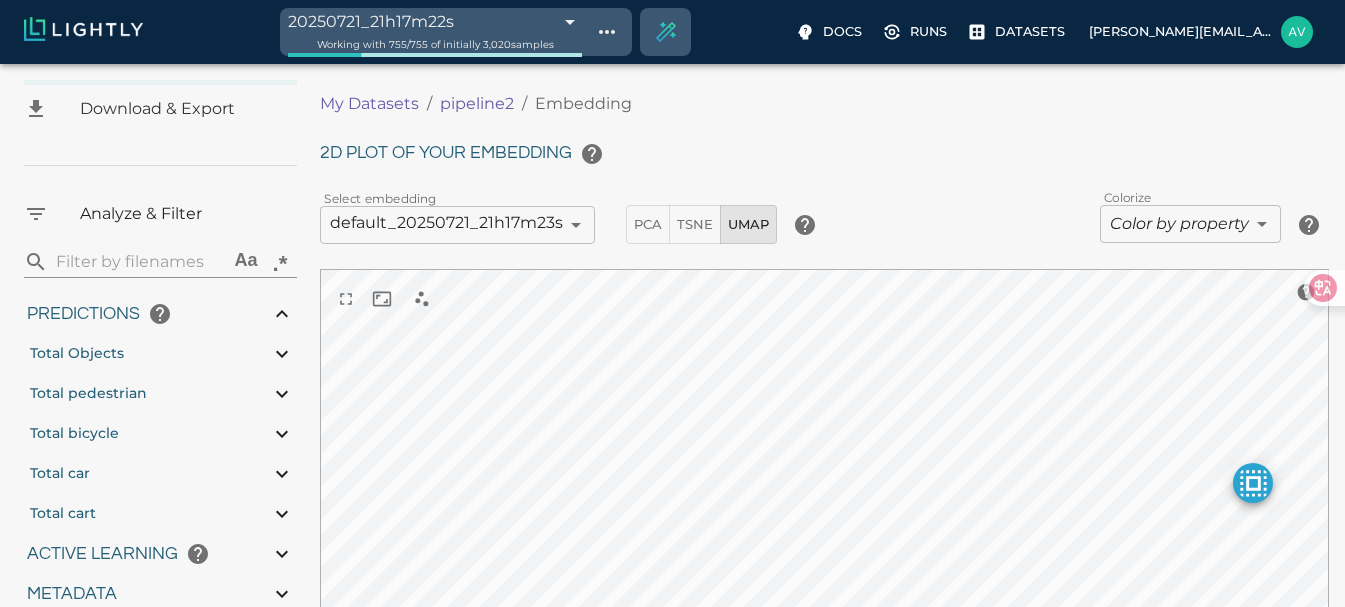 scroll, scrollTop: 200, scrollLeft: 0, axis: vertical 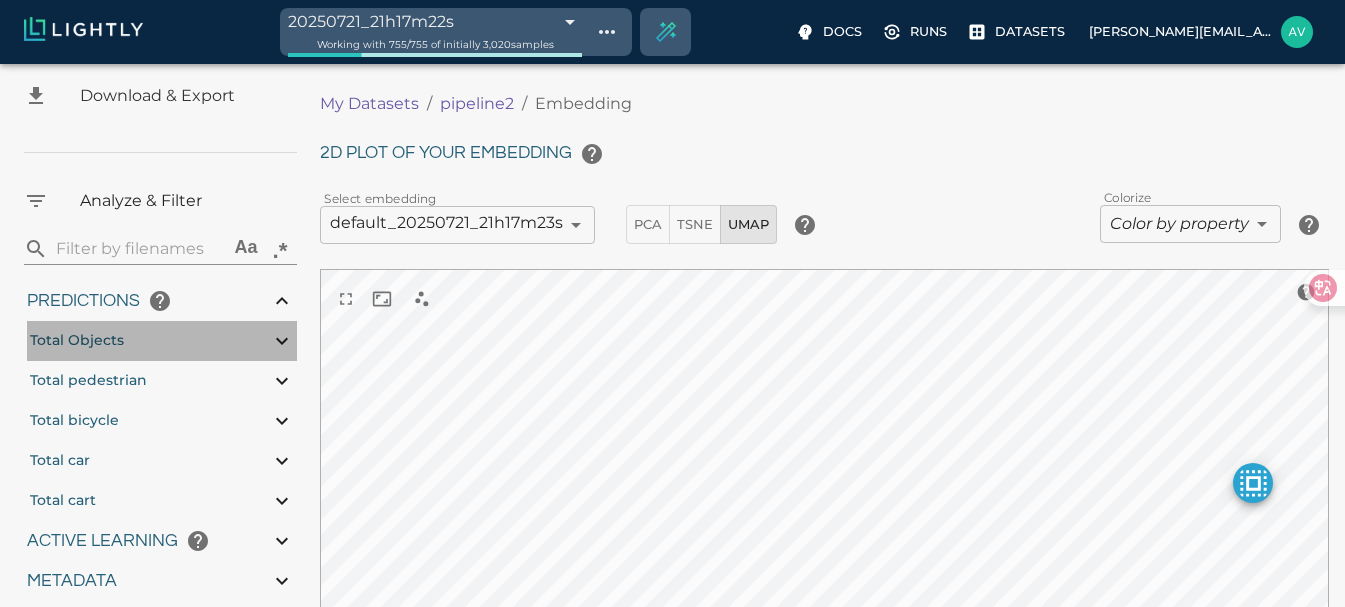click on "Total Objects" at bounding box center (162, 341) 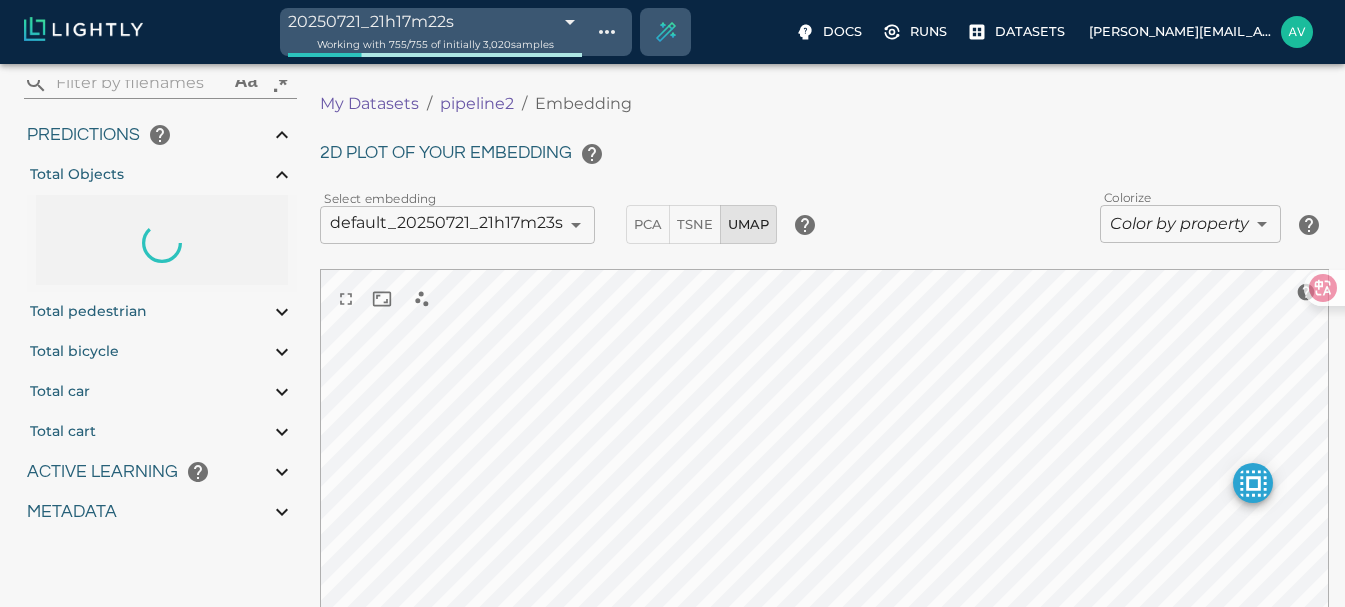 scroll, scrollTop: 371, scrollLeft: 0, axis: vertical 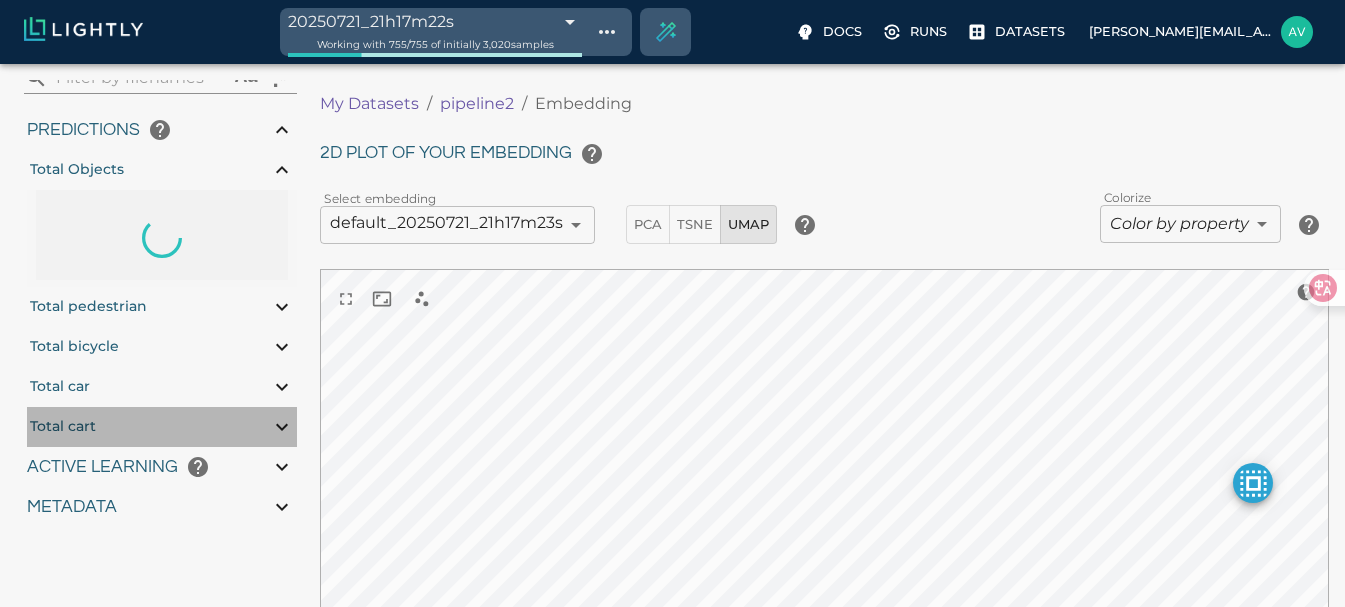 click on "Total cart" at bounding box center [162, 427] 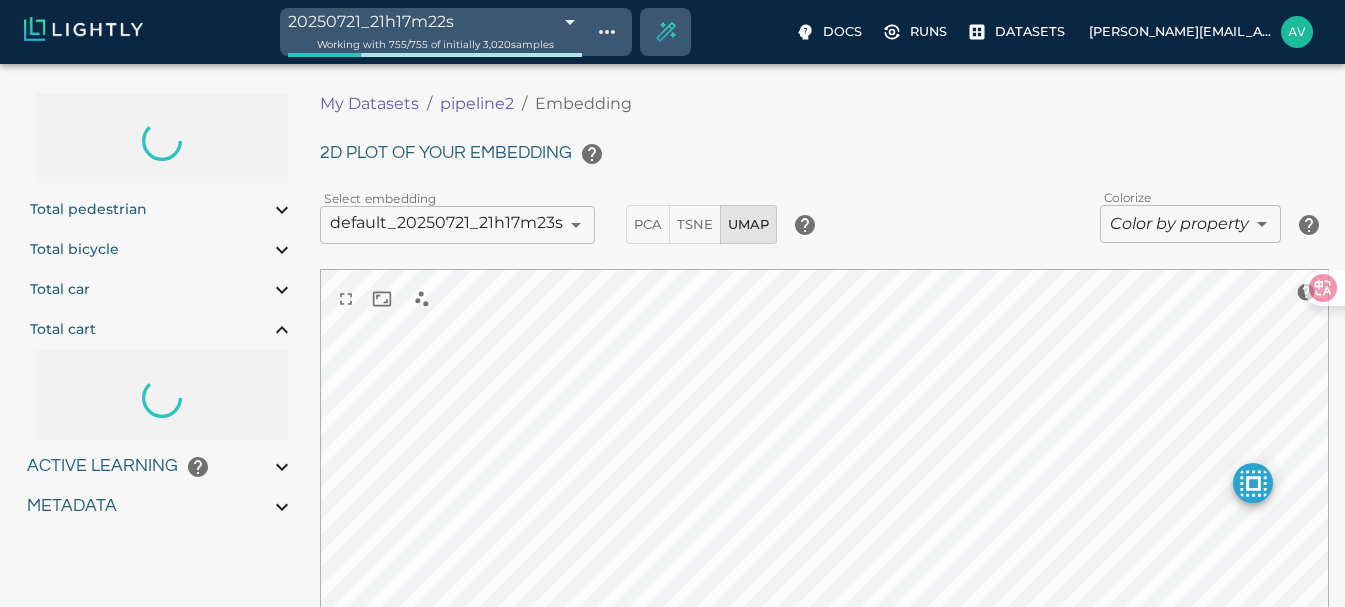 scroll, scrollTop: 368, scrollLeft: 0, axis: vertical 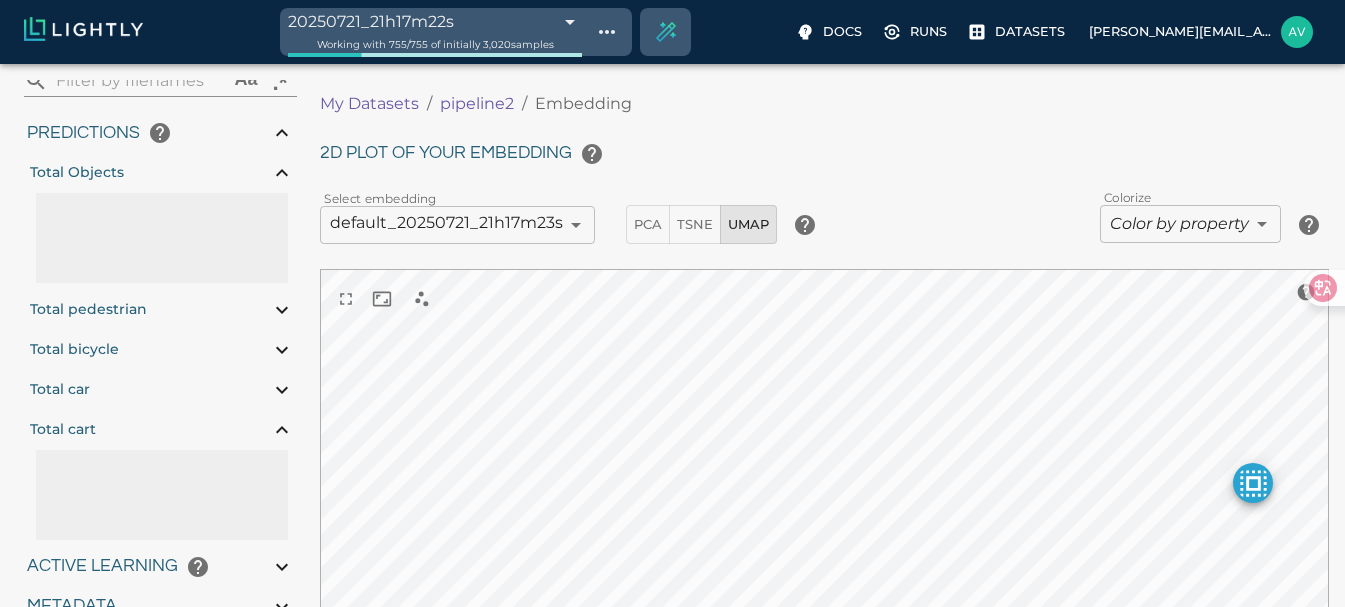 type on "0.890561496250079" 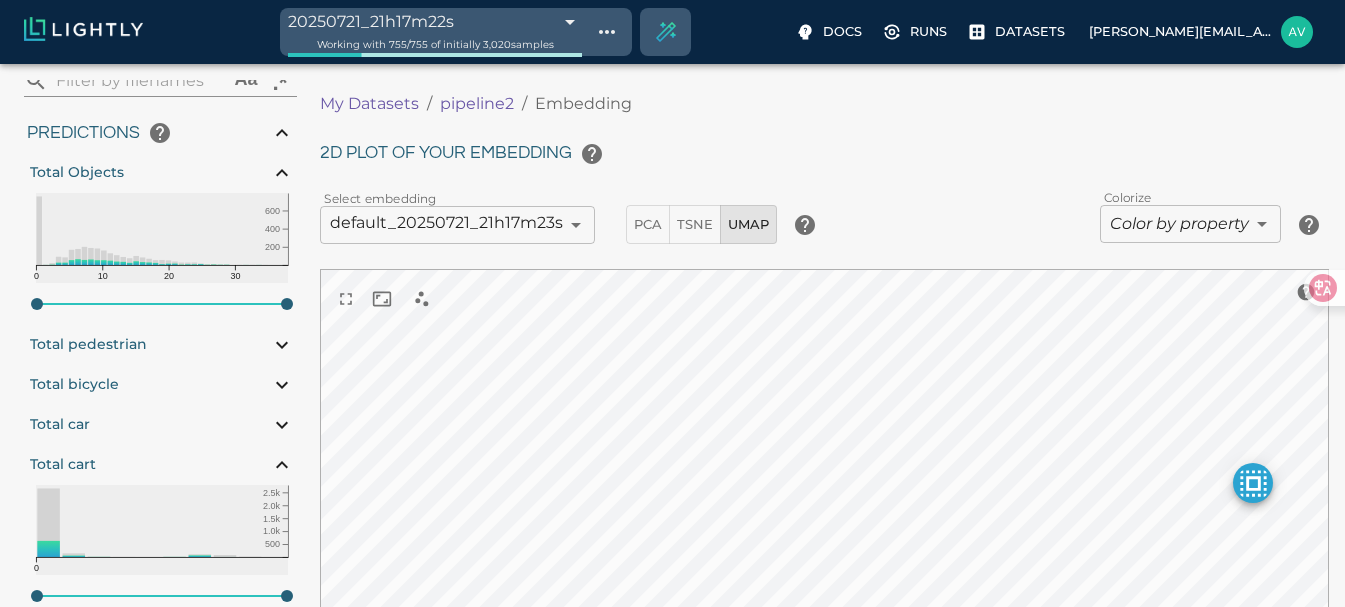 type on "0.890561496250079" 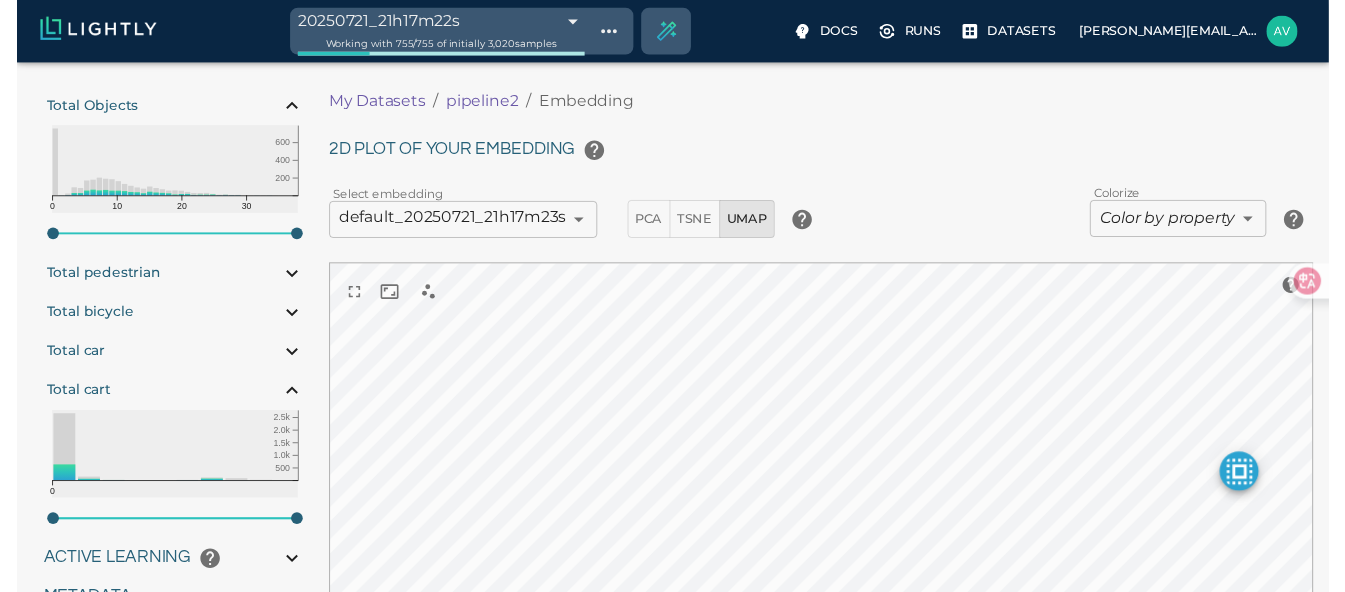 scroll, scrollTop: 468, scrollLeft: 0, axis: vertical 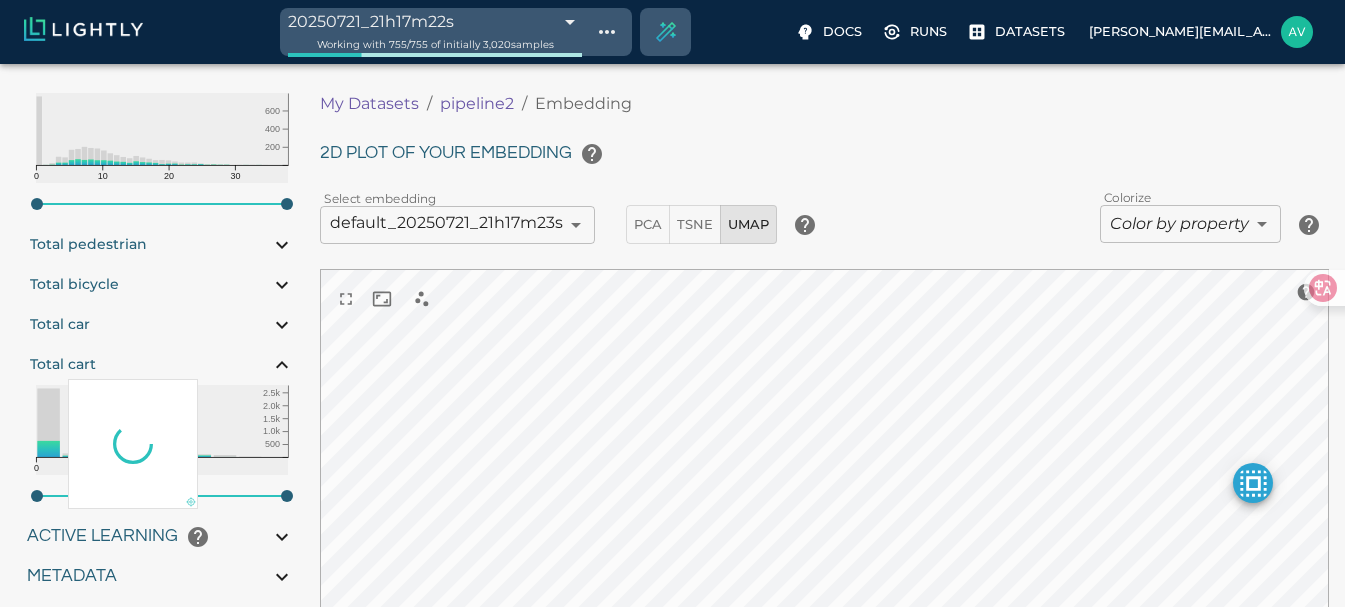 click 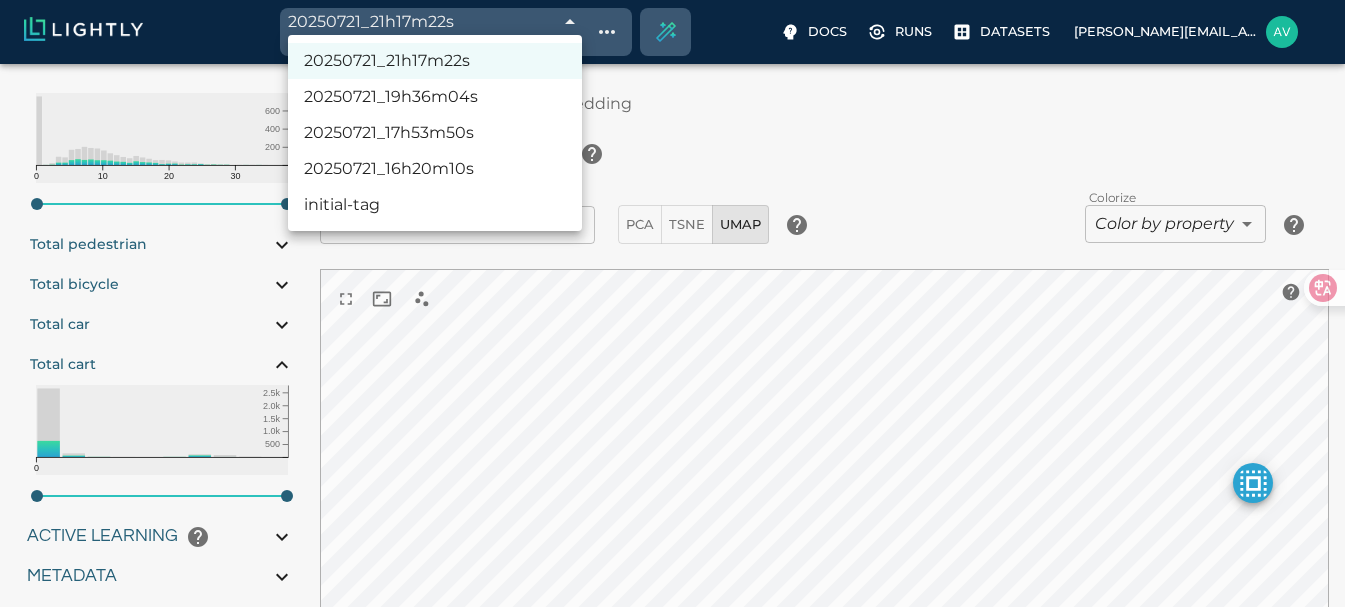 click on "20250721_21h17m22s 687eae6355b9bc3486db6a22 Working with   755  /  755   of initially 3,020  samples Docs Runs Datasets [EMAIL_ADDRESS][DOMAIN_NAME]   Dataset loading completed! It seems like  lightly-serve  is not running. Please start  lightly-serve  and    forward ports if you are using a remote machine .   For more information and solutions to common issues, please see our    documentation . lightly-serve   input_mount =' /home/path/to/input_folder '   lightly_mount =' /home/path/to/lightly_folder '   Home Explore Correlation Embedding Download & Export Analyze & Filter ​ Aa .* Predictions  Total Objects 0 10 20 30 200 400 600 0 38  Total pedestrian  Total bicycle  Total car  Total cart 0 500 1.0k 1.5k 2.0k 2.5k 0 9 Active Learning  object_frequency -9007199254740991.00 -9007199254740991.00  objectness_least_confidence 0.00 1.00  uncertainty_entropy 0.00 1.00  uncertainty_least_confidence 0.00 1.00  uncertainty_margin 0.00 1.00 Metadata Signal to noise ratio 1 2.3 File size 224.39 KB 775.9 KB Sharpness 5.43 0" at bounding box center [672, 419] 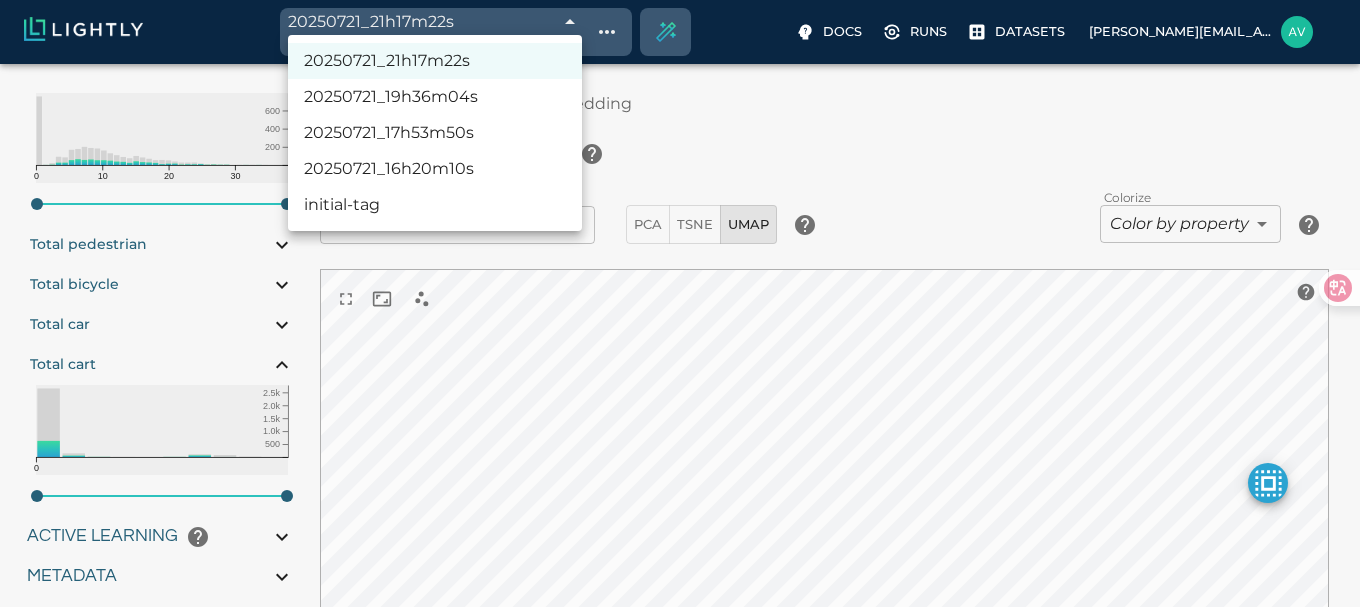 click at bounding box center (680, 303) 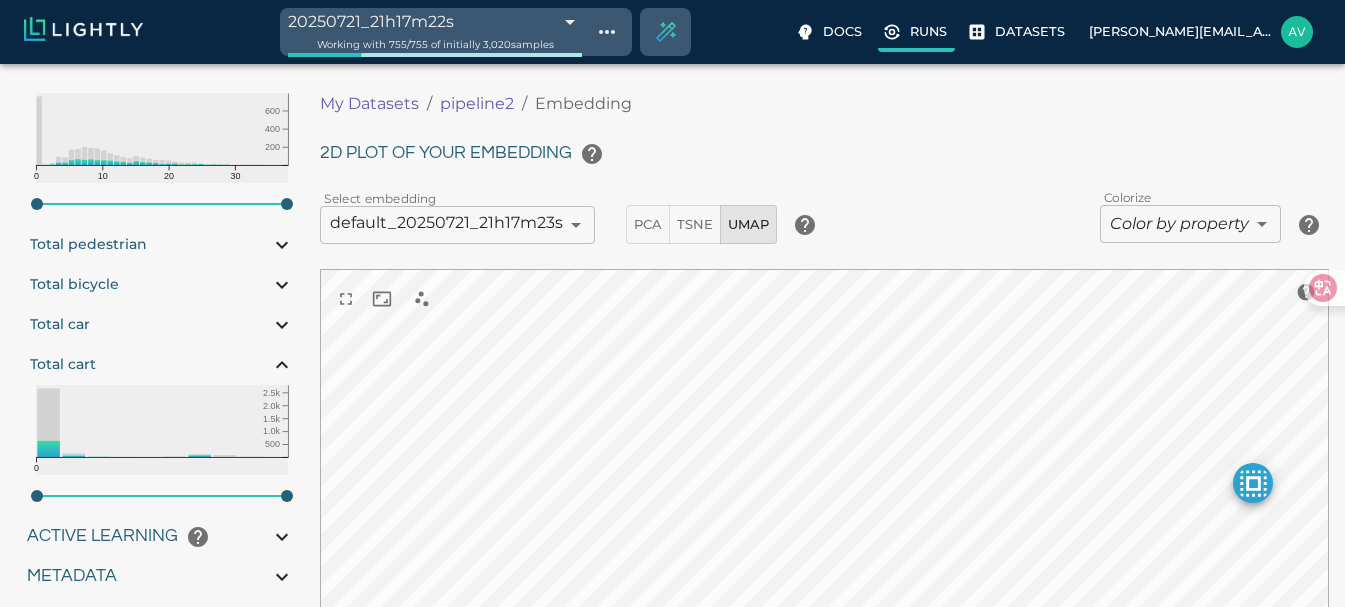 click on "Runs" at bounding box center [928, 31] 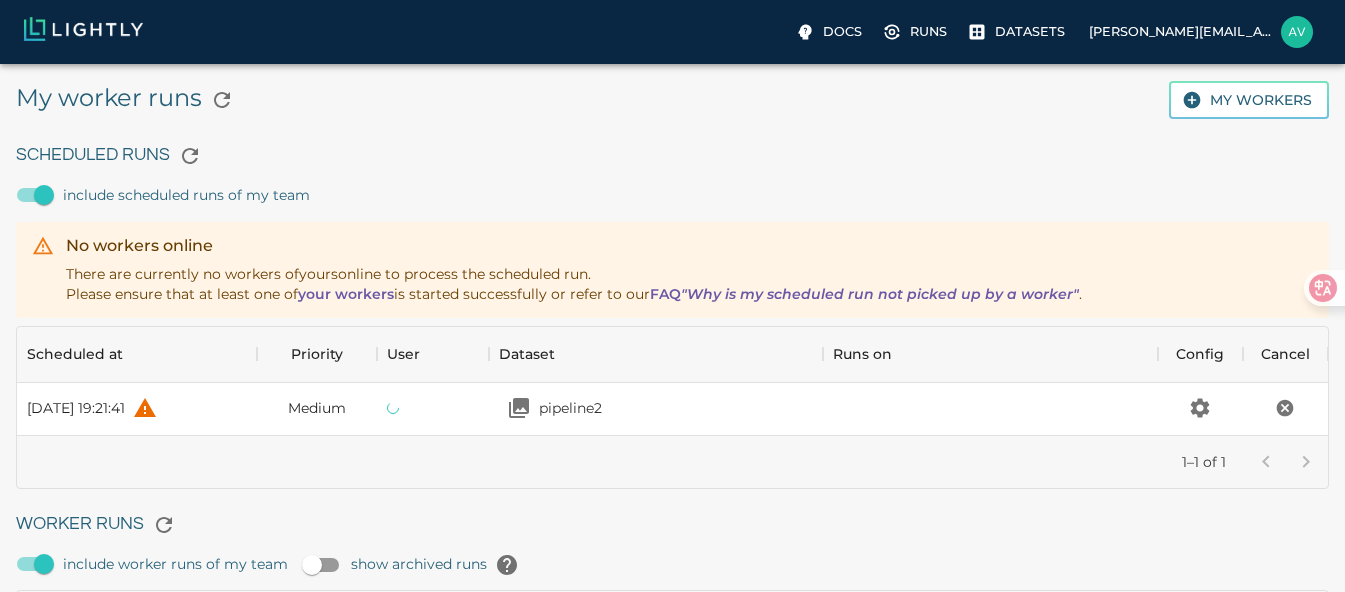 scroll, scrollTop: 15, scrollLeft: 0, axis: vertical 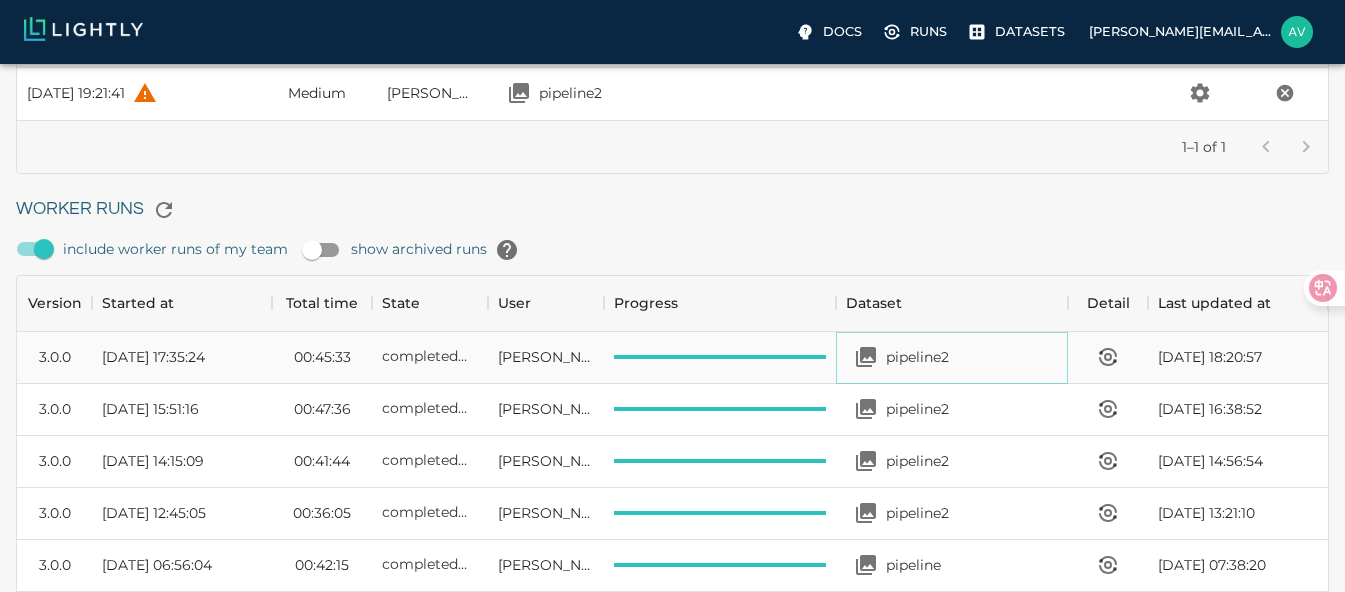 click on "pipeline2" at bounding box center [917, 357] 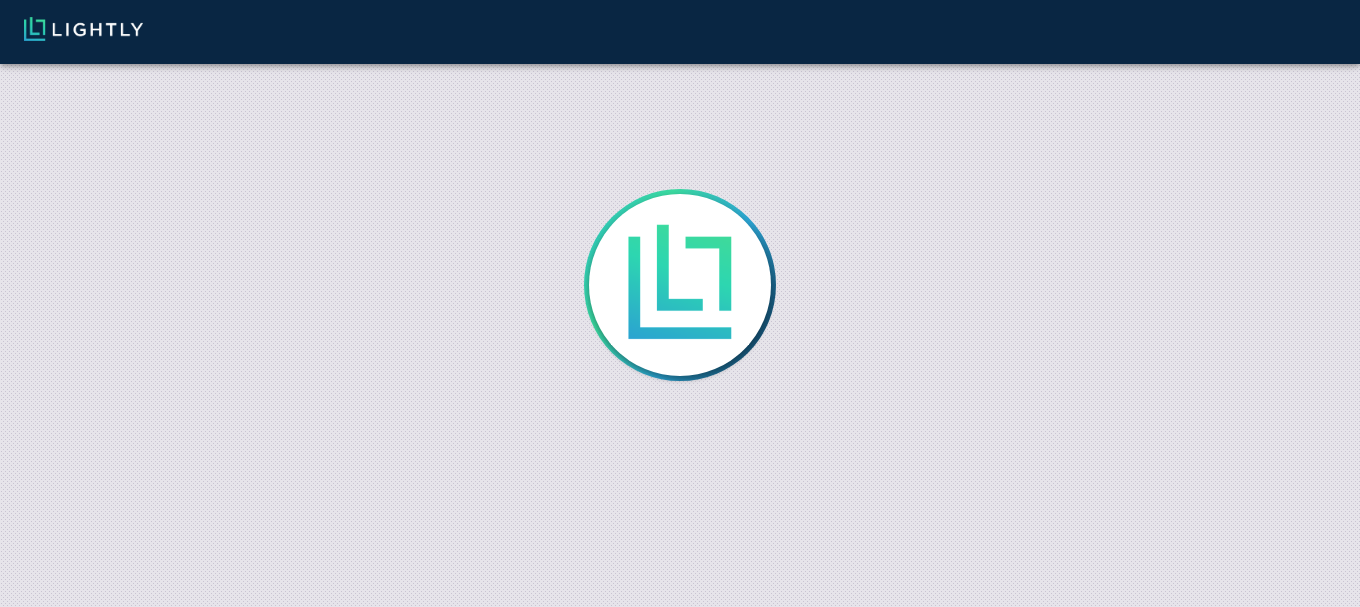 scroll, scrollTop: 0, scrollLeft: 0, axis: both 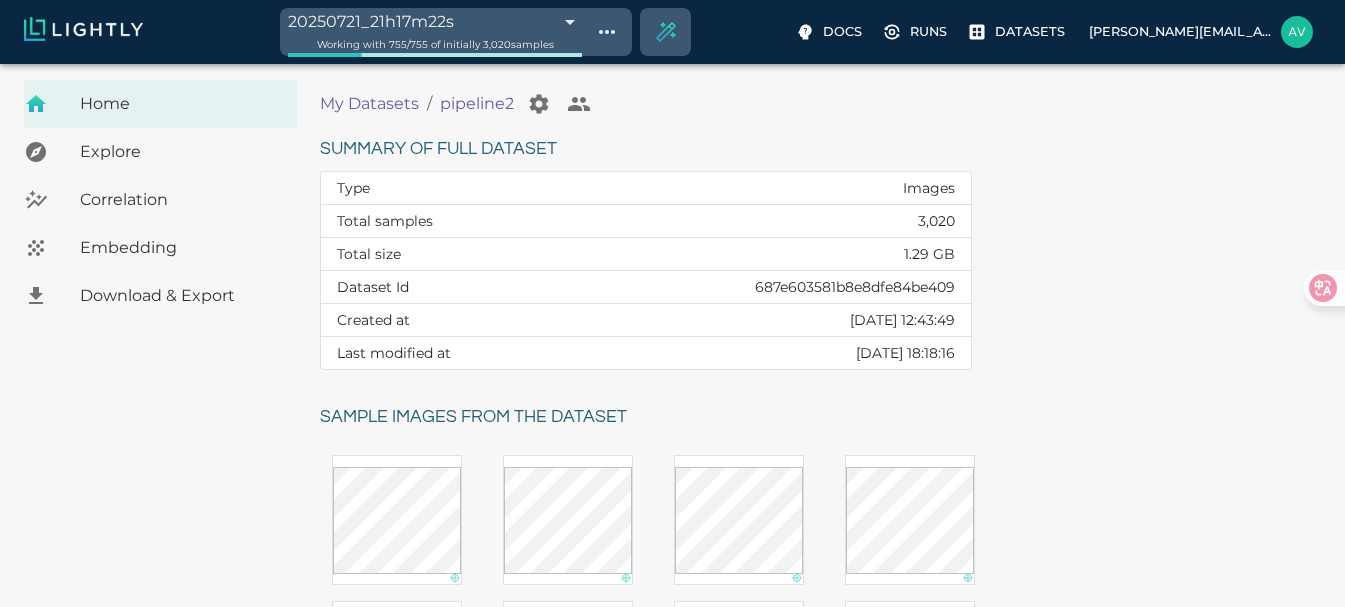 click on "Explore" at bounding box center (180, 152) 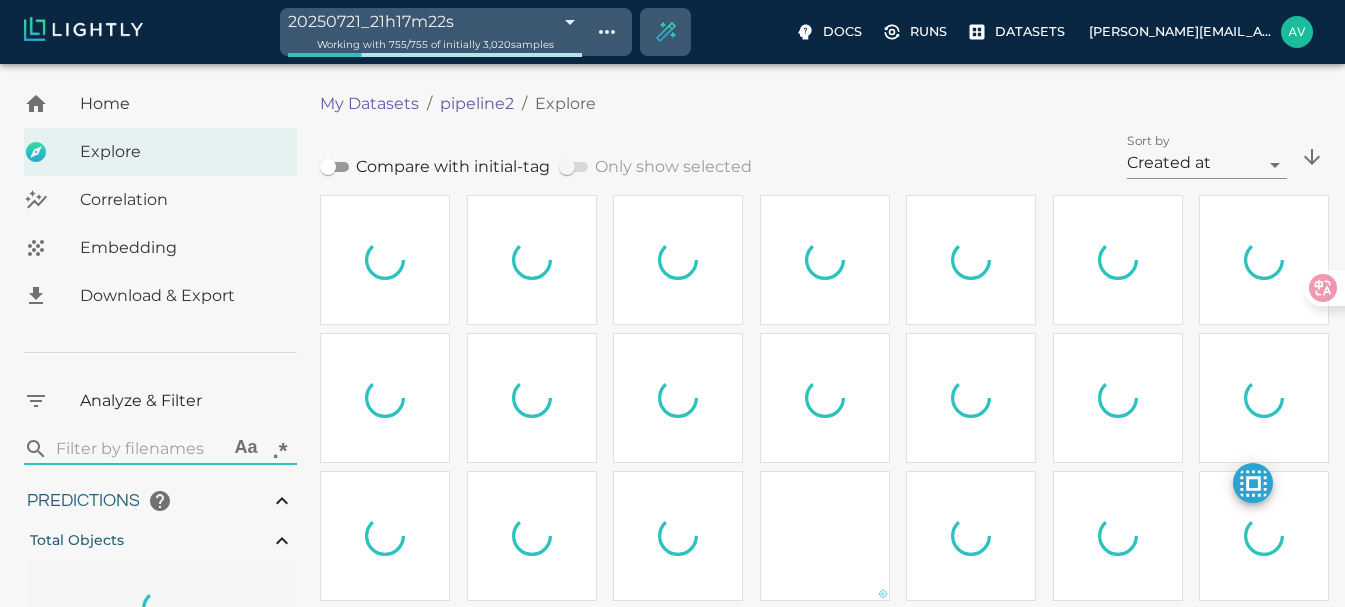 type on "0.890561496250079" 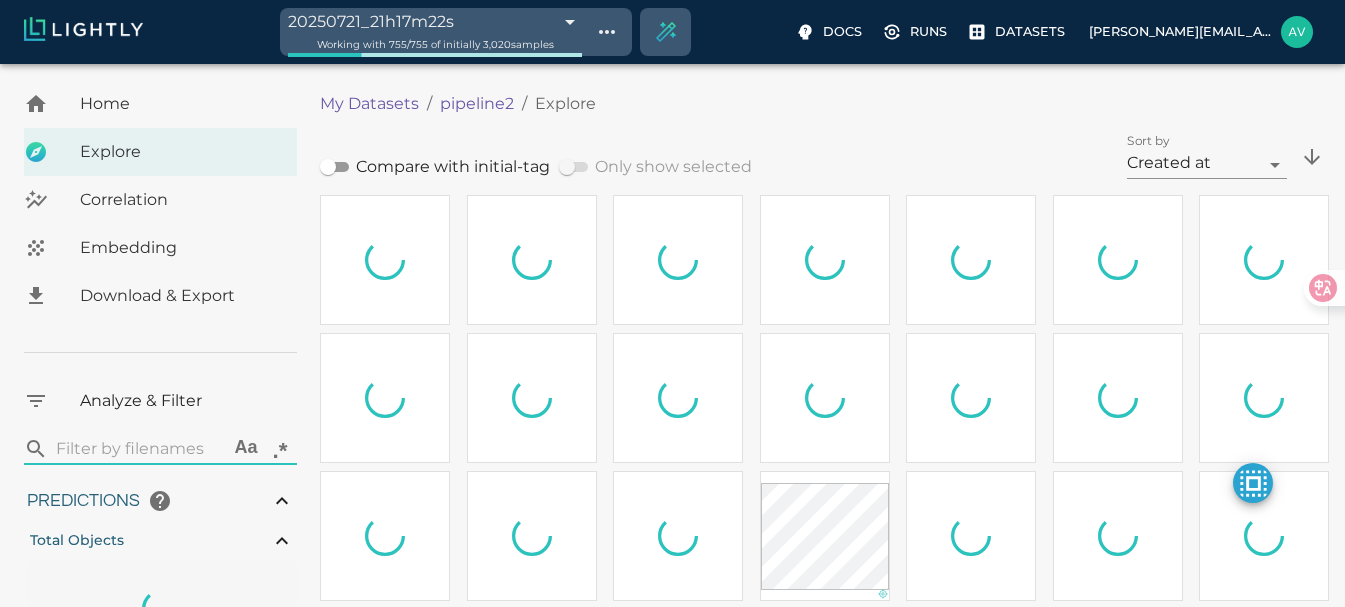 type on "0.890561496250079" 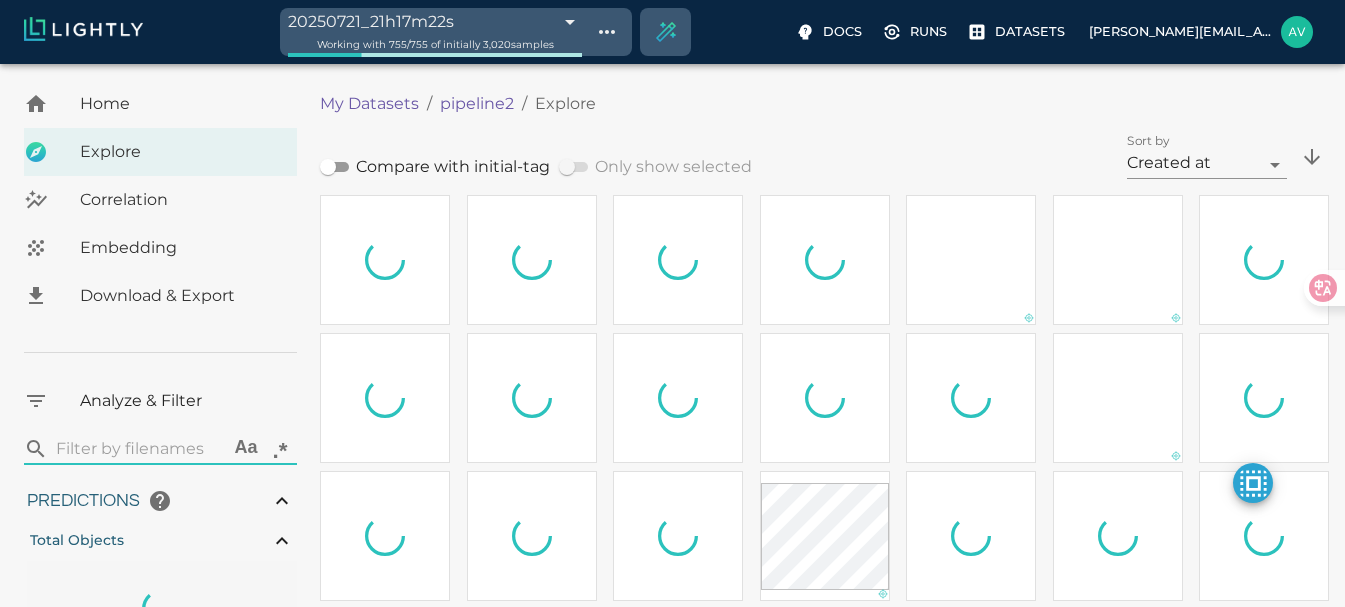 type on "0.890561496250079" 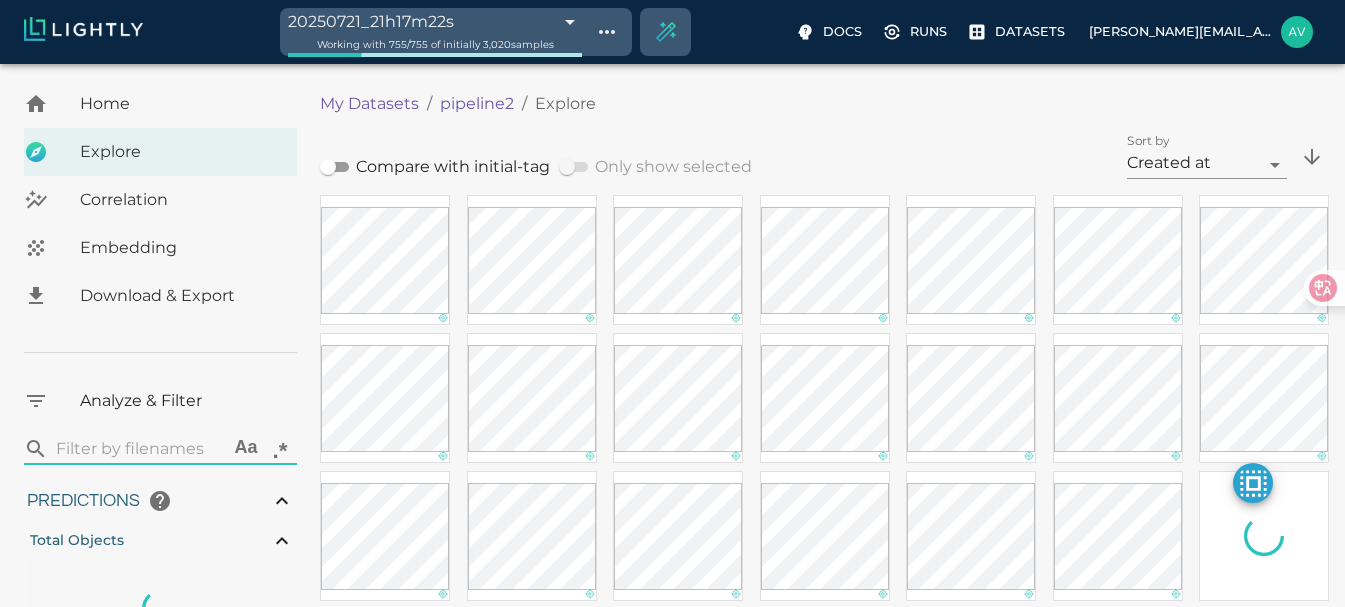 click on "20250721_21h17m22s 687eae6355b9bc3486db6a22 Working with   755  /  755   of initially 3,020  samples Docs Runs Datasets [EMAIL_ADDRESS][DOMAIN_NAME]   Dataset loading completed! It seems like  lightly-serve  is not running. Please start  lightly-serve  and    forward ports if you are using a remote machine .   For more information and solutions to common issues, please see our    documentation . lightly-serve   input_mount =' /home/path/to/input_folder '   lightly_mount =' /home/path/to/lightly_folder '   Home Explore Correlation Embedding Download & Export Analyze & Filter ​ Aa .* Predictions  Total Objects  Total pedestrian  Total bicycle  Total car  Total cart Active Learning  object_frequency -9007199254740991.00 -9007199254740991.00  objectness_least_confidence 0.00 1.00  uncertainty_entropy 0.00 1.00  uncertainty_least_confidence 0.00 1.00  uncertainty_margin 0.00 1.00 Metadata Signal to noise ratio 1 2.3 File size 224.39 KB 775.9 KB Sharpness 5.43 25.49 Width Height Aspect ratio Area Red channel mean 0 1 0" at bounding box center [672, 2713] 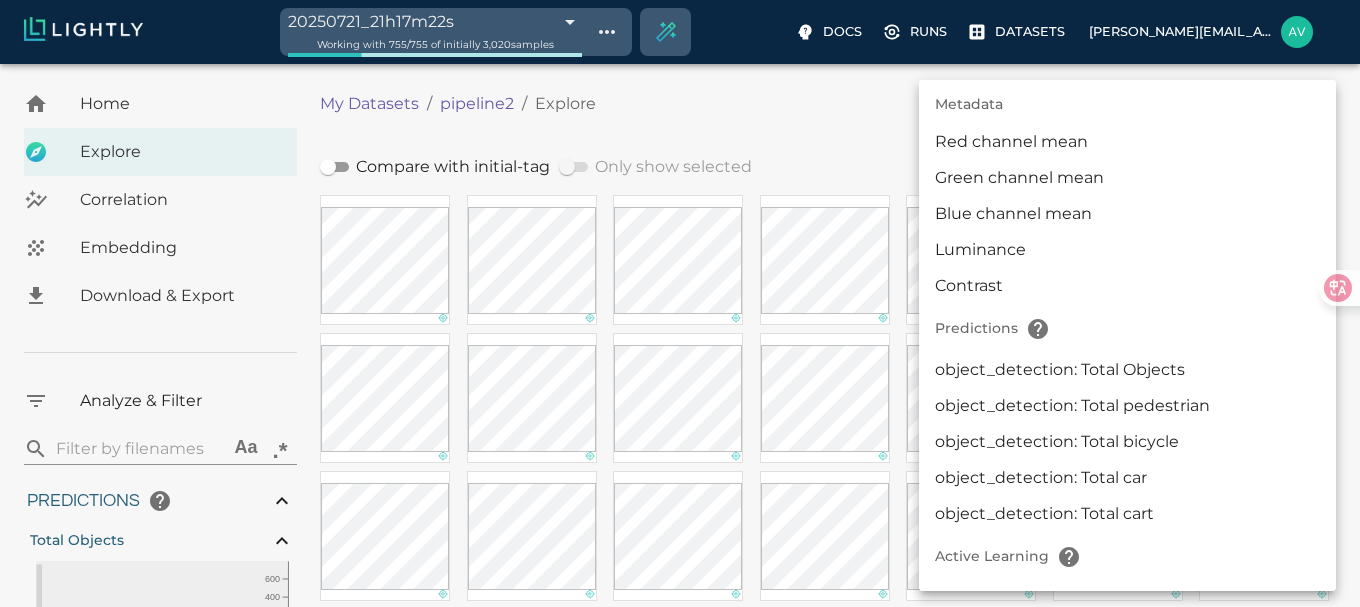 type on "0.890561496250079" 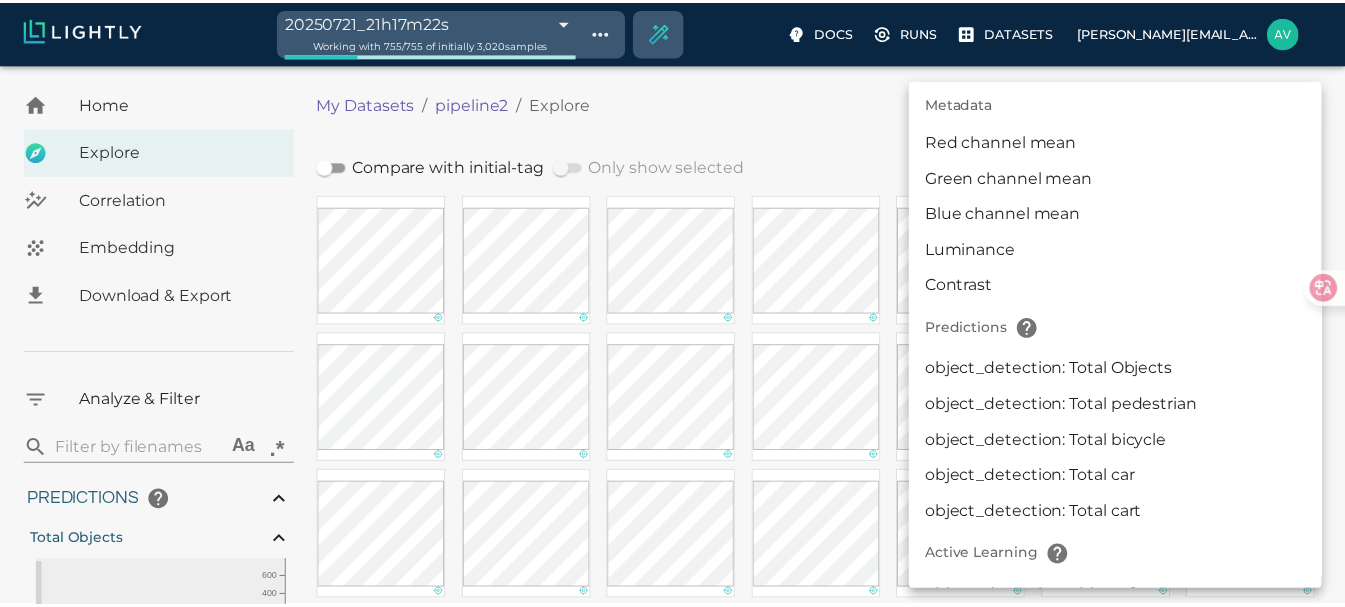 scroll, scrollTop: 400, scrollLeft: 0, axis: vertical 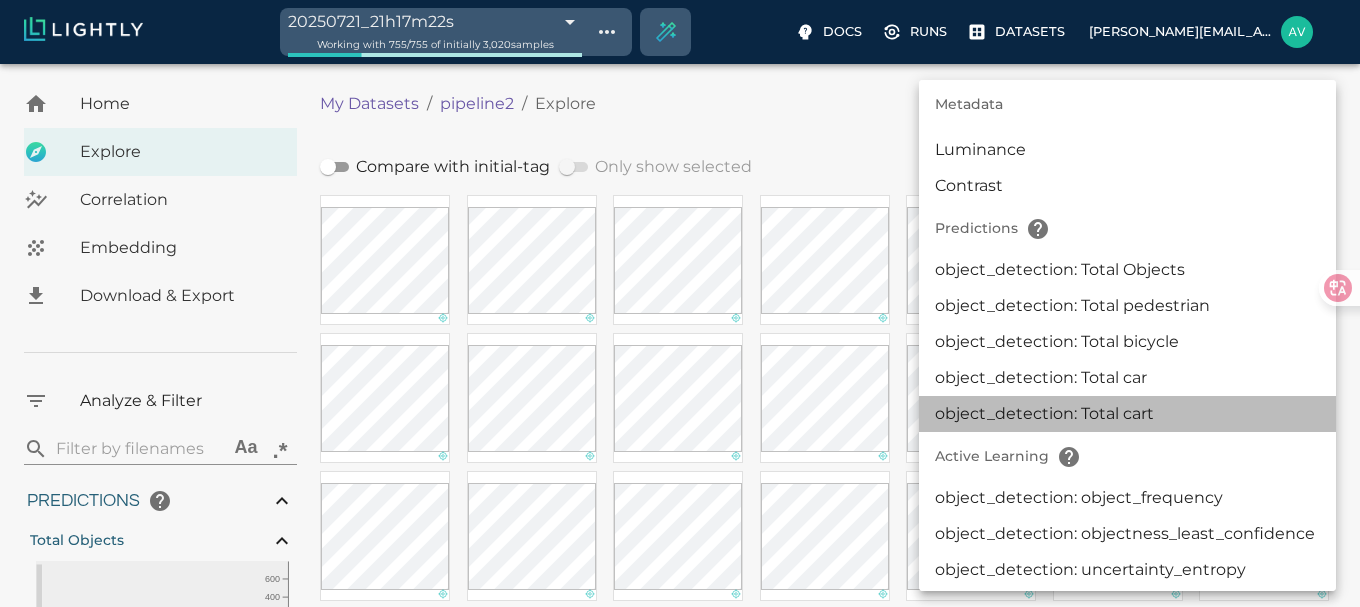 click on "object_detection: Total cart" at bounding box center (1127, 414) 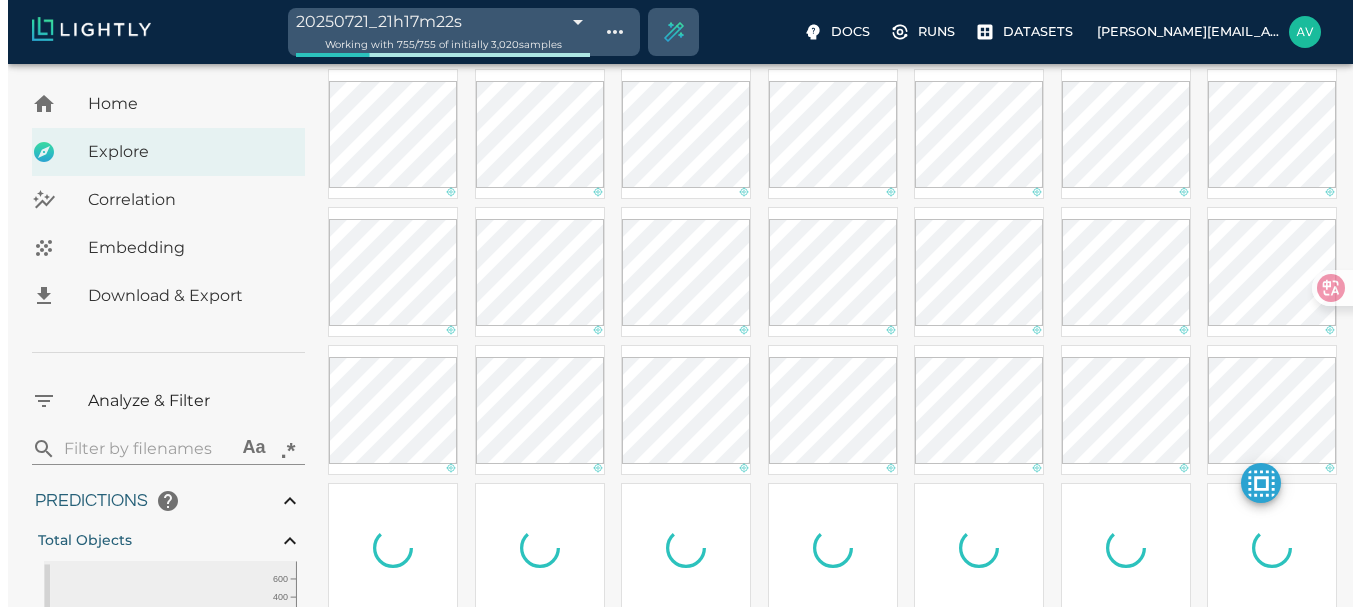 scroll, scrollTop: 0, scrollLeft: 0, axis: both 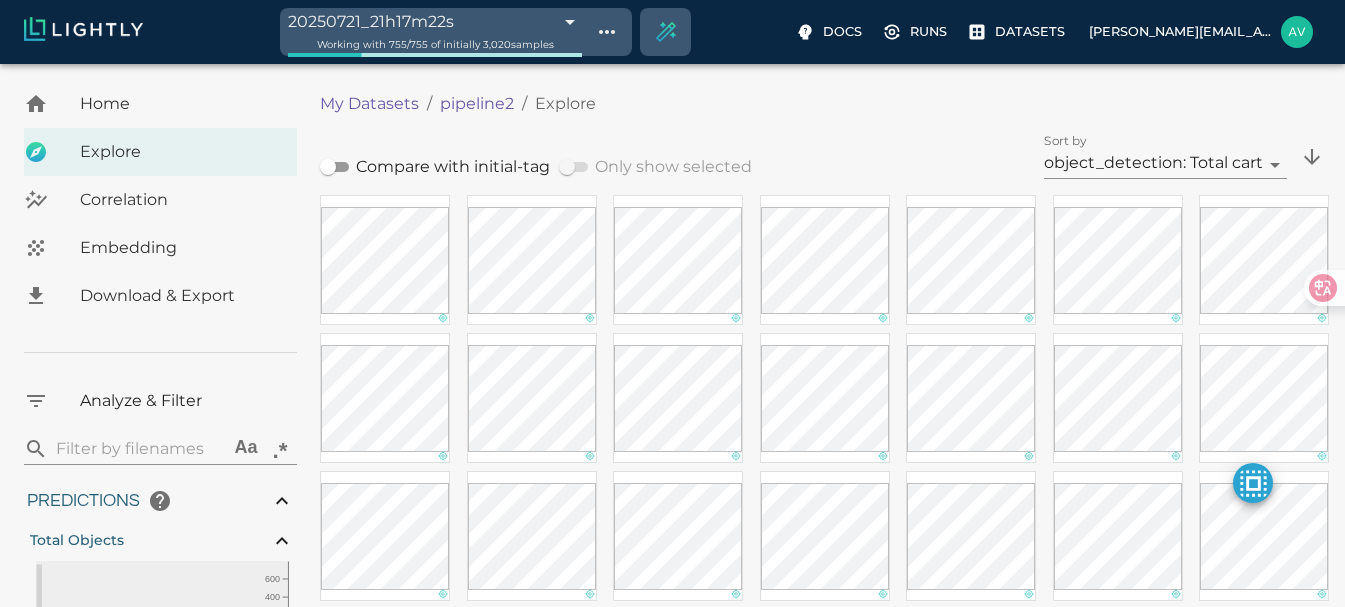 click on "20250721_21h17m22s 687eae6355b9bc3486db6a22 Working with   755  /  755   of initially 3,020  samples Docs Runs Datasets [EMAIL_ADDRESS][DOMAIN_NAME]   Dataset loading completed! It seems like  lightly-serve  is not running. Please start  lightly-serve  and    forward ports if you are using a remote machine .   For more information and solutions to common issues, please see our    documentation . lightly-serve   input_mount =' /home/path/to/input_folder '   lightly_mount =' /home/path/to/lightly_folder '   Home Explore Correlation Embedding Download & Export Analyze & Filter ​ Aa .* Predictions  Total Objects 0 10 20 30 200 400 600 0 38  Total pedestrian  Total bicycle  Total car  Total cart 0 500 1.0k 1.5k 2.0k 2.5k 0 9 Active Learning  object_frequency -9007199254740991.00 -9007199254740991.00  objectness_least_confidence 0.00 1.00  uncertainty_entropy 0.00 1.00  uncertainty_least_confidence 0.00 1.00  uncertainty_margin 0.00 1.00 Metadata Signal to noise ratio 1 2.3 File size 224.39 KB 775.9 KB Sharpness 5.43 0" at bounding box center (672, 2713) 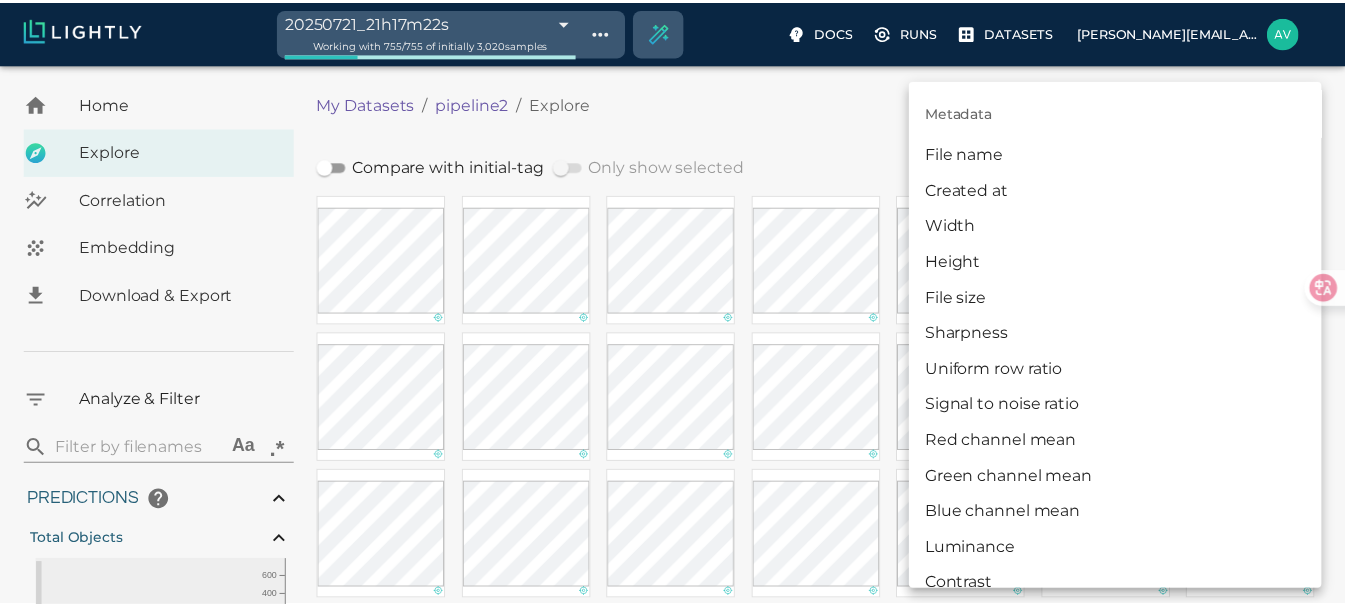 scroll, scrollTop: 477, scrollLeft: 0, axis: vertical 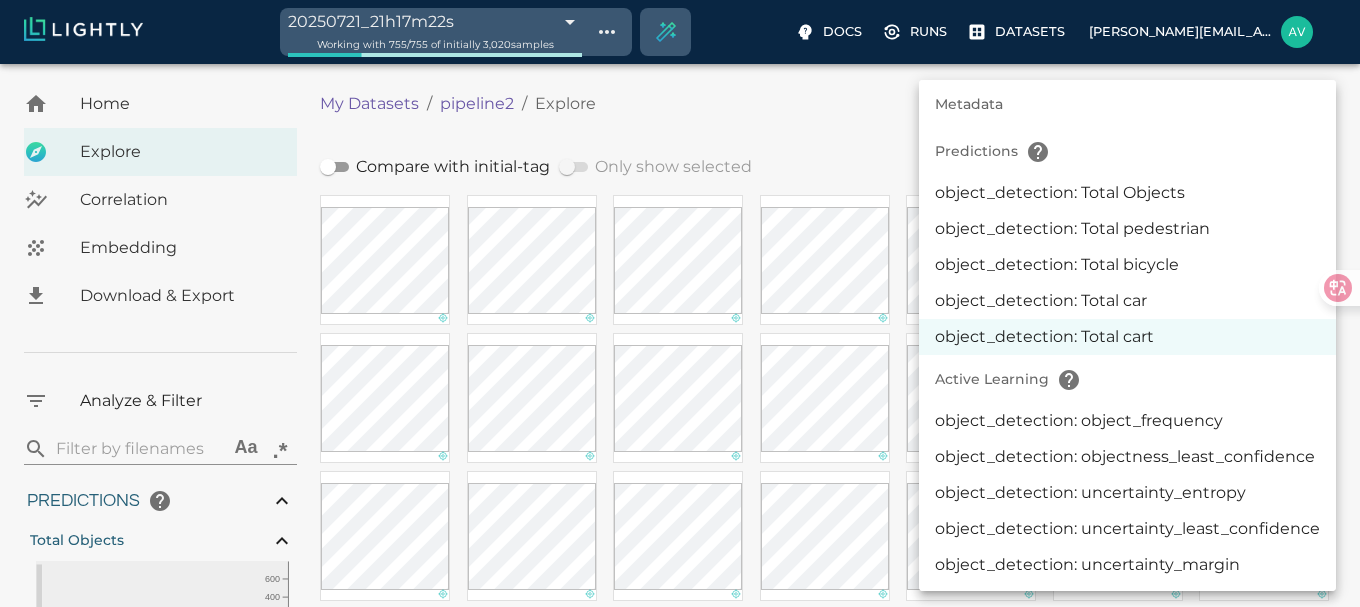 click at bounding box center [680, 303] 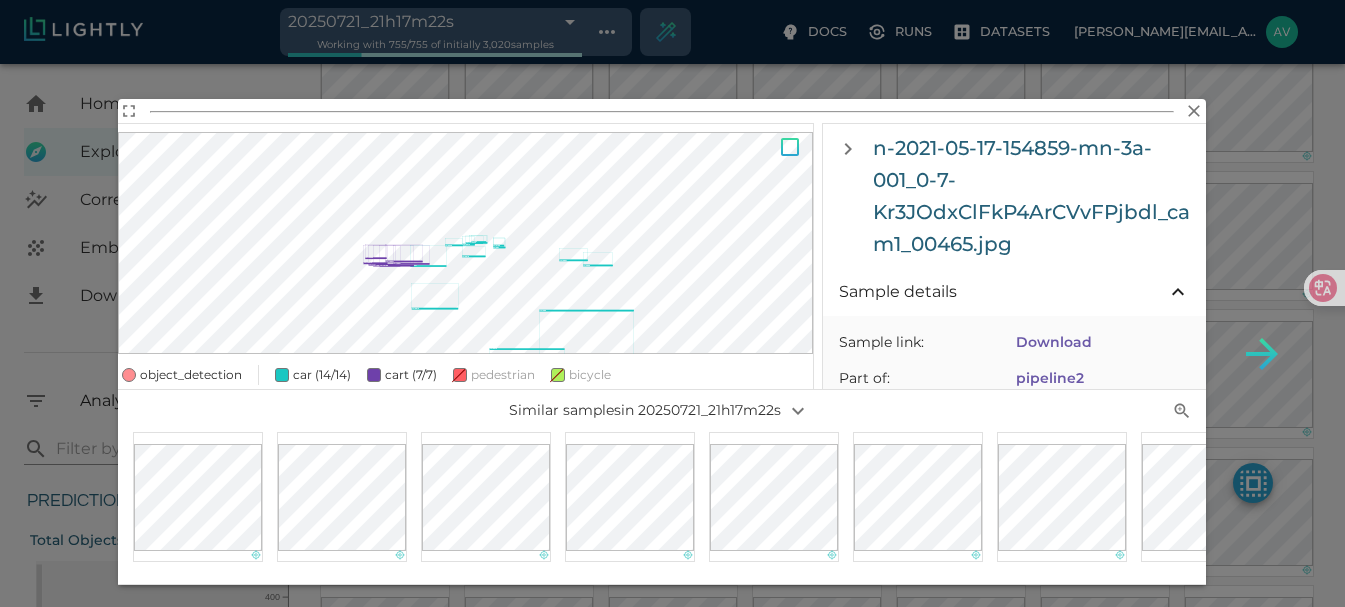 scroll, scrollTop: 0, scrollLeft: 0, axis: both 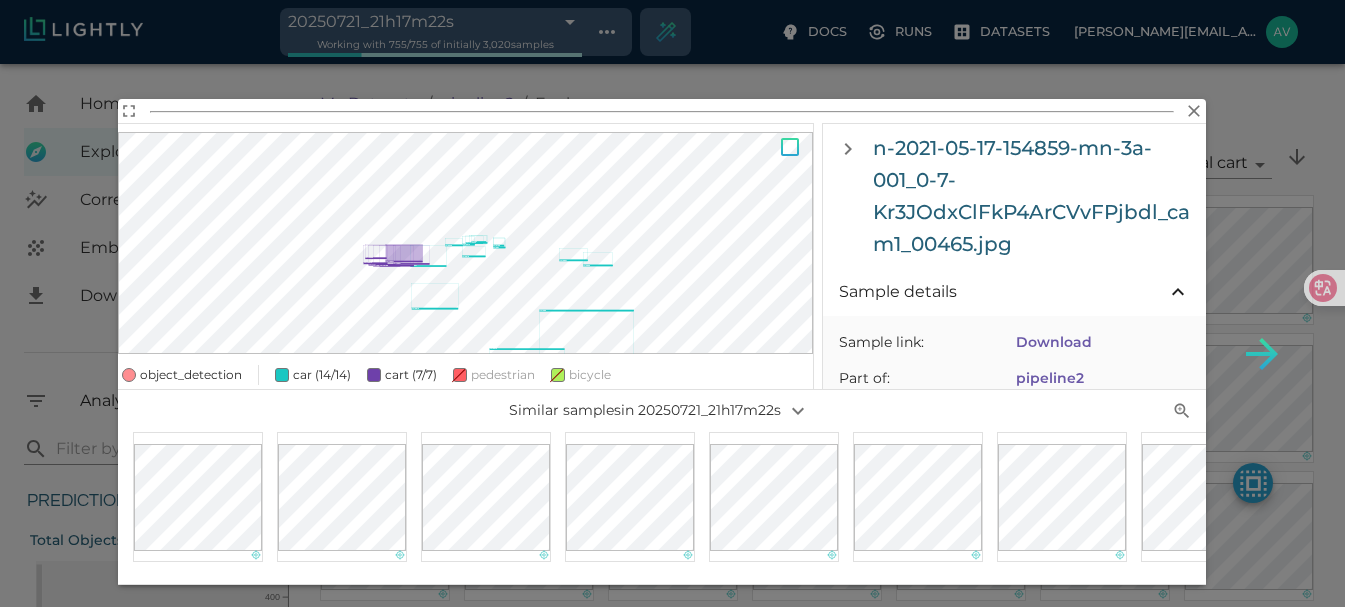 click 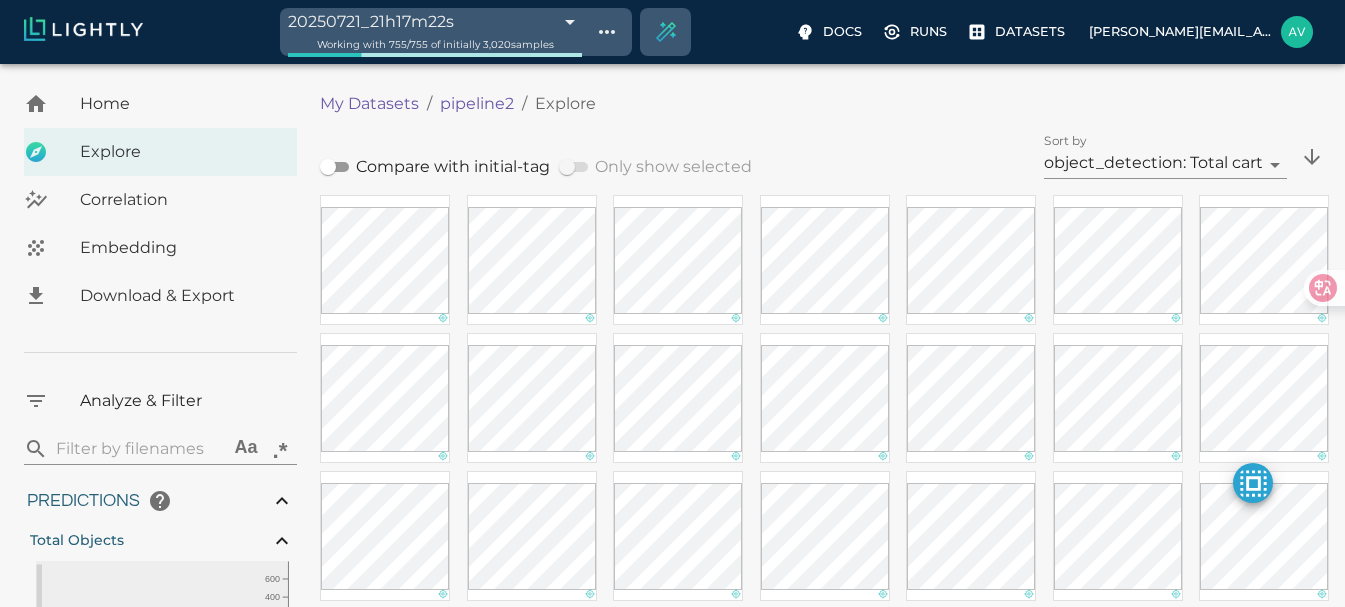 scroll, scrollTop: 600, scrollLeft: 0, axis: vertical 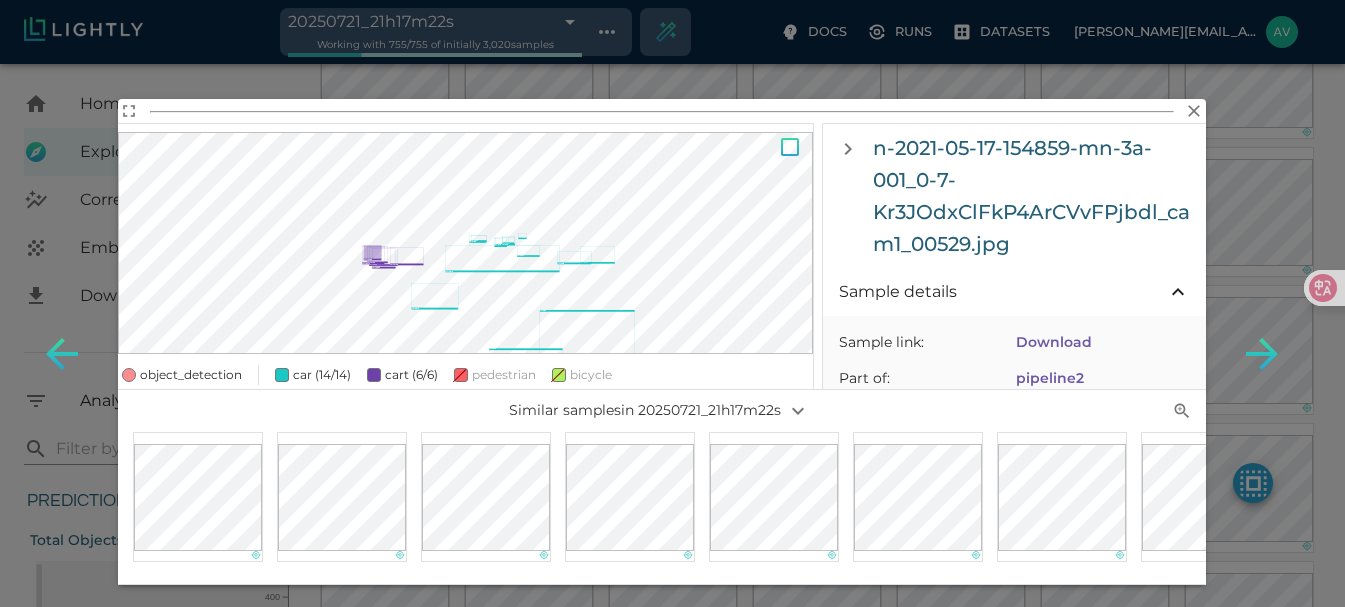 click 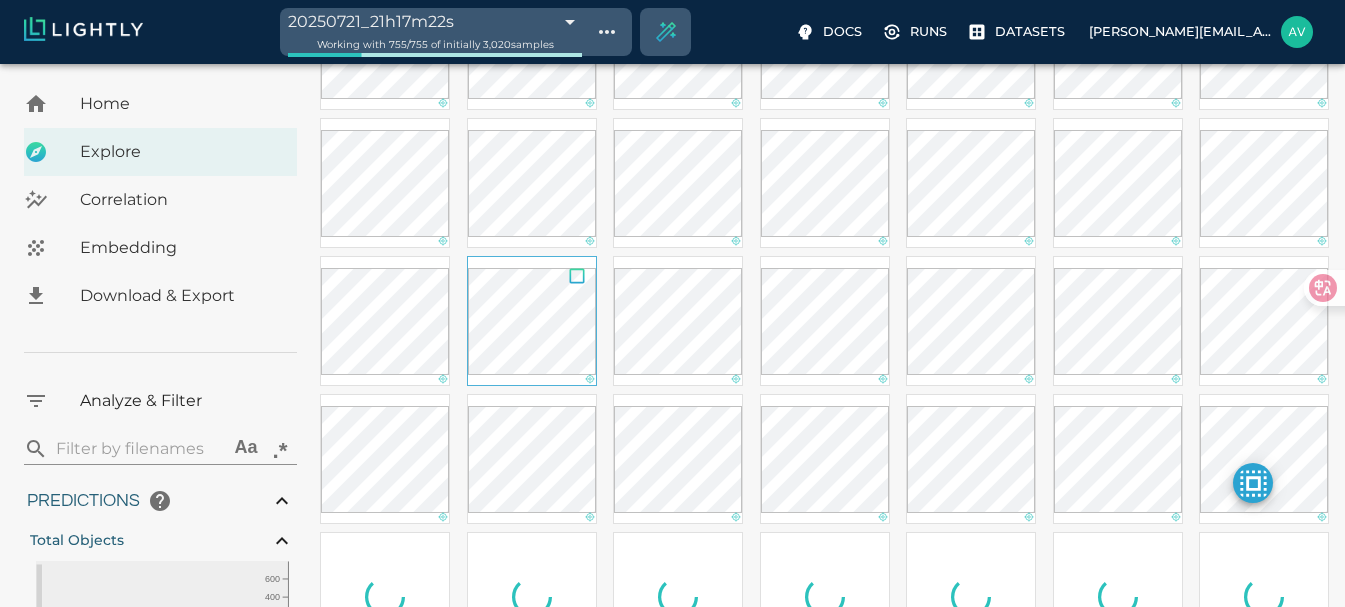 scroll, scrollTop: 1200, scrollLeft: 0, axis: vertical 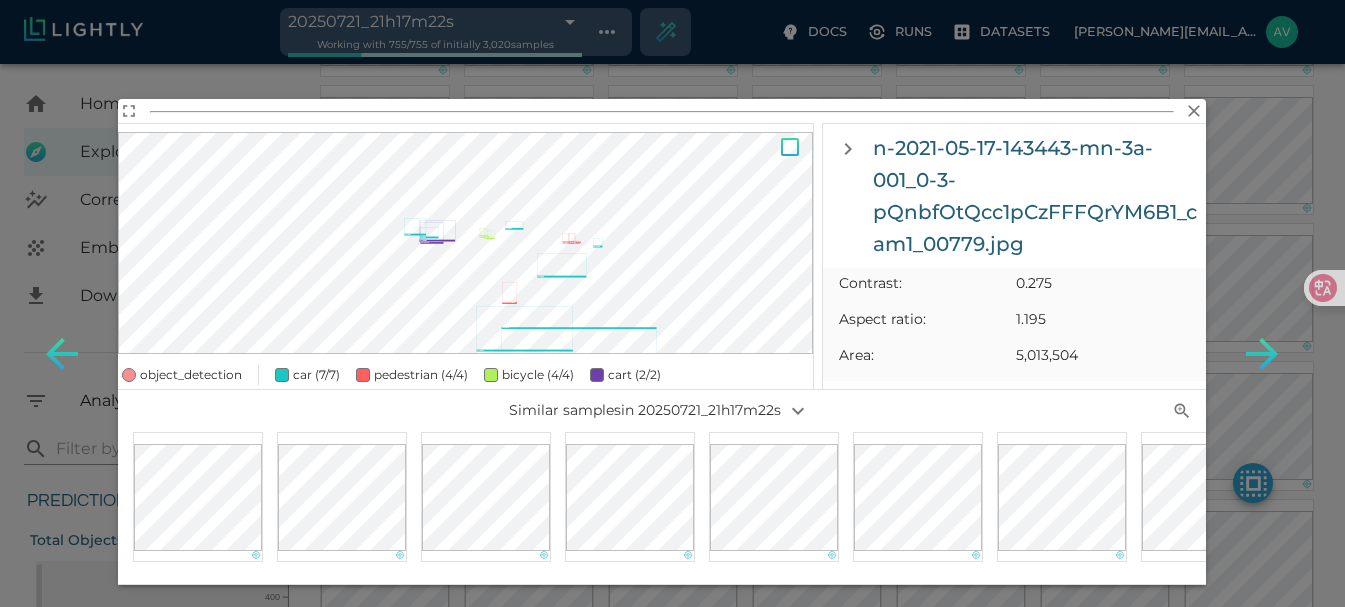 click on "cart (2/2)" at bounding box center (617, 375) 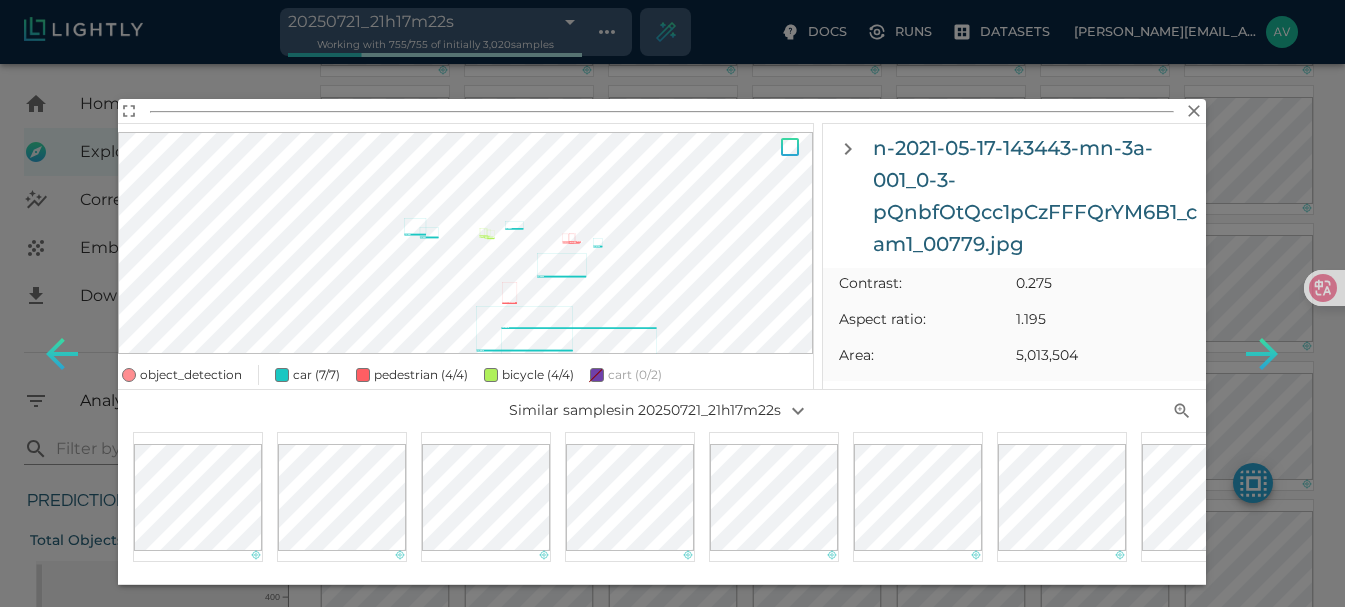 click at bounding box center [597, 375] 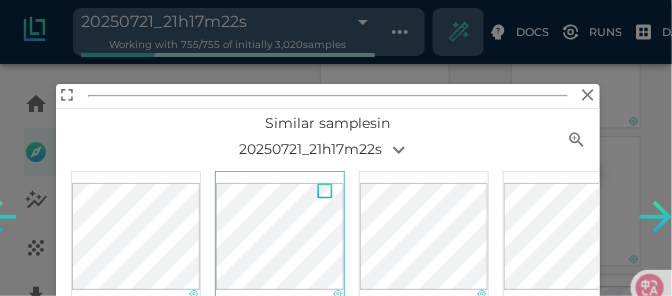 scroll, scrollTop: 640, scrollLeft: 0, axis: vertical 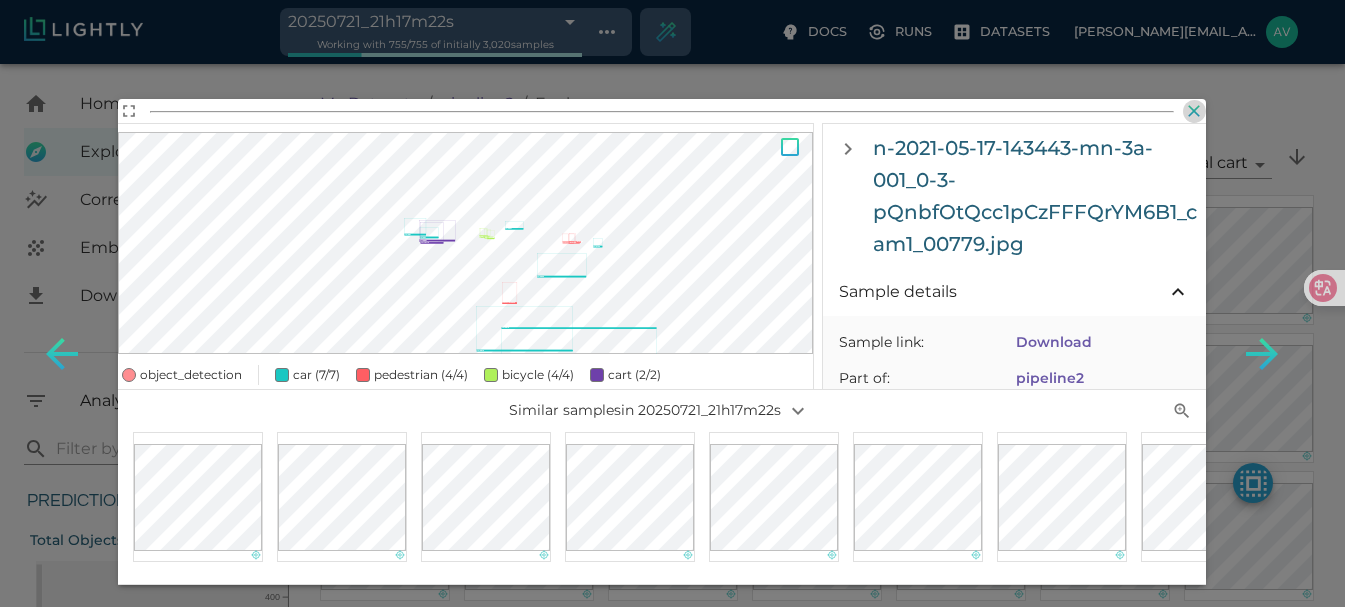 click 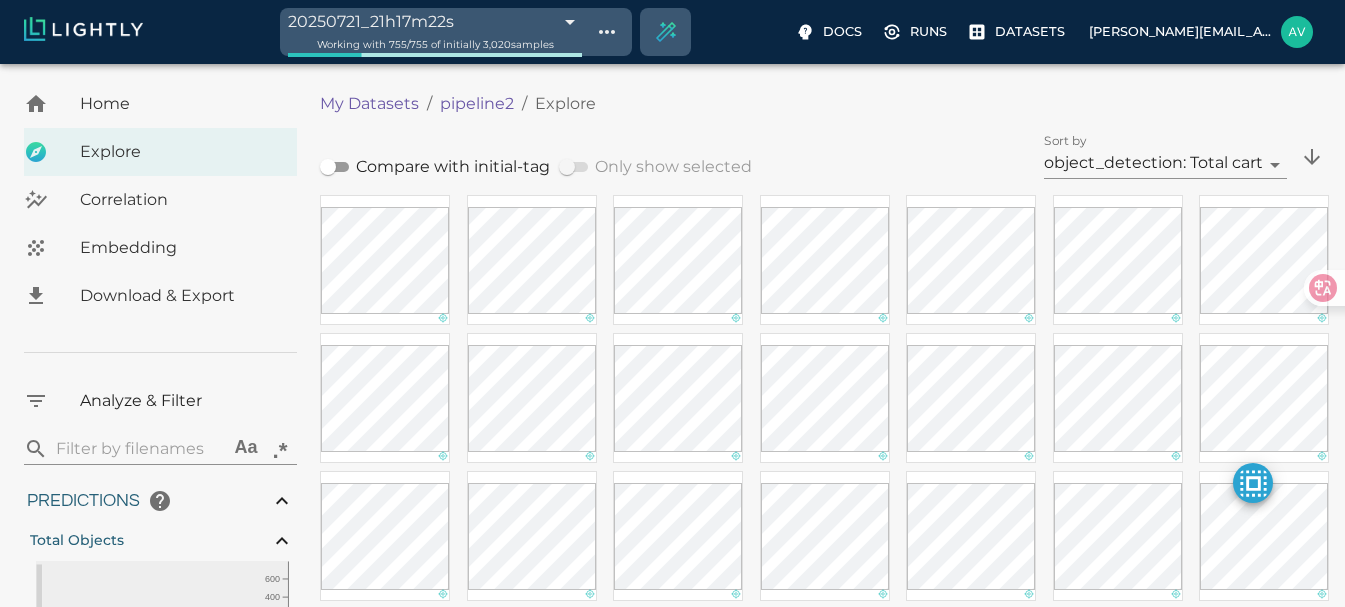 scroll, scrollTop: 1337, scrollLeft: 0, axis: vertical 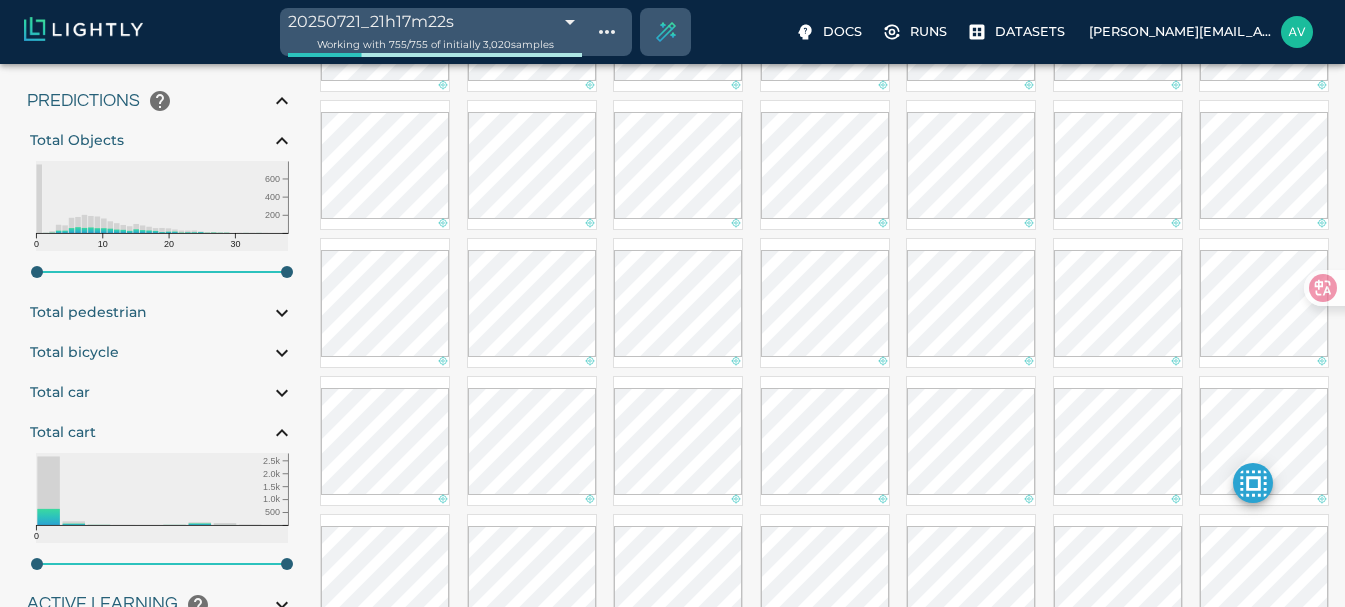 click on "Total bicycle" at bounding box center [162, 353] 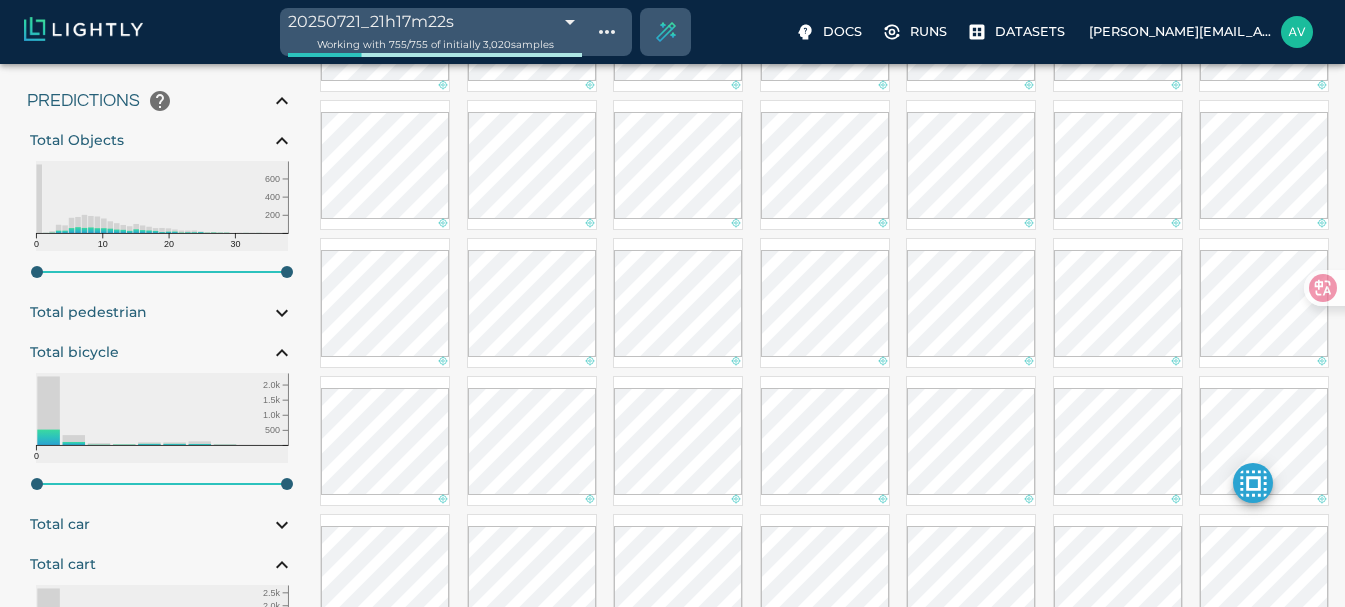 type on "0.890561496250079" 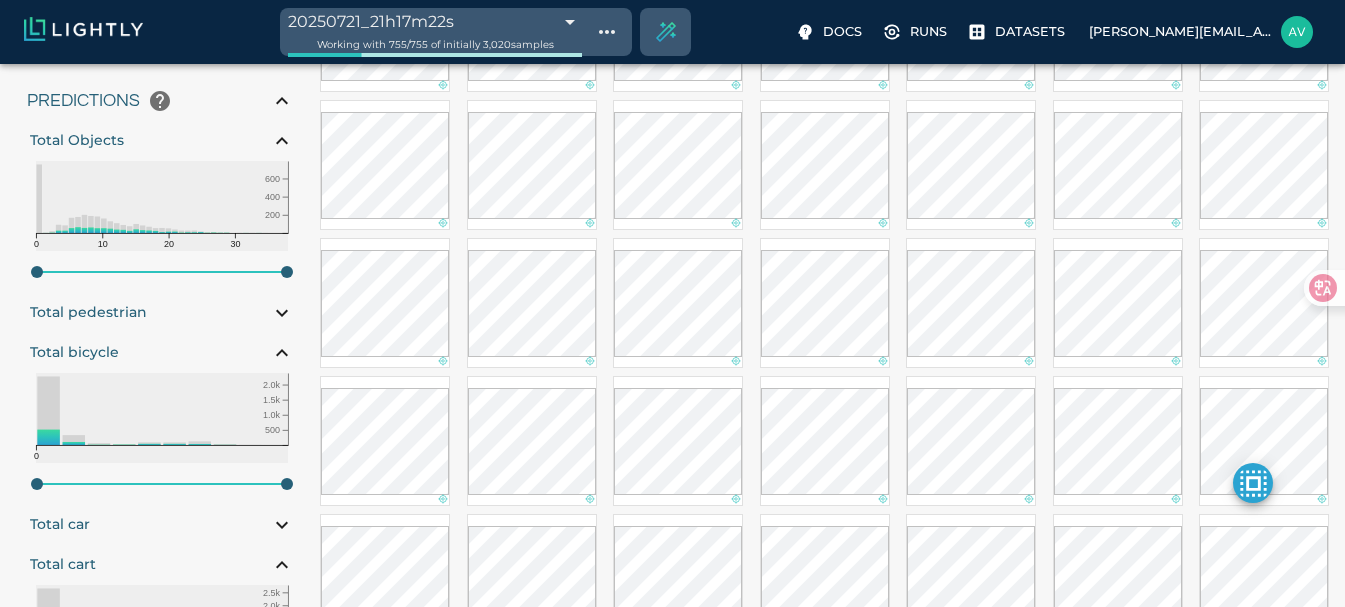 type on "0.890561496250079" 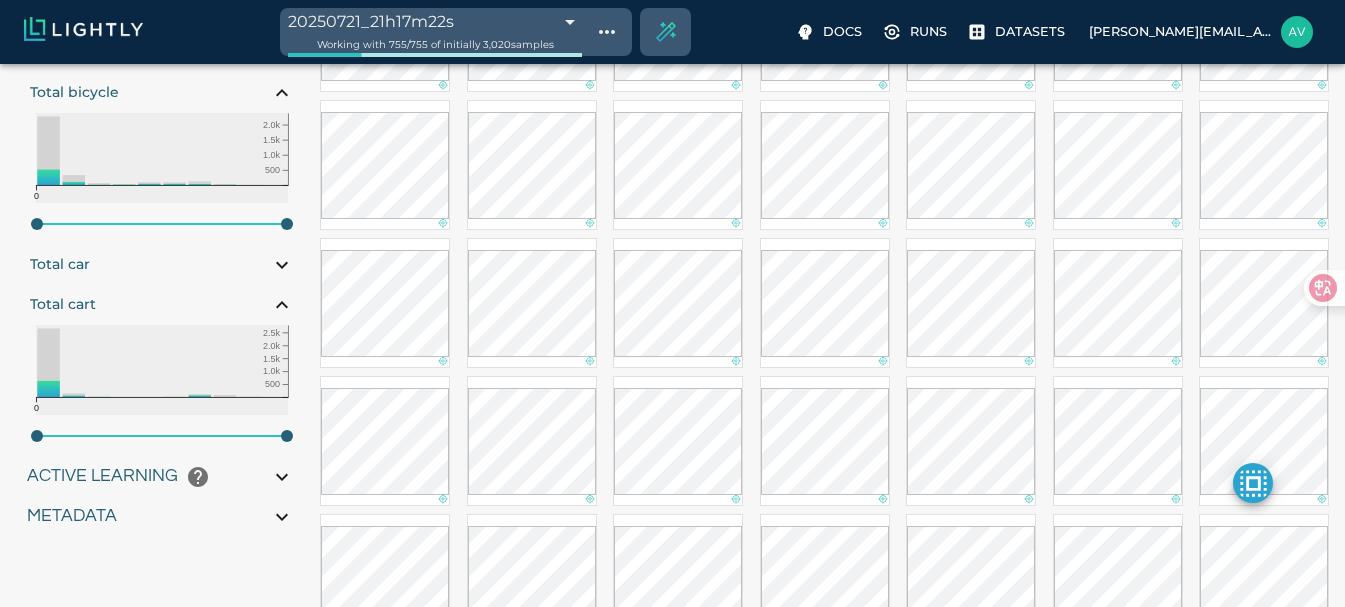 scroll, scrollTop: 685, scrollLeft: 0, axis: vertical 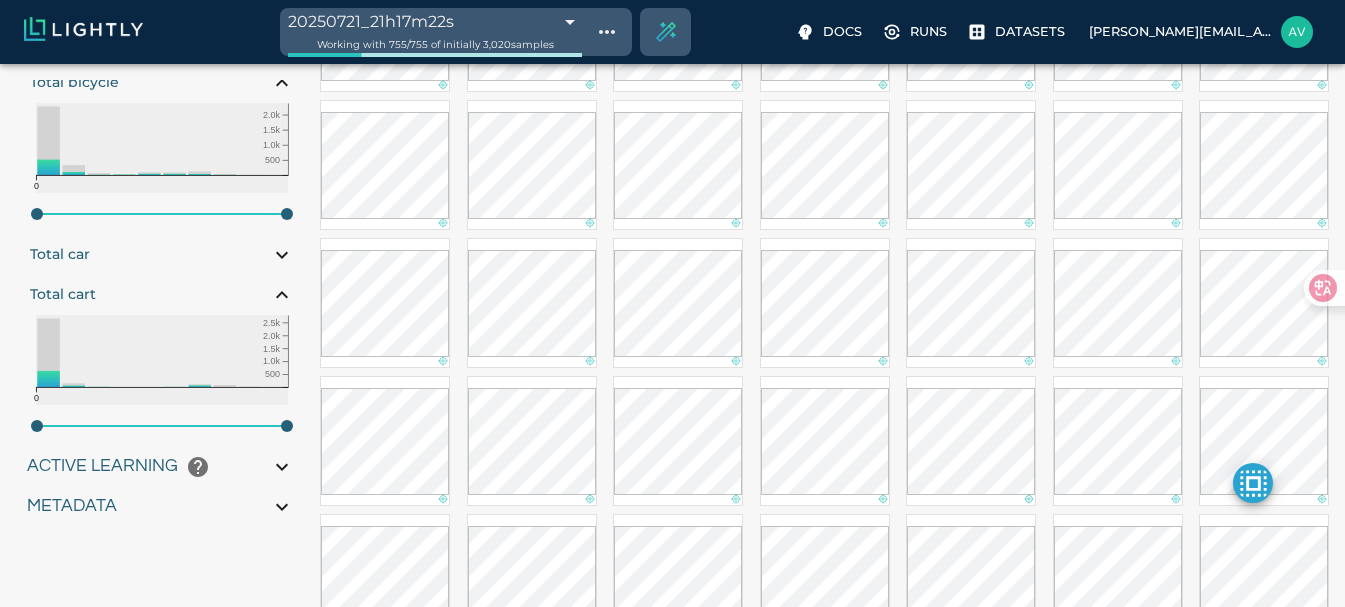 click on "Total car" at bounding box center [162, 255] 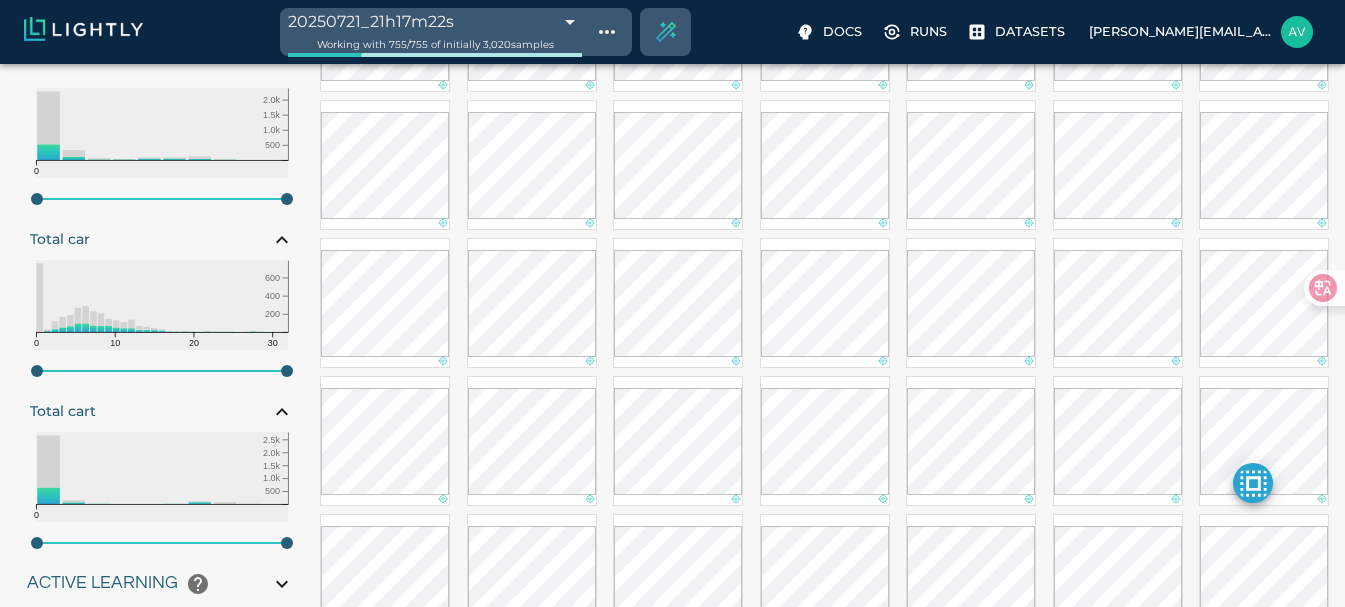type on "0.890561496250079" 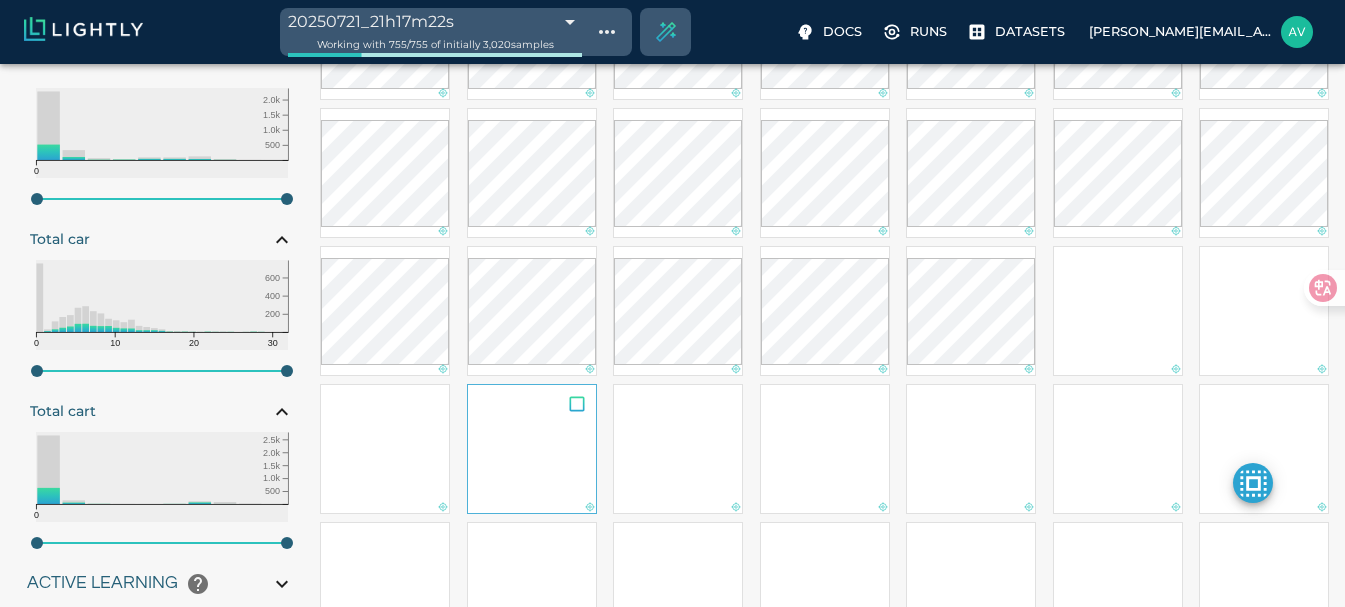 scroll, scrollTop: 2037, scrollLeft: 0, axis: vertical 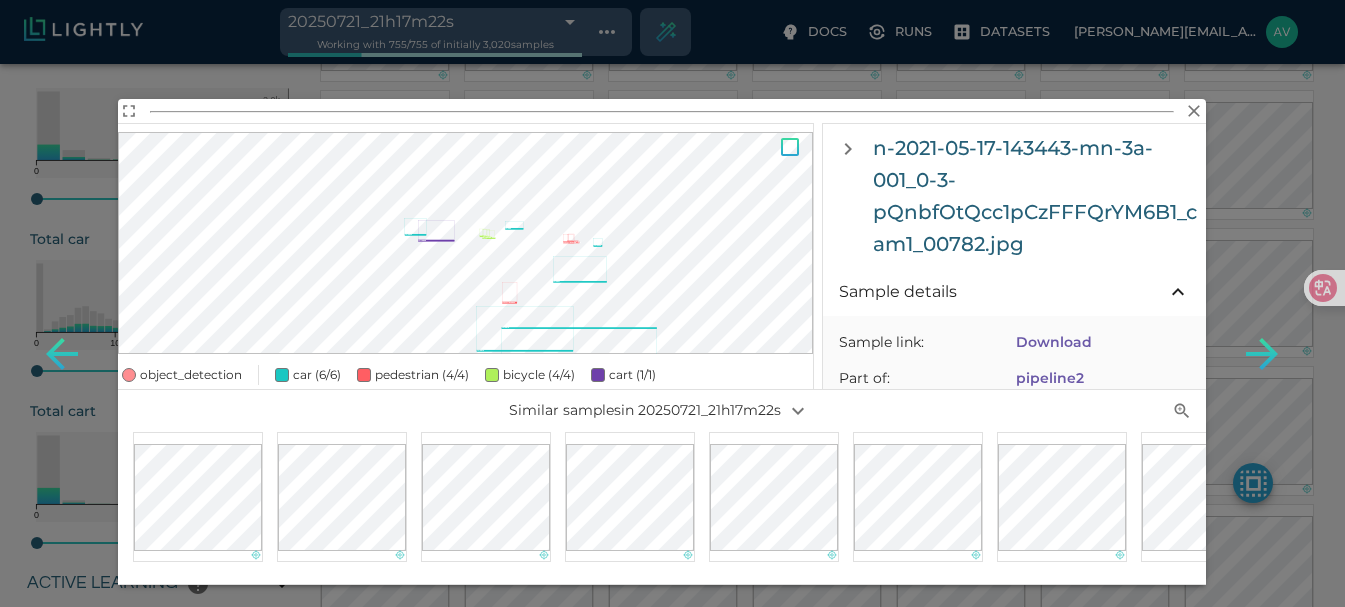 click on "pedestrian :  0.953 pedestrian :  0.328 pedestrian :  0.261 pedestrian :  0.255 bicycle :  0.733 bicycle :  0.673 bicycle :  0.433 bicycle :  0.287 car :  0.949 car :  0.932 car :  0.926 car :  0.914 car :  0.876 car :  0.368 cart :  0.958 object_detection car (6/6) pedestrian (4/4) bicycle (4/4) cart (1/1) n-2021-05-17-143443-mn-3a-001_0-3-pQnbfOtQcc1pCzFFFQrYM6B1_cam1_00782.jpg Sample details Sample link: Download Part of: pipeline2 Created at: Mon, 21.07.2025 18:17:18 Last modified: Mon, 21.07.2025 18:17:18 File size: 425.84 KB Height: 2048px Width: 2448px Aspect ratio: 1.195 Sharpness: 11.72 Uniform row ratio: 0 Signal to noise ratio: 1.378 Red channel mean: 0.385 Green channel mean: 0.38 Blue channel mean: 0.374 Luminance: 41.149 Contrast: 0.275 Aspect ratio: 1.195 Area: 5,013,504 Custom metadata Active learning scores object_detection: object_frequency: 6.75 object_detection: objectness_least_confidence: 0.344 object_detection: uncertainty_entropy: 1 object_detection: uncertainty_least_confidence: 0.994" at bounding box center (672, 303) 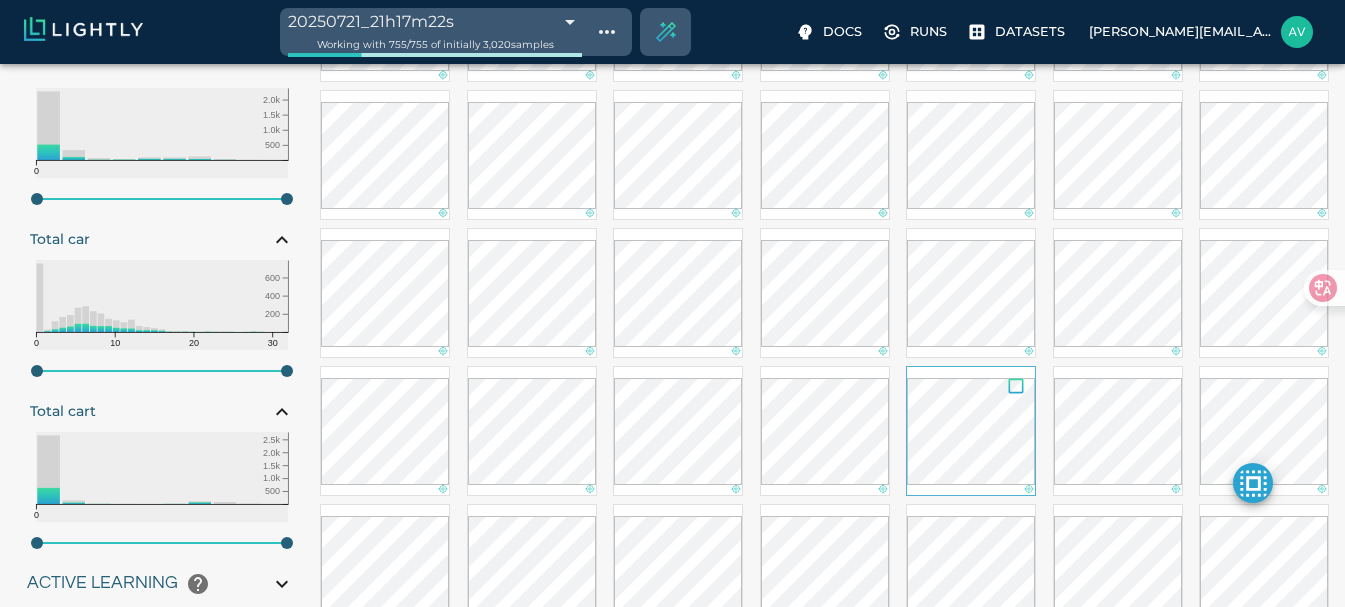 scroll, scrollTop: 2537, scrollLeft: 0, axis: vertical 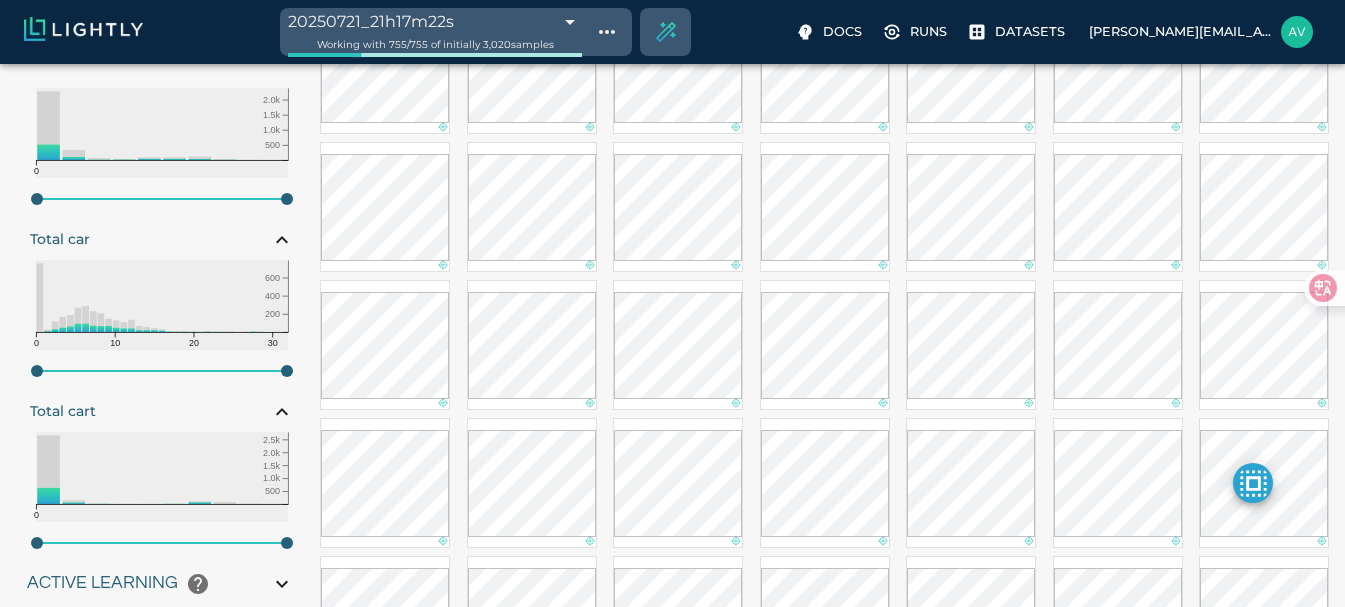 click on "20250721_21h17m22s 687eae6355b9bc3486db6a22 Working with   755  /  755   of initially 3,020  samples Docs Runs Datasets avgustavo@alu.ufc.br   Dataset loading completed! It seems like  lightly-serve  is not running. Please start  lightly-serve  and    forward ports if you are using a remote machine .   For more information and solutions to common issues, please see our    documentation . lightly-serve   input_mount =' /home/path/to/input_folder '   lightly_mount =' /home/path/to/lightly_folder '   Home Explore Correlation Embedding Download & Export Analyze & Filter ​ Aa .* Predictions  Total Objects 0 10 20 30 200 400 600 0 38  Total pedestrian  Total bicycle 0 500 1.0k 1.5k 2.0k 0 9  Total car 0 10 20 30 200 400 600 0 32  Total cart 0 500 1.0k 1.5k 2.0k 2.5k 0 9 Active Learning  object_frequency -9007199254740991.00 -9007199254740991.00  objectness_least_confidence 0.00 1.00  uncertainty_entropy 0.00 1.00  uncertainty_least_confidence 0.00 1.00  uncertainty_margin 0.00 1.00 Metadata 1 2.3 File size 5.43" at bounding box center (672, 176) 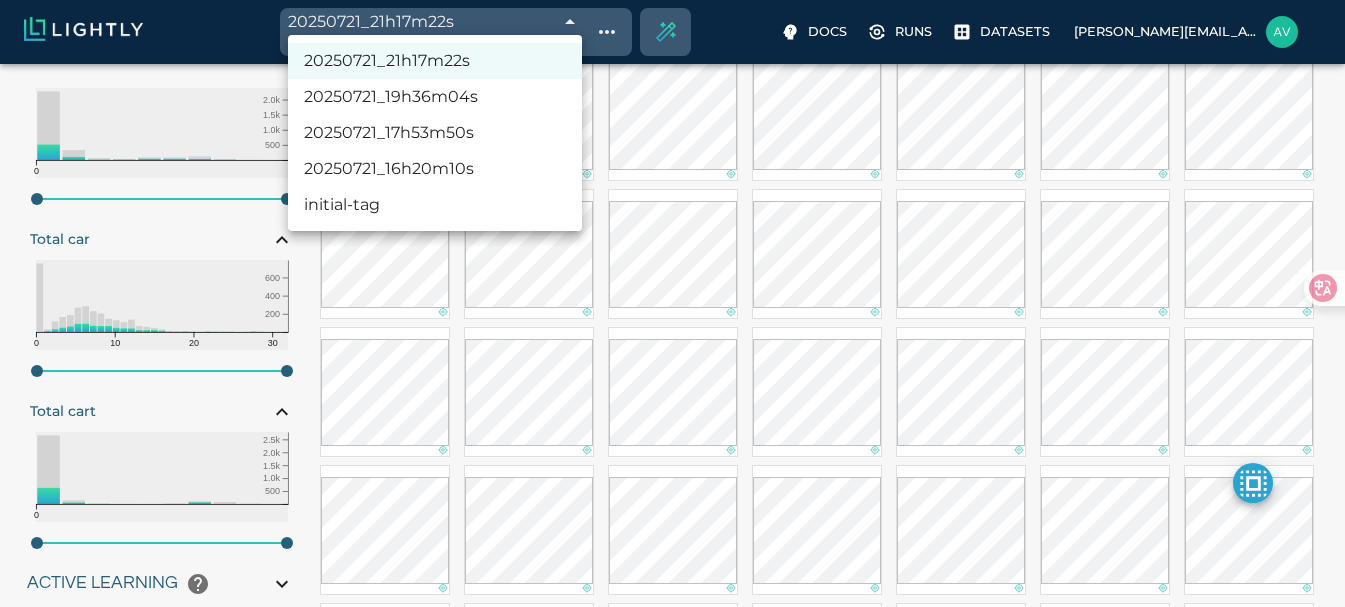 scroll, scrollTop: 2837, scrollLeft: 0, axis: vertical 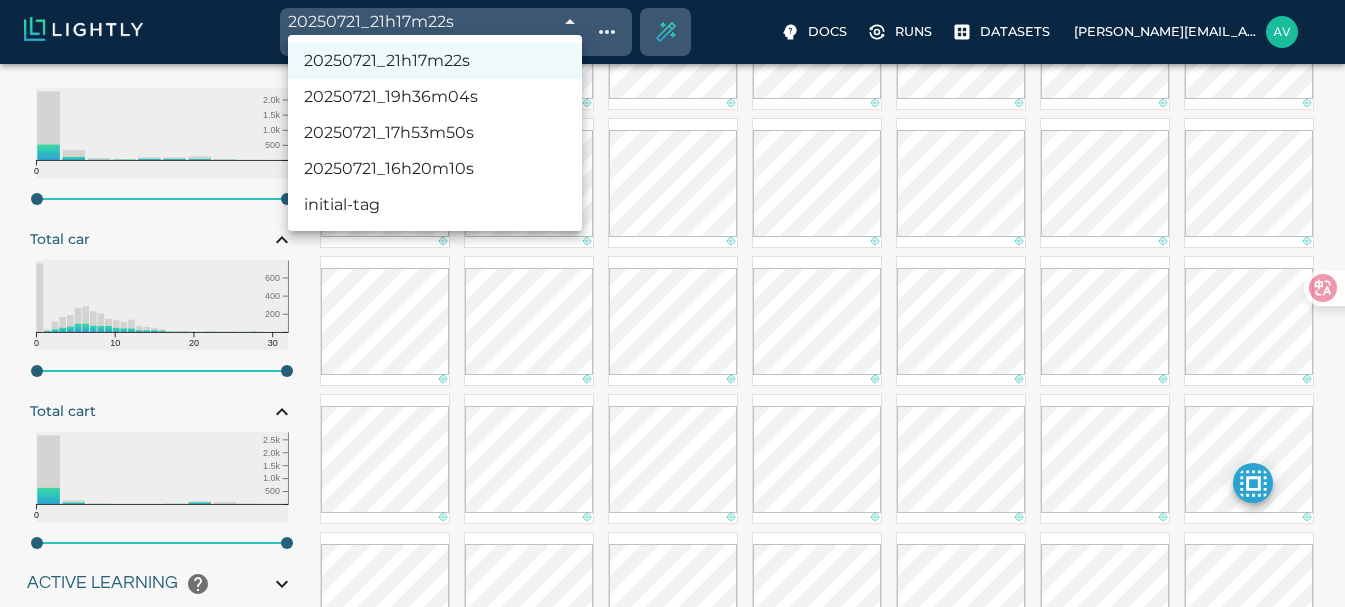 click at bounding box center [672, 303] 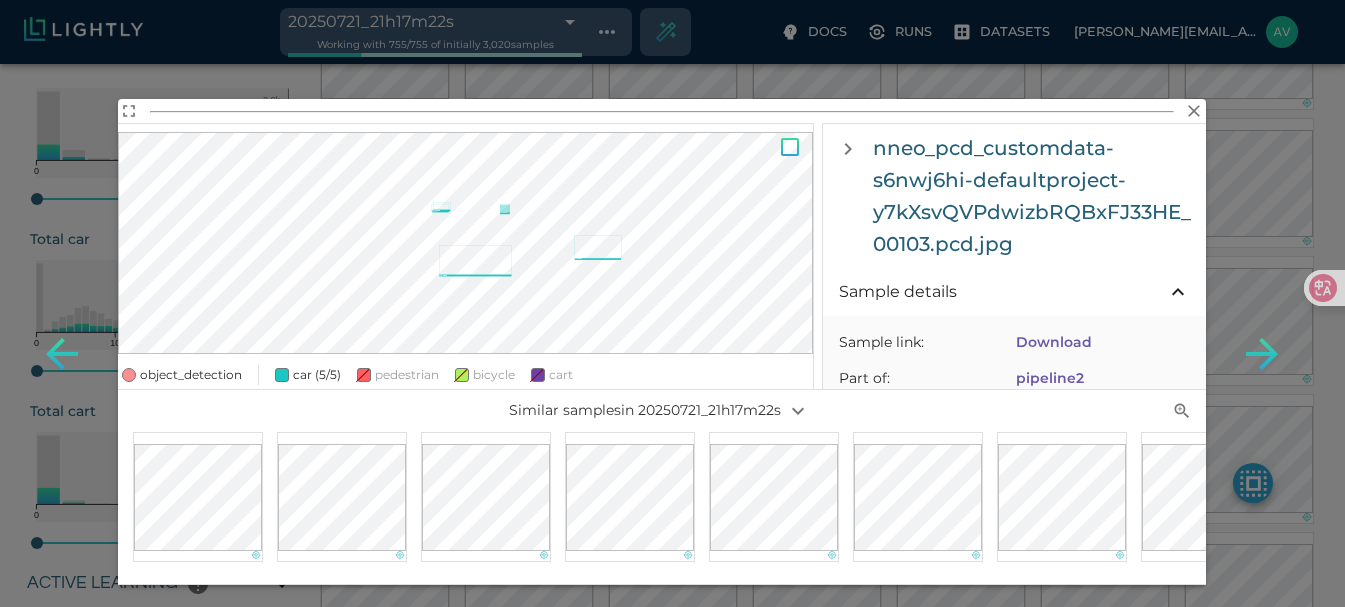 click 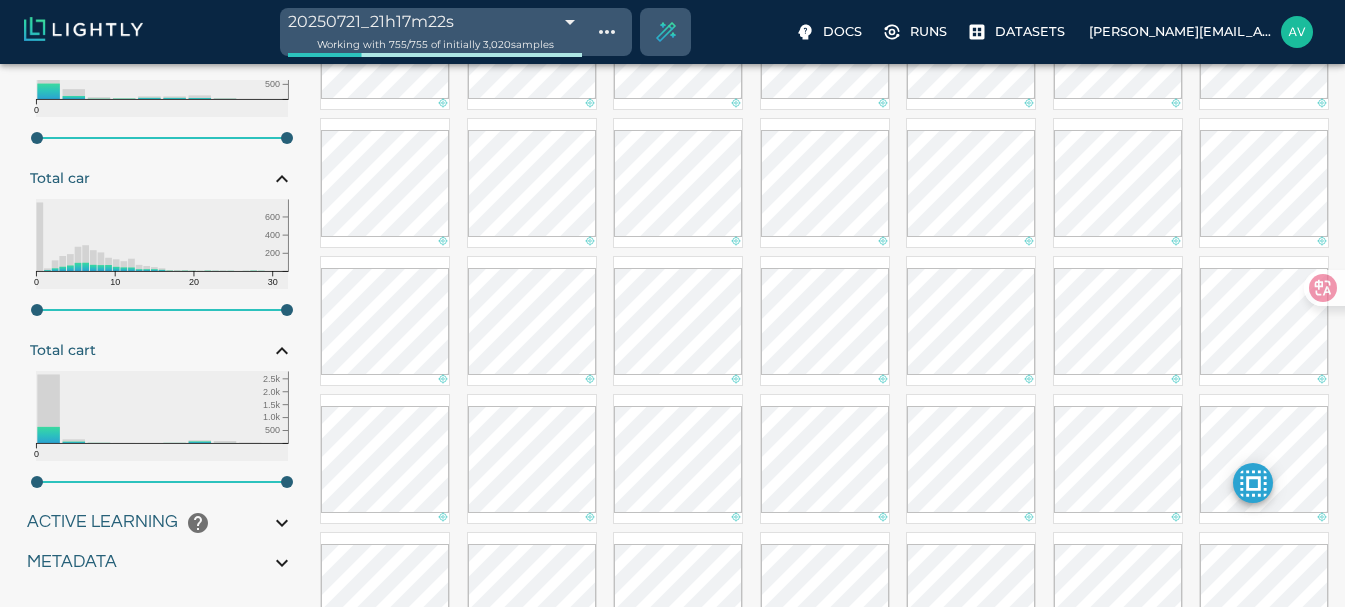 scroll, scrollTop: 817, scrollLeft: 0, axis: vertical 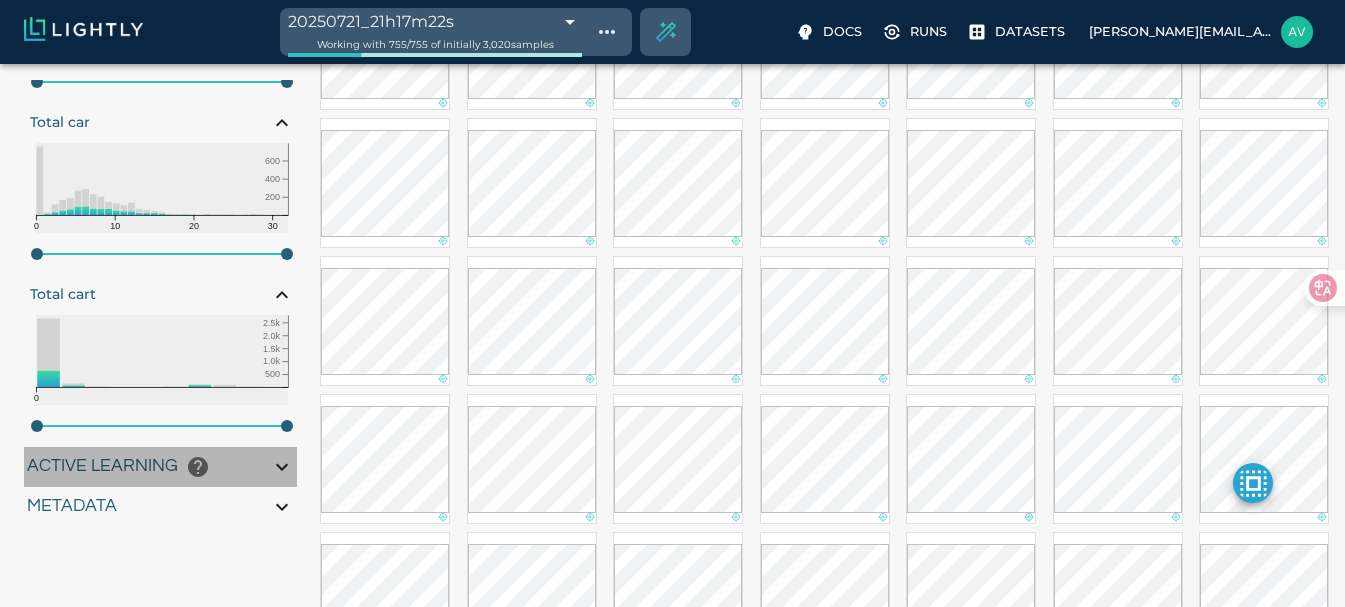 click on "Active Learning" at bounding box center (102, 466) 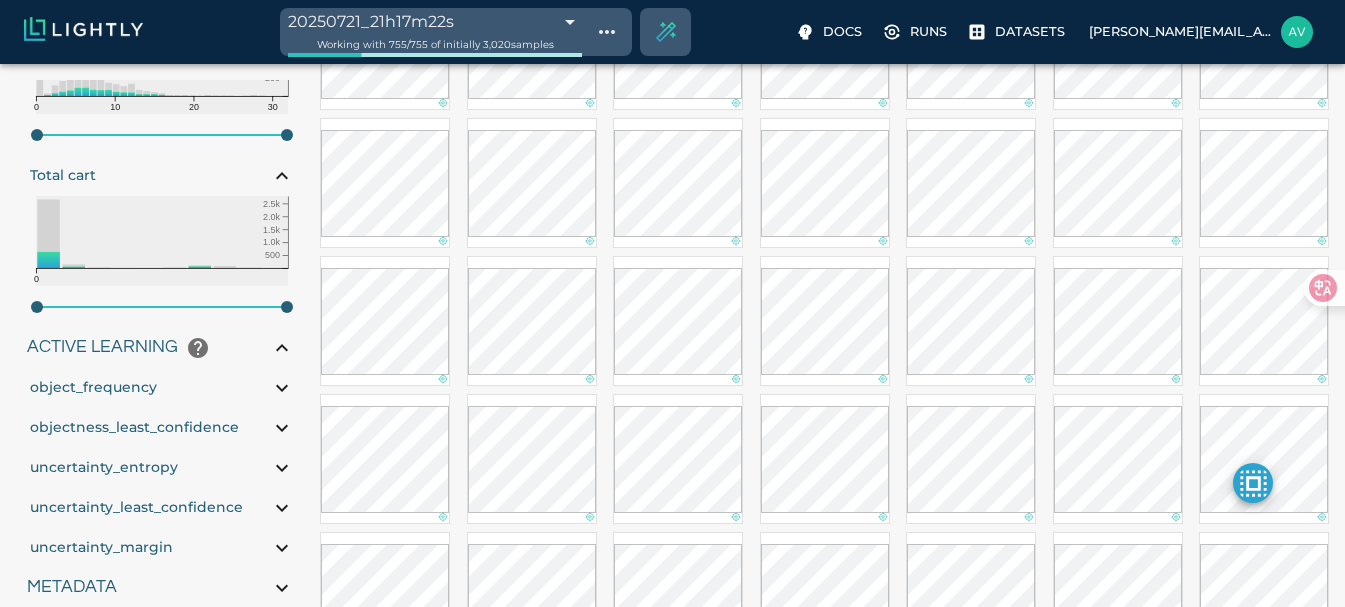 scroll, scrollTop: 1017, scrollLeft: 0, axis: vertical 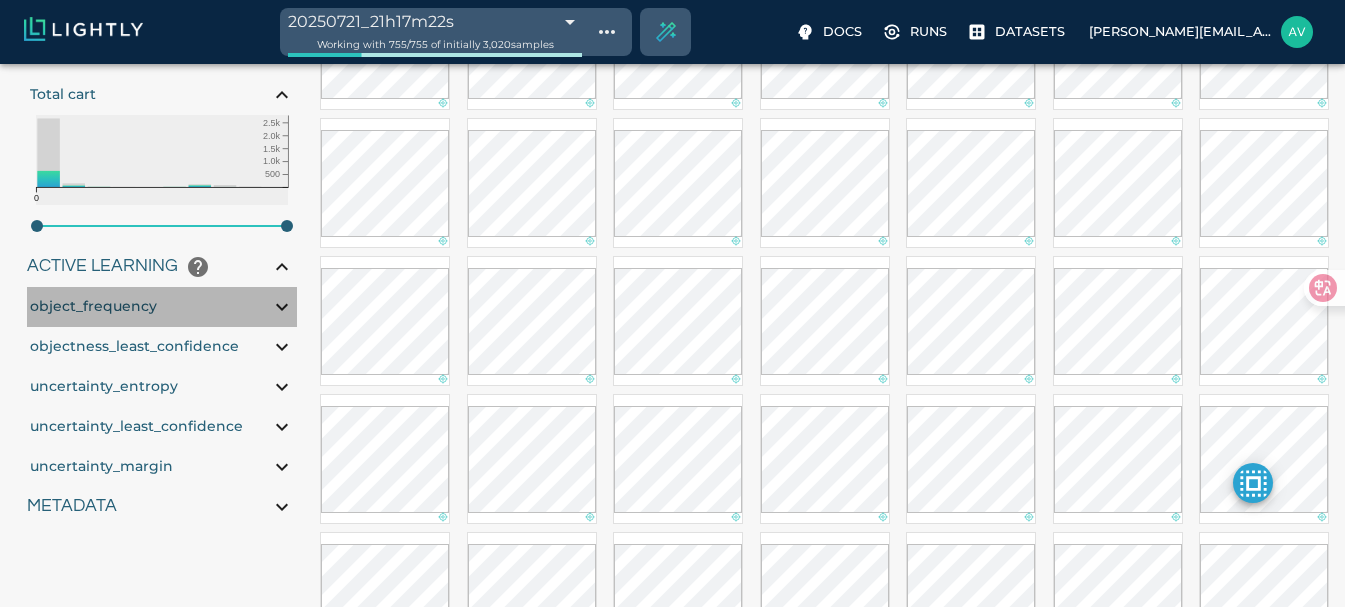 click on "object_frequency" at bounding box center (162, 307) 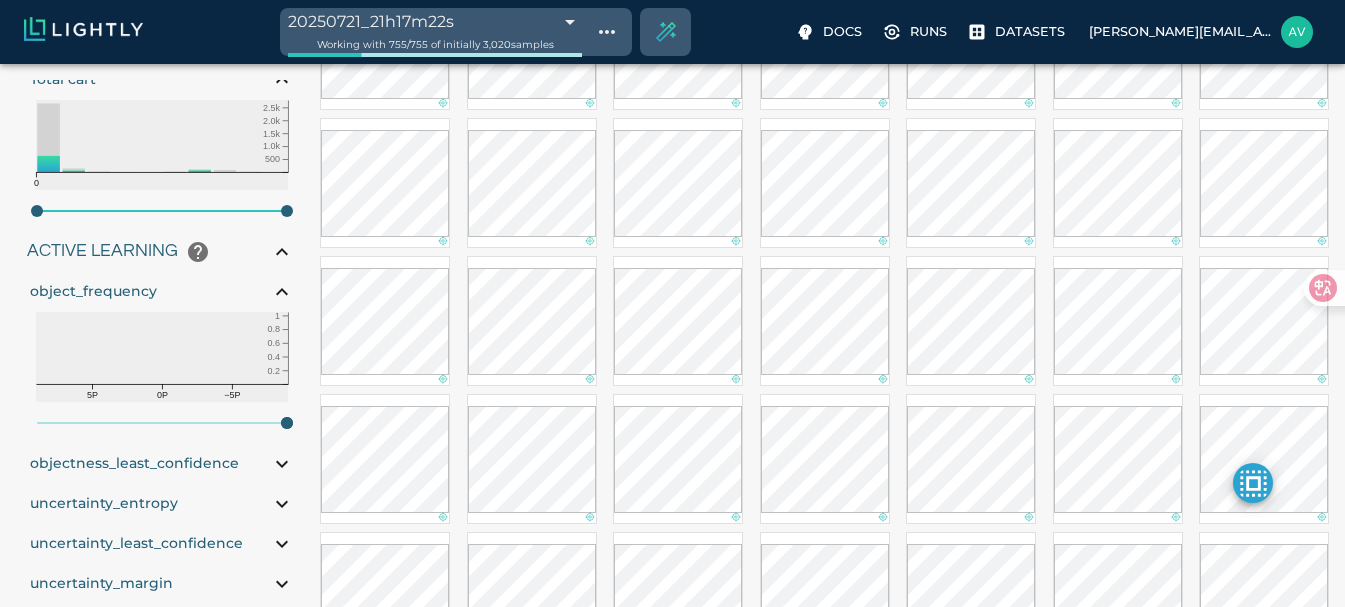 type on "0.890561496250079" 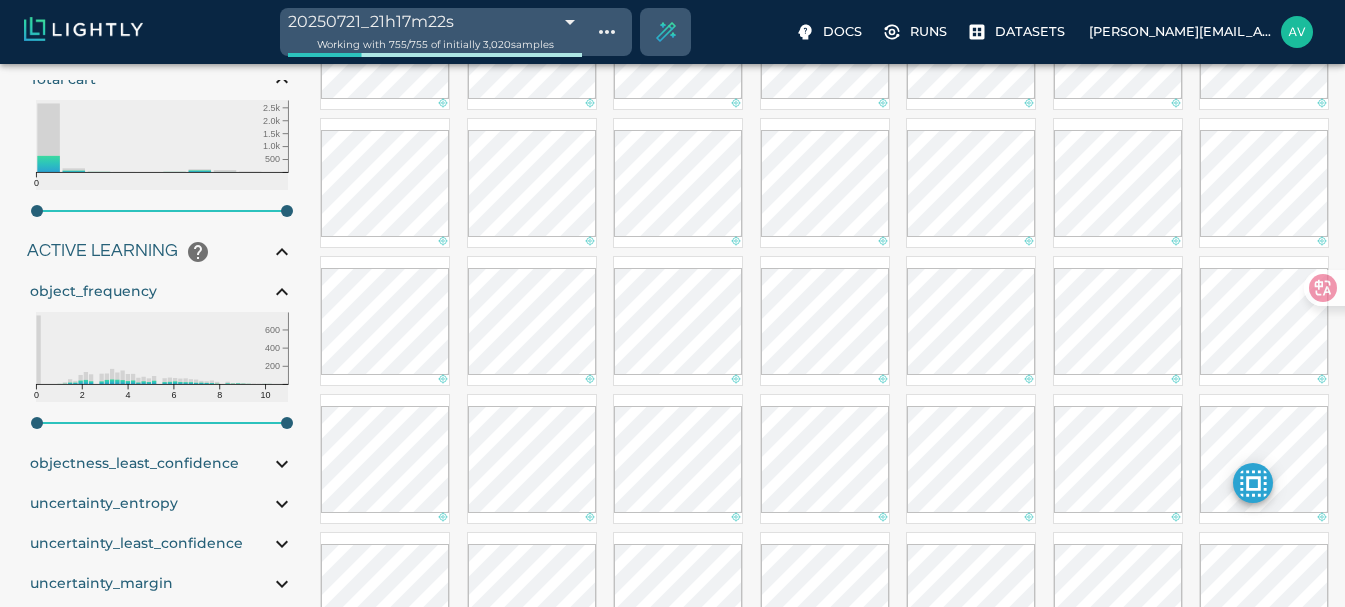 type on "0.890561496250079" 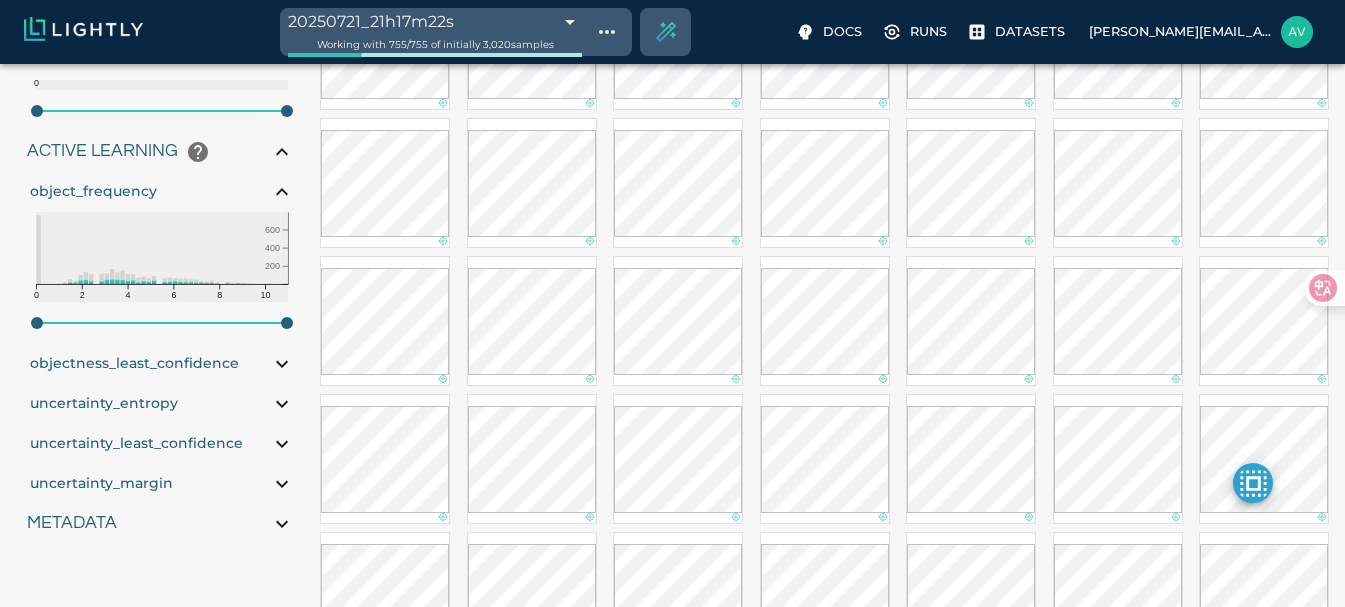 click on "uncertainty_entropy" at bounding box center [162, 404] 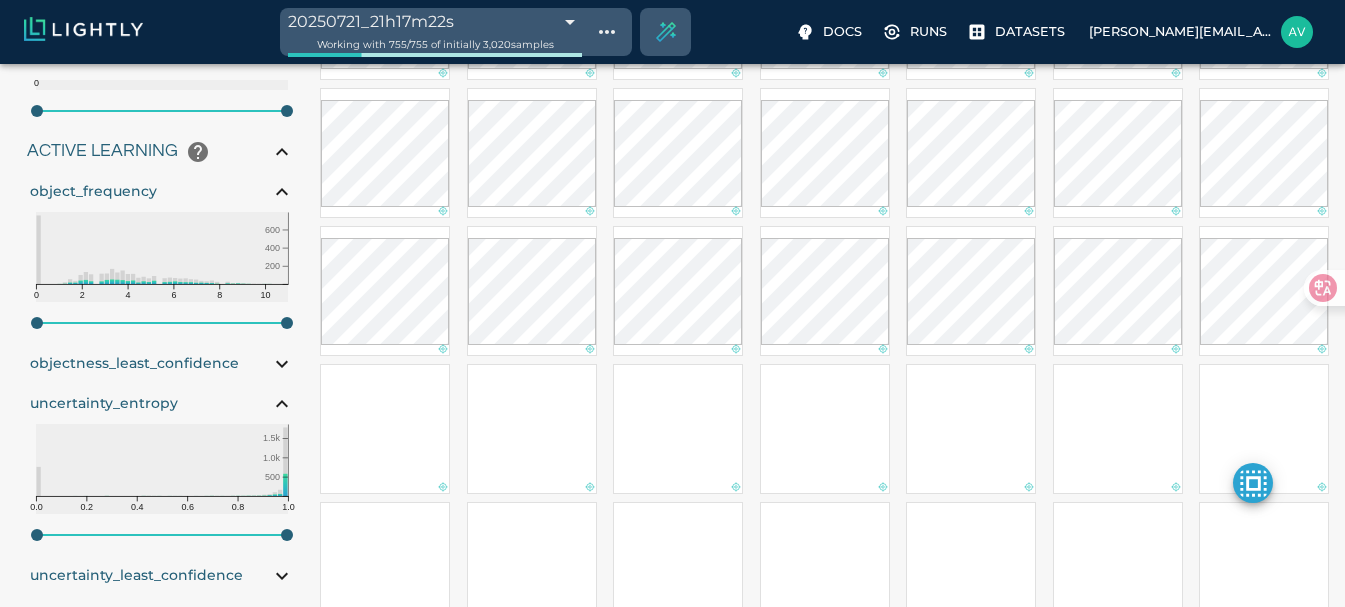 scroll, scrollTop: 3837, scrollLeft: 0, axis: vertical 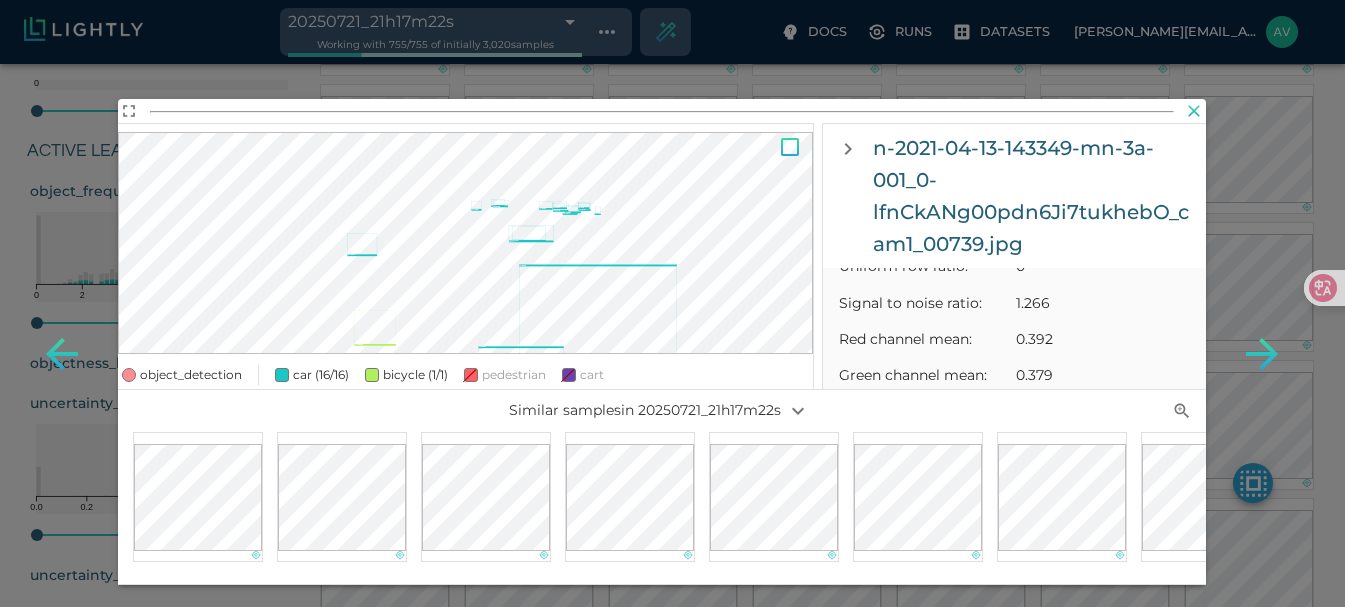 click 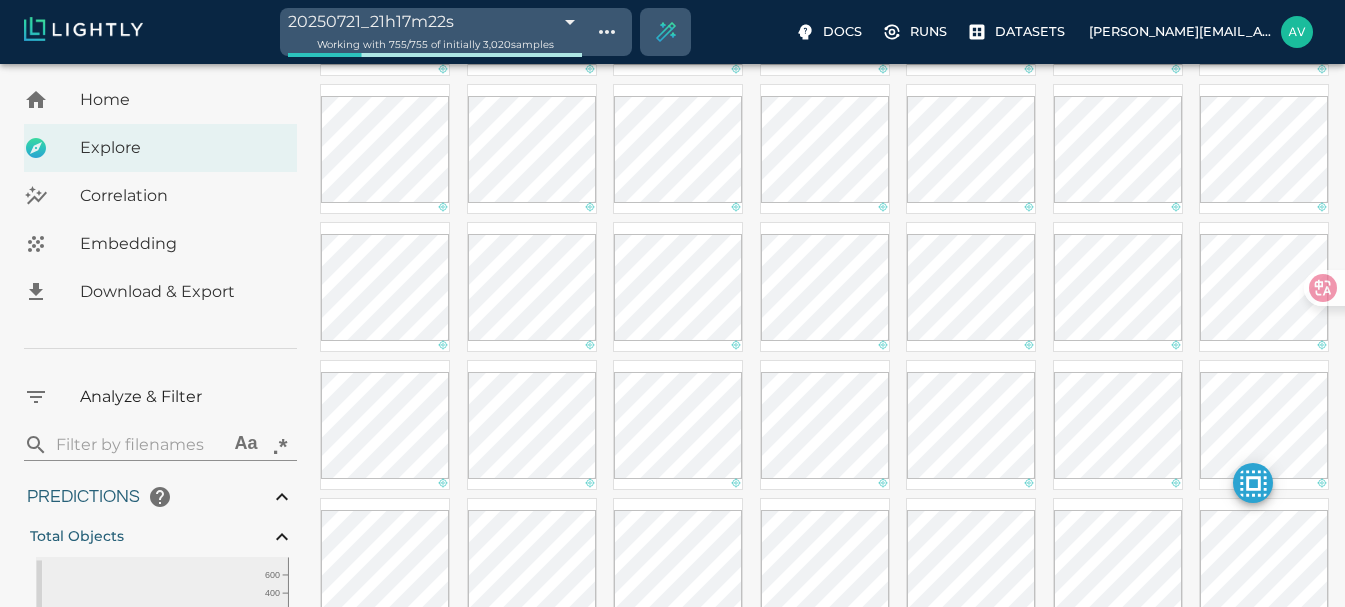 scroll, scrollTop: 0, scrollLeft: 0, axis: both 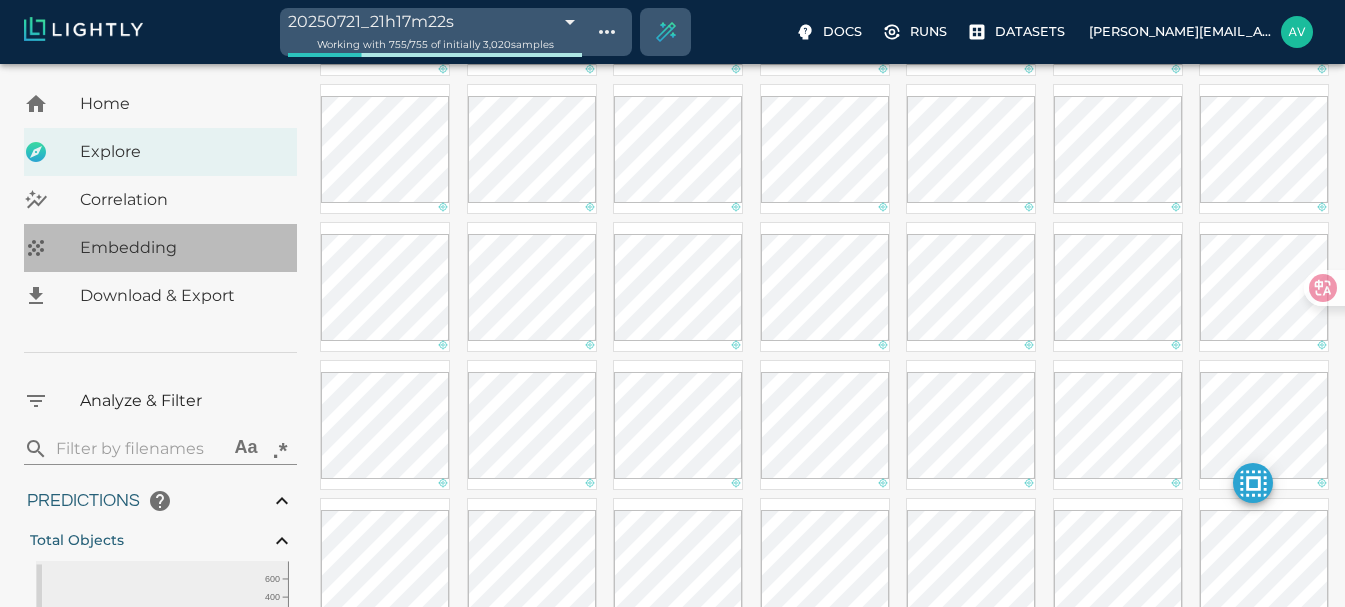 click on "Embedding" at bounding box center (160, 248) 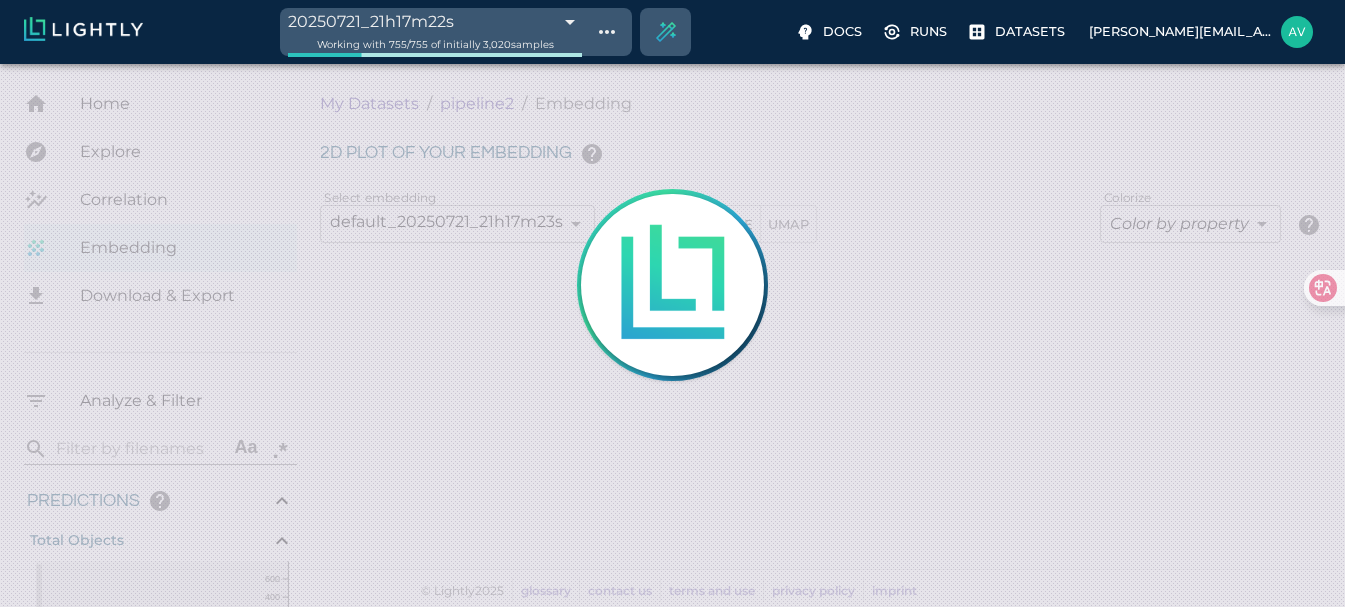 scroll, scrollTop: 0, scrollLeft: 0, axis: both 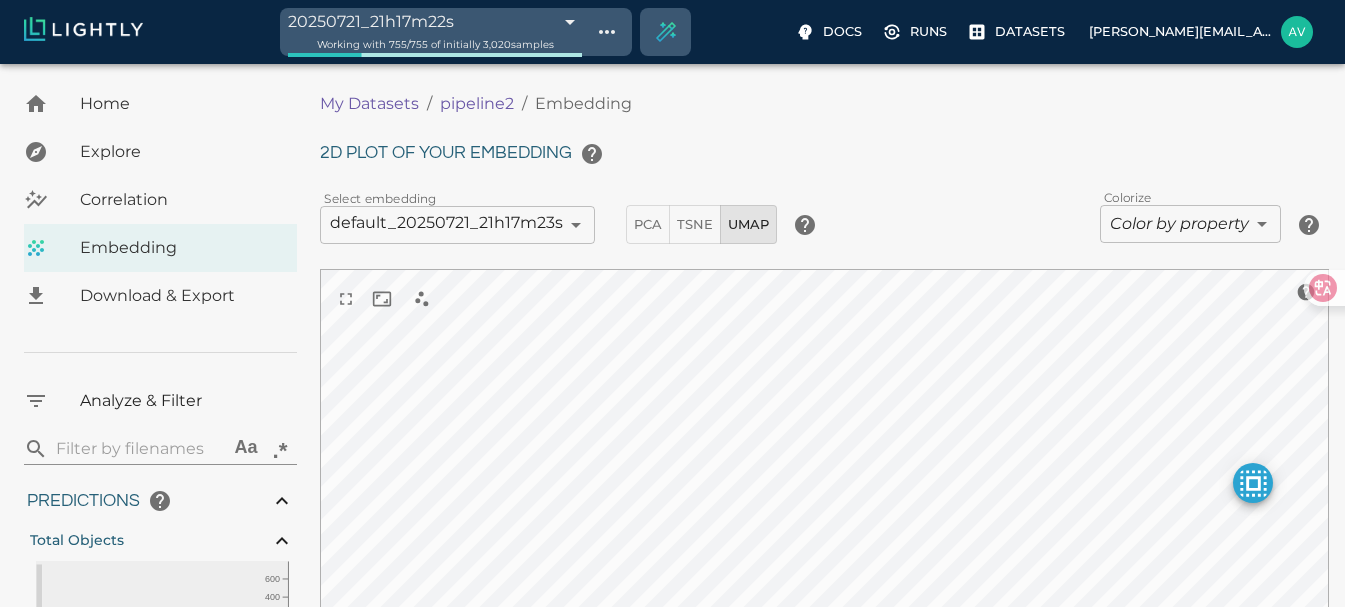 click on "20250721_21h17m22s 687eae6355b9bc3486db6a22 Working with   755  /  755   of initially 3,020  samples Docs Runs Datasets avgustavo@alu.ufc.br   Dataset loading completed! It seems like  lightly-serve  is not running. Please start  lightly-serve  and    forward ports if you are using a remote machine .   For more information and solutions to common issues, please see our    documentation . lightly-serve   input_mount =' /home/path/to/input_folder '   lightly_mount =' /home/path/to/lightly_folder '   Home Explore Correlation Embedding Download & Export Analyze & Filter ​ Aa .* Predictions  Total Objects 0 10 20 30 200 400 600 0 38  Total pedestrian  Total bicycle 0 500 1.0k 1.5k 2.0k 0 9  Total car 0 10 20 30 200 400 600 0 32  Total cart 0 500 1.0k 1.5k 2.0k 2.5k 0 9 Active Learning  object_frequency 0 2 4 6 8 10 200 400 600 0.00 11.00  objectness_least_confidence 0.00 1.00  uncertainty_entropy 0.0 0.2 0.4 0.6 0.8 1.0 500 1.0k 1.5k 0.00 1.00  uncertainty_least_confidence 0.00 1.00  uncertainty_margin 0.00 1" at bounding box center (672, 423) 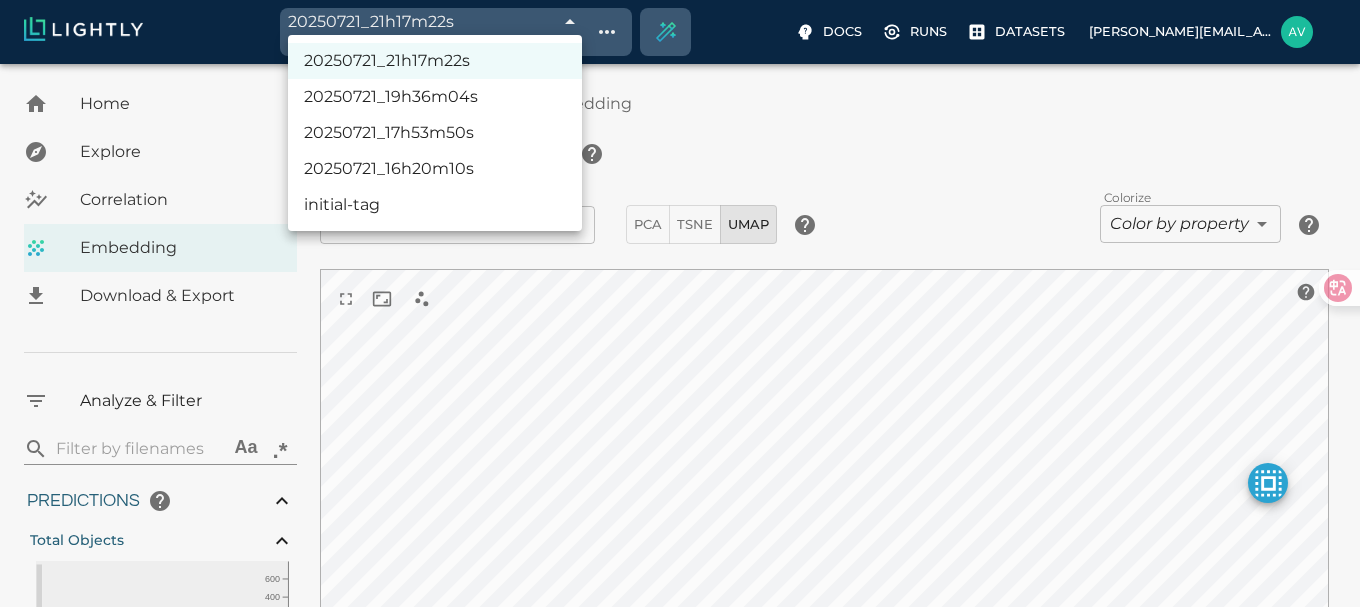 click at bounding box center [680, 303] 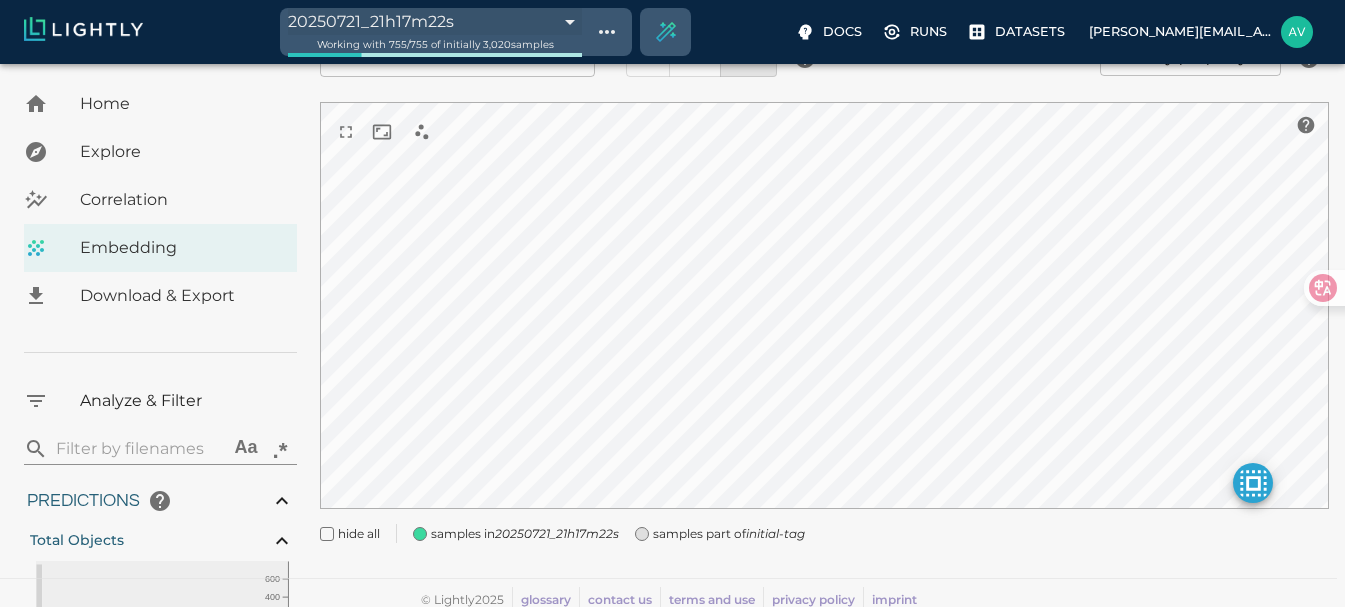 scroll, scrollTop: 175, scrollLeft: 0, axis: vertical 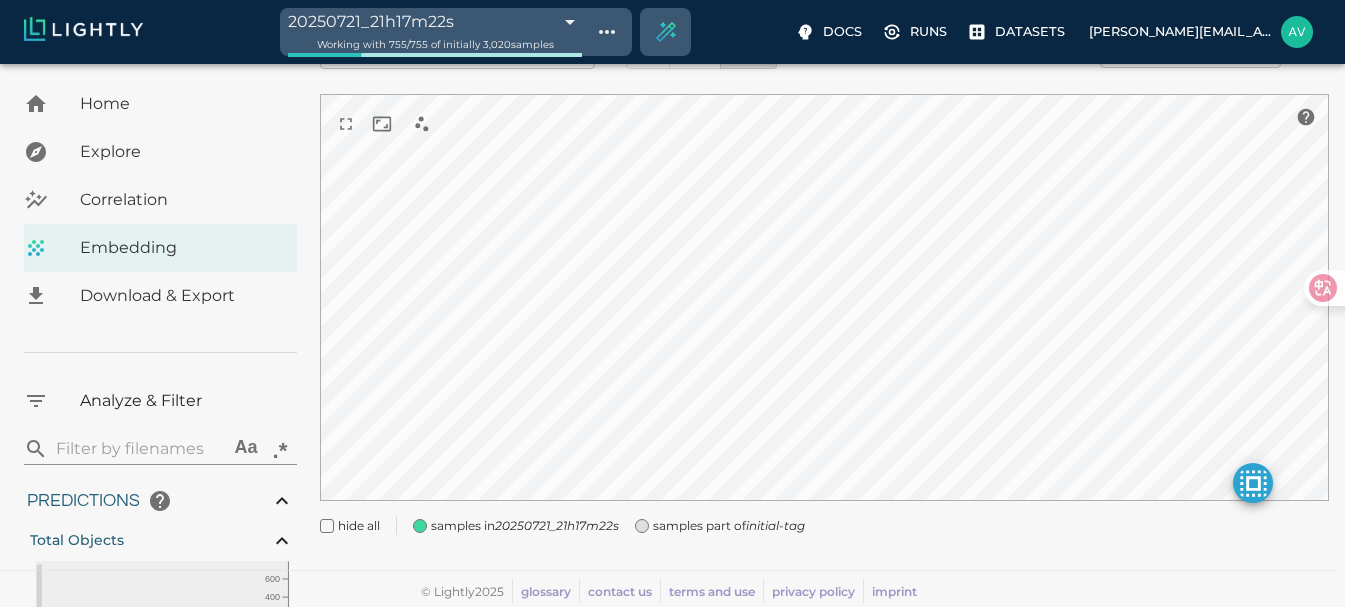click at bounding box center [642, 526] 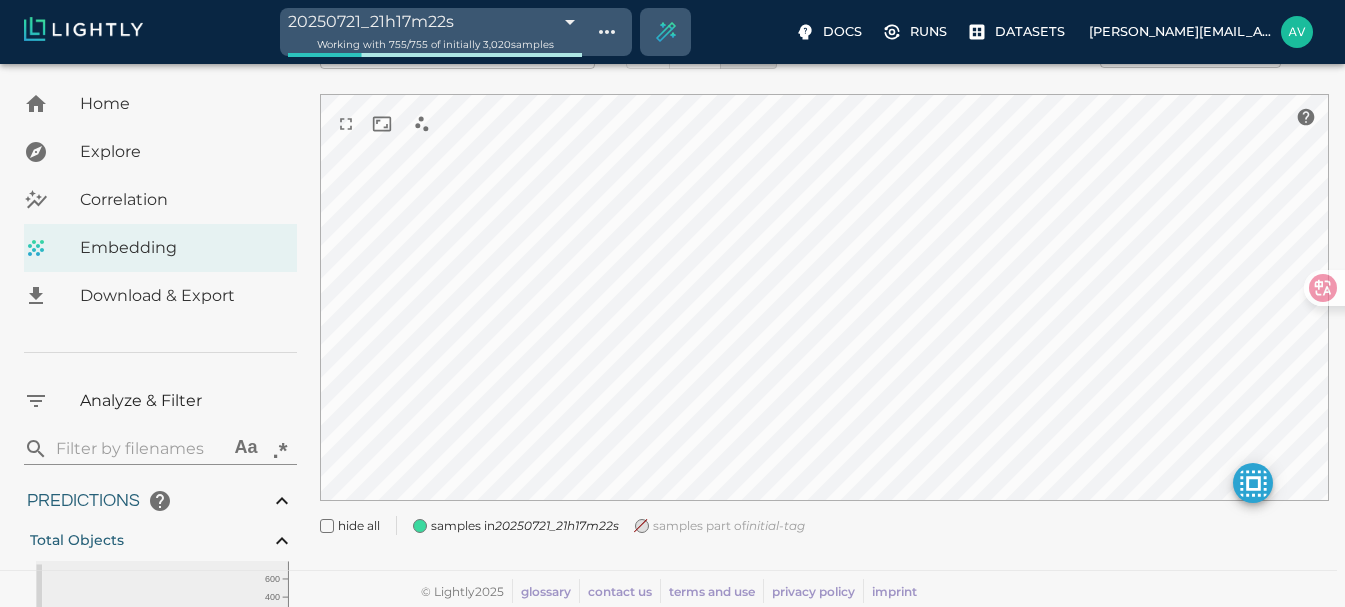 click at bounding box center [642, 526] 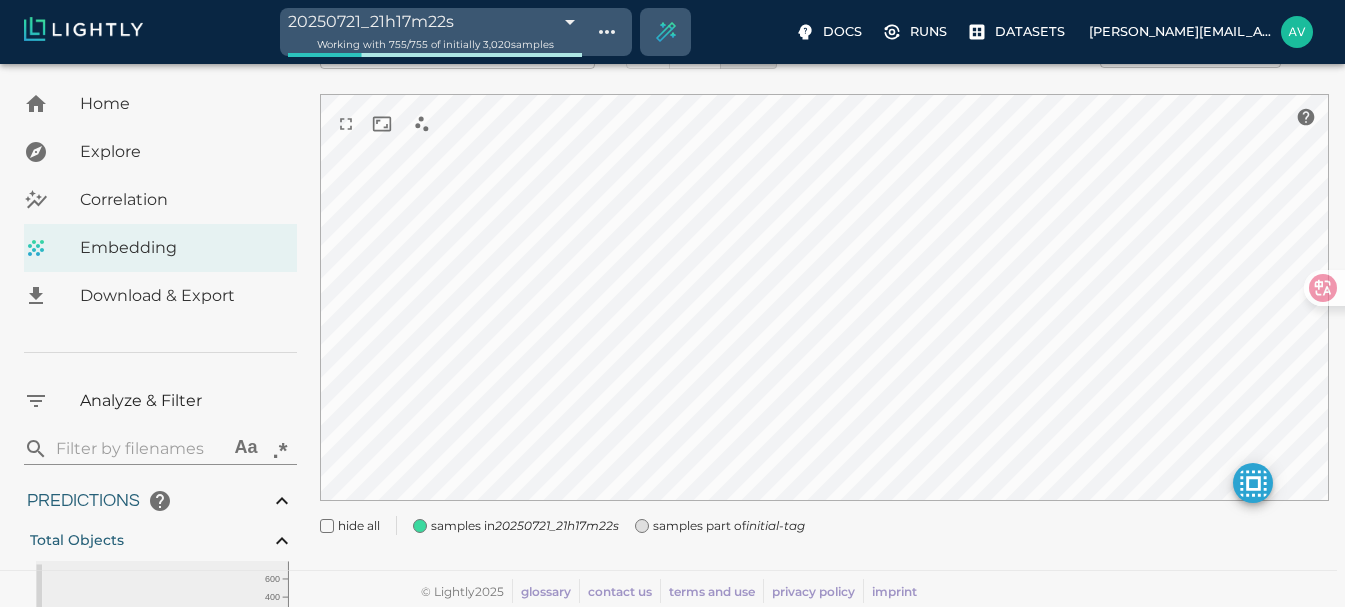 click on "20250721_21h17m22s 687eae6355b9bc3486db6a22 Working with   755  /  755   of initially 3,020  samples Docs Runs Datasets avgustavo@alu.ufc.br   Dataset loading completed! It seems like  lightly-serve  is not running. Please start  lightly-serve  and    forward ports if you are using a remote machine .   For more information and solutions to common issues, please see our    documentation . lightly-serve   input_mount =' /home/path/to/input_folder '   lightly_mount =' /home/path/to/lightly_folder '   Home Explore Correlation Embedding Download & Export Analyze & Filter ​ Aa .* Predictions  Total Objects 0 10 20 30 200 400 600 0 38  Total pedestrian  Total bicycle 0 500 1.0k 1.5k 2.0k 0 9  Total car 0 10 20 30 200 400 600 0 32  Total cart 0 500 1.0k 1.5k 2.0k 2.5k 0 9 Active Learning  object_frequency 0 2 4 6 8 10 200 400 600 0.00 11.00  objectness_least_confidence 0.00 1.00  uncertainty_entropy 0.0 0.2 0.4 0.6 0.8 1.0 500 1.0k 1.5k 0.00 1.00  uncertainty_least_confidence 0.00 1.00  uncertainty_margin 0.00 1" at bounding box center (672, 248) 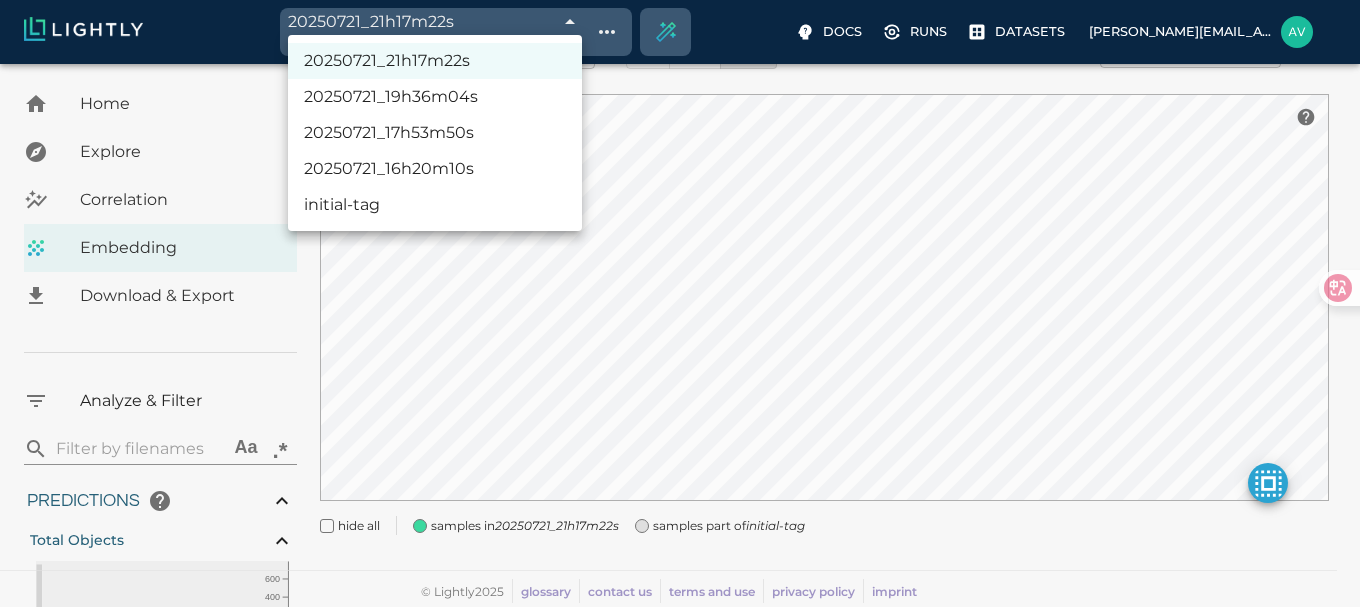 click on "20250721_19h36m04s" at bounding box center (435, 97) 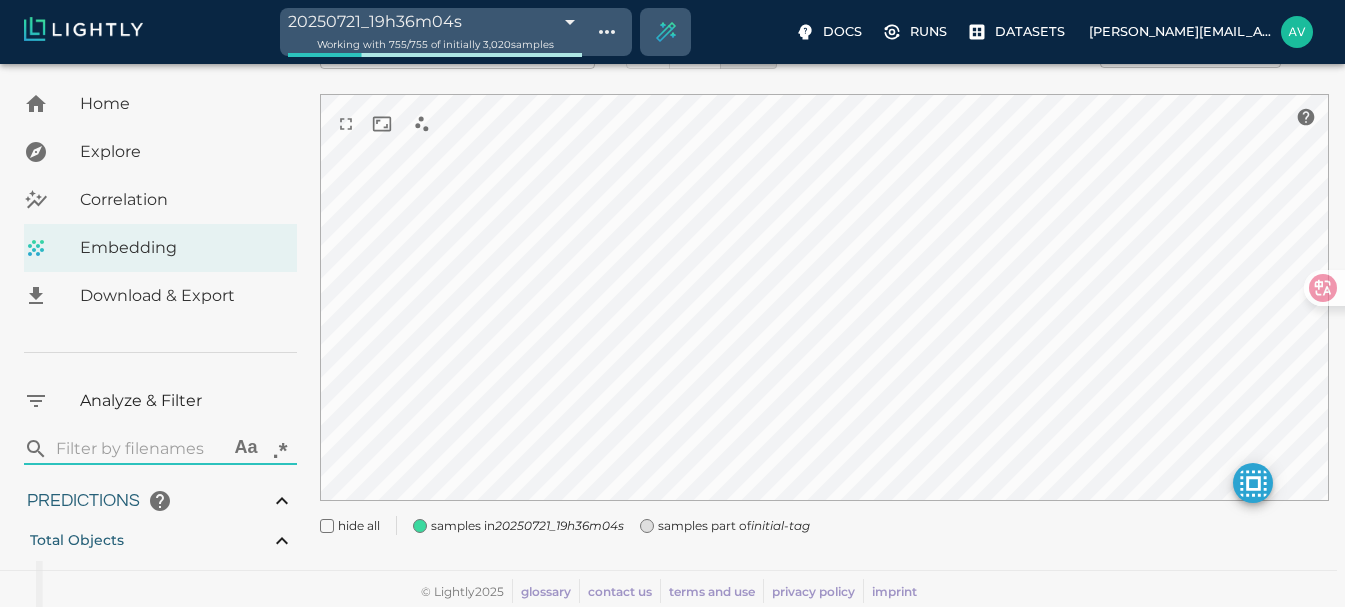 type on "0.890561496250079" 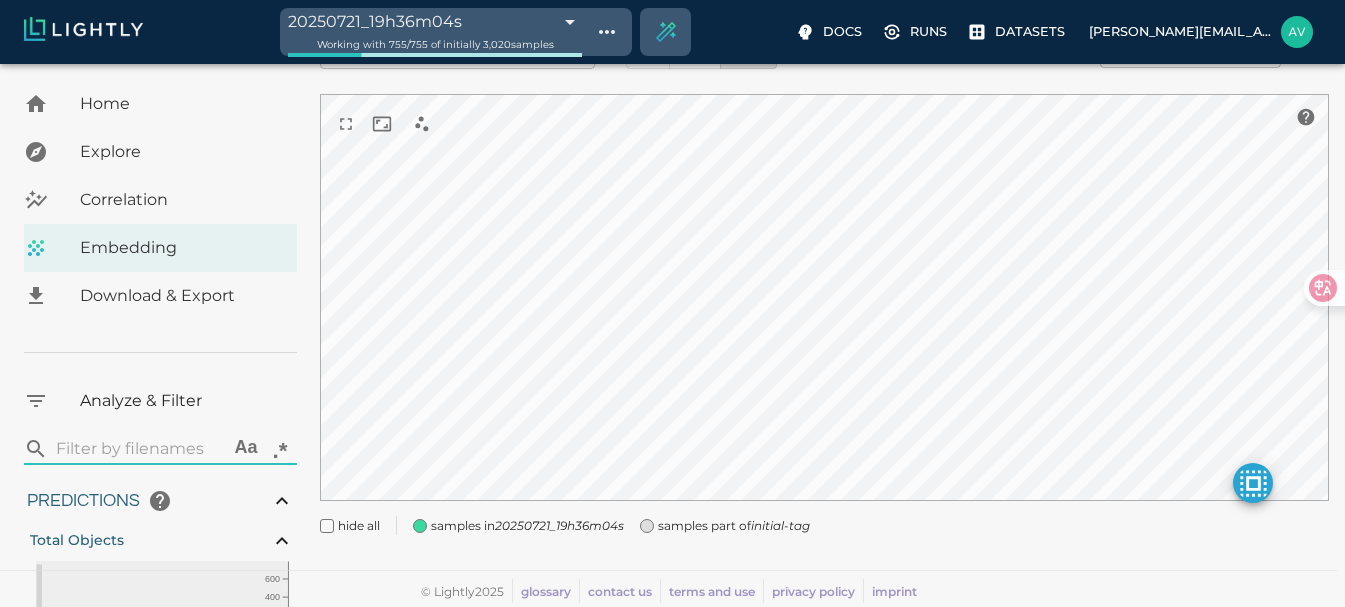 type on "0.890561496250079" 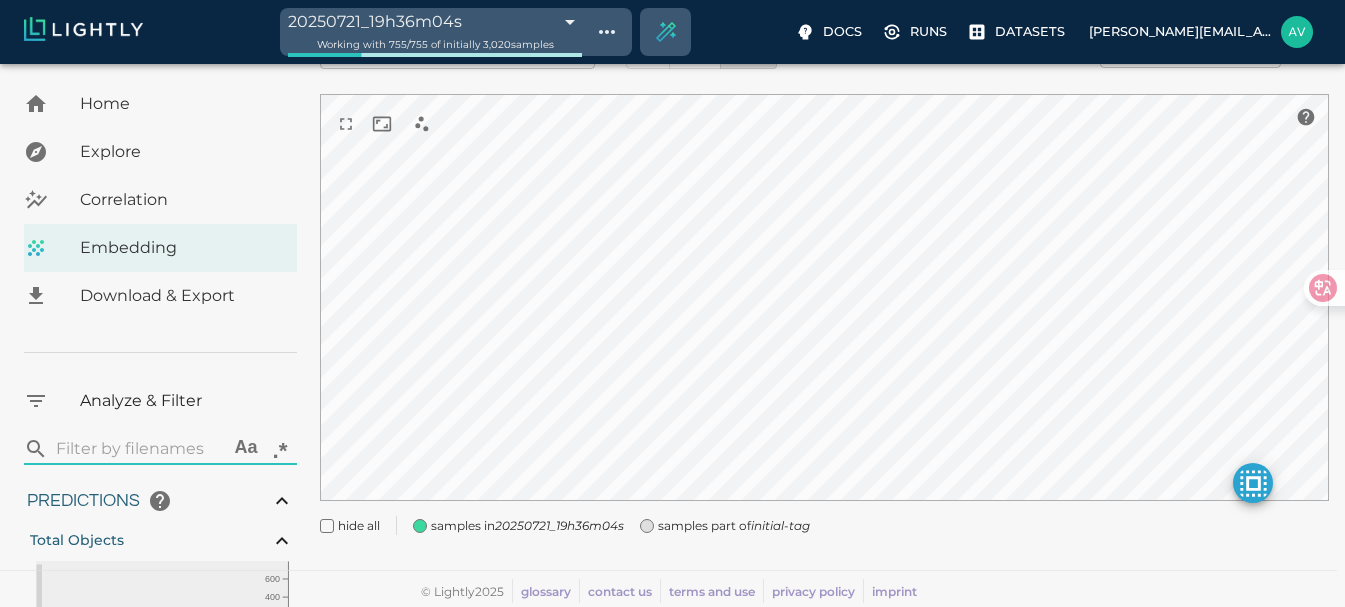click on "20250721_19h36m04s 687e96a455b9bc3486d77781 Working with   755  /  755   of initially 3,020  samples Docs Runs Datasets avgustavo@alu.ufc.br   Dataset loading completed! It seems like  lightly-serve  is not running. Please start  lightly-serve  and    forward ports if you are using a remote machine .   For more information and solutions to common issues, please see our    documentation . lightly-serve   input_mount =' /home/path/to/input_folder '   lightly_mount =' /home/path/to/lightly_folder '   Home Explore Correlation Embedding Download & Export Analyze & Filter ​ Aa .* Predictions  Total Objects 0 10 20 30 200 400 600 0 38  Total pedestrian  Total bicycle 0 500 1.0k 1.5k 2.0k 0 9  Total car 0 10 20 30 200 400 600 0 32  Total cart 0 500 1.0k 1.5k 2.0k 2.5k 0 9 Active Learning  object_frequency 0 2 4 6 8 10 200 400 600 0.00 11.00  objectness_least_confidence 0.00 1.00  uncertainty_entropy 0.0 0.2 0.4 0.6 0.8 1.0 500 1.0k 1.5k 0.00 1.00  uncertainty_least_confidence 0.00 1.00  uncertainty_margin 0.00 1" at bounding box center [672, 248] 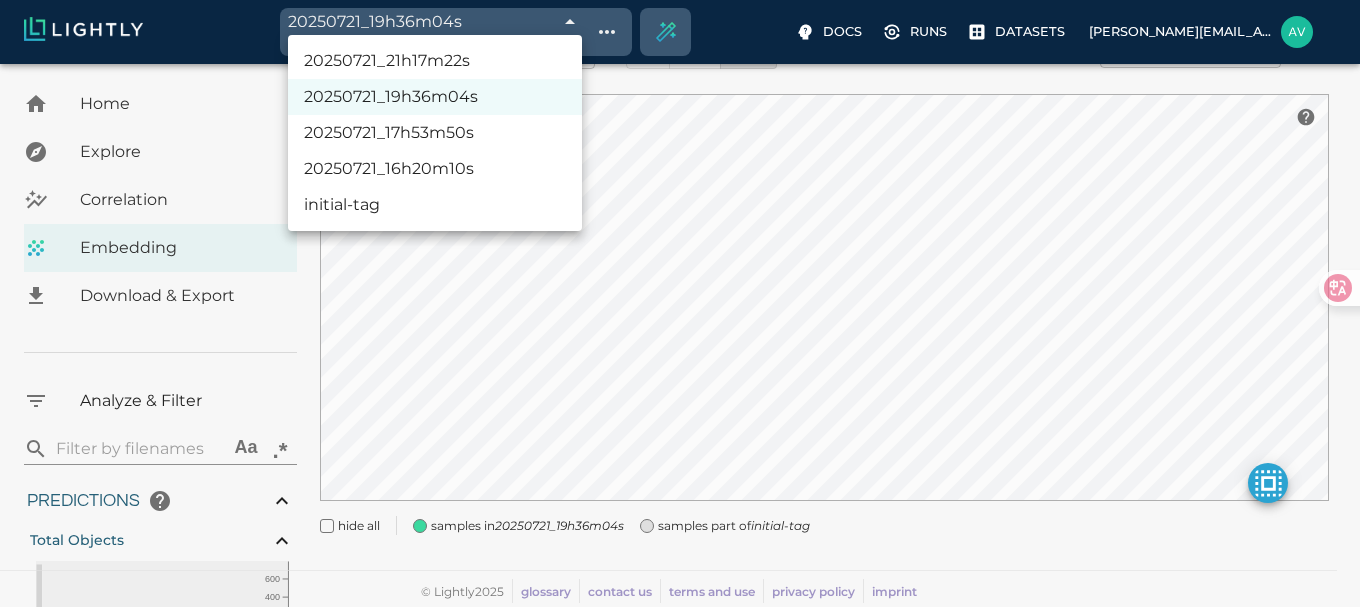 click on "20250721_17h53m50s" at bounding box center (435, 133) 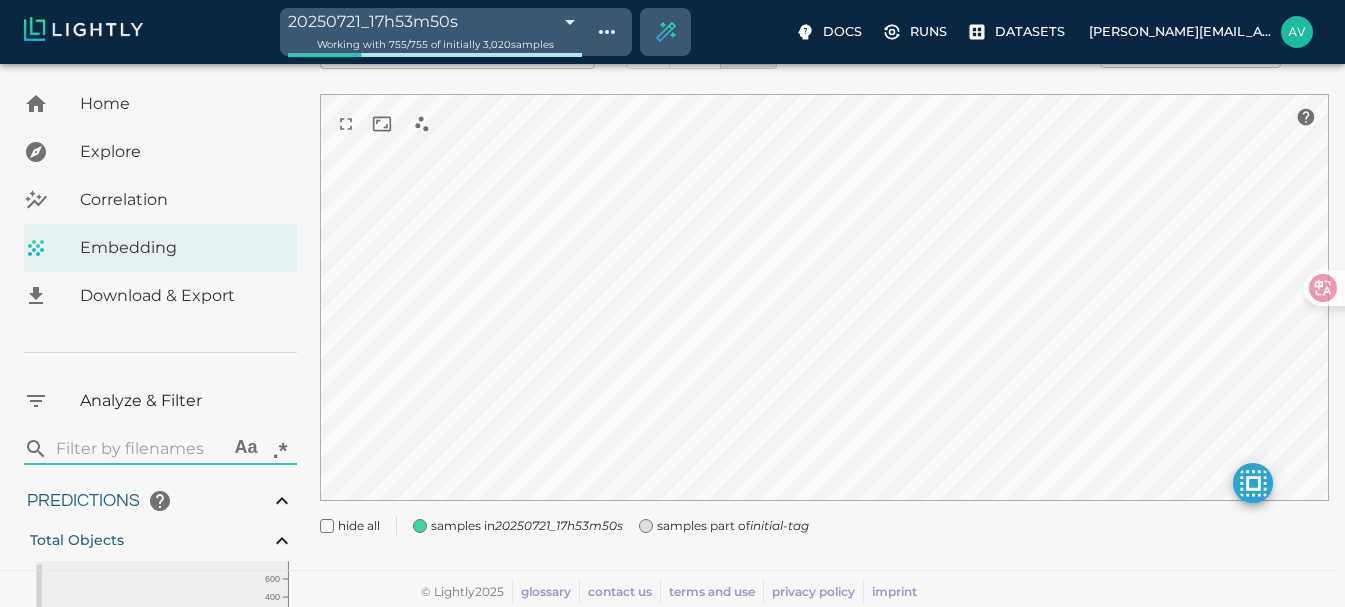 type on "0.890561496250079" 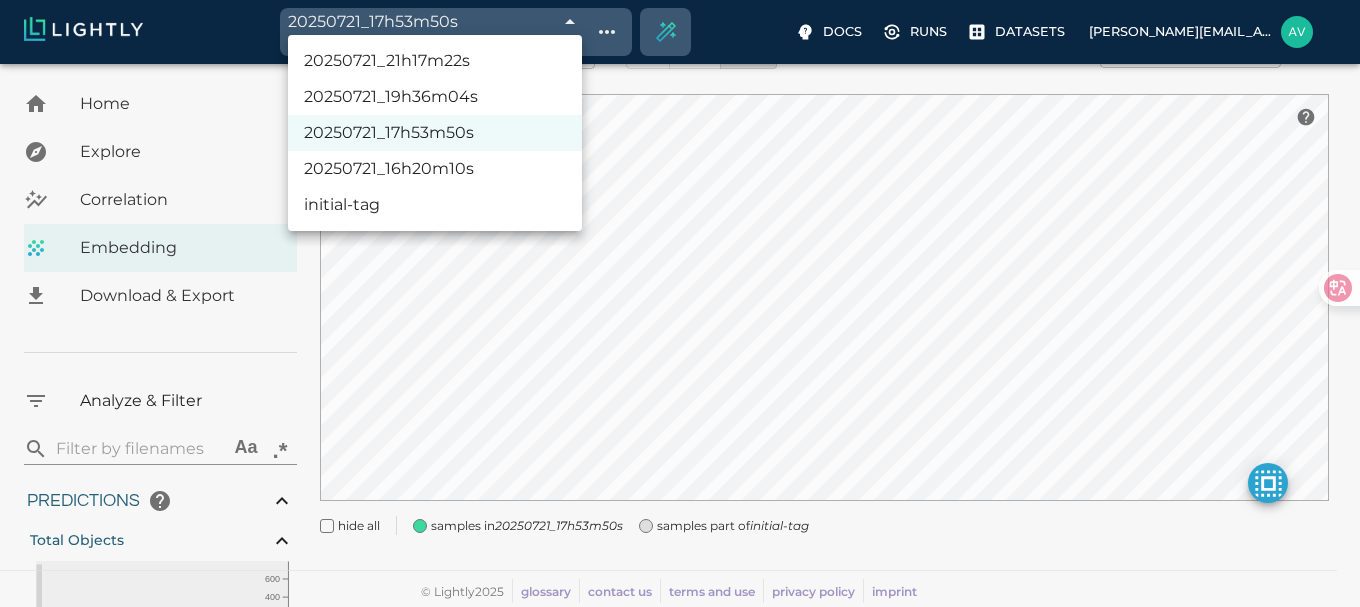 click on "20250721_17h53m50s 687e7eaf55b9bc3486d246f0 Working with   755  /  755   of initially 3,020  samples Docs Runs Datasets avgustavo@alu.ufc.br   Dataset loading completed! It seems like  lightly-serve  is not running. Please start  lightly-serve  and    forward ports if you are using a remote machine .   For more information and solutions to common issues, please see our    documentation . lightly-serve   input_mount =' /home/path/to/input_folder '   lightly_mount =' /home/path/to/lightly_folder '   Home Explore Correlation Embedding Download & Export Analyze & Filter ​ Aa .* Predictions  Total Objects 0 10 20 30 200 400 600 0 38  Total pedestrian  Total bicycle 0 500 1.0k 1.5k 2.0k 0 9  Total car 0 10 20 30 200 400 600 0 32  Total cart 0 500 1.0k 1.5k 2.0k 2.5k 0 9 Active Learning  object_frequency 0 2 4 6 8 10 200 400 600 0.00 11.00  objectness_least_confidence 0.00 1.00  uncertainty_entropy 0.0 0.2 0.4 0.6 0.8 1.0 500 1.0k 1.5k 0.00 1.00  uncertainty_least_confidence 0.00 1.00  uncertainty_margin 0.00 1" at bounding box center (680, 248) 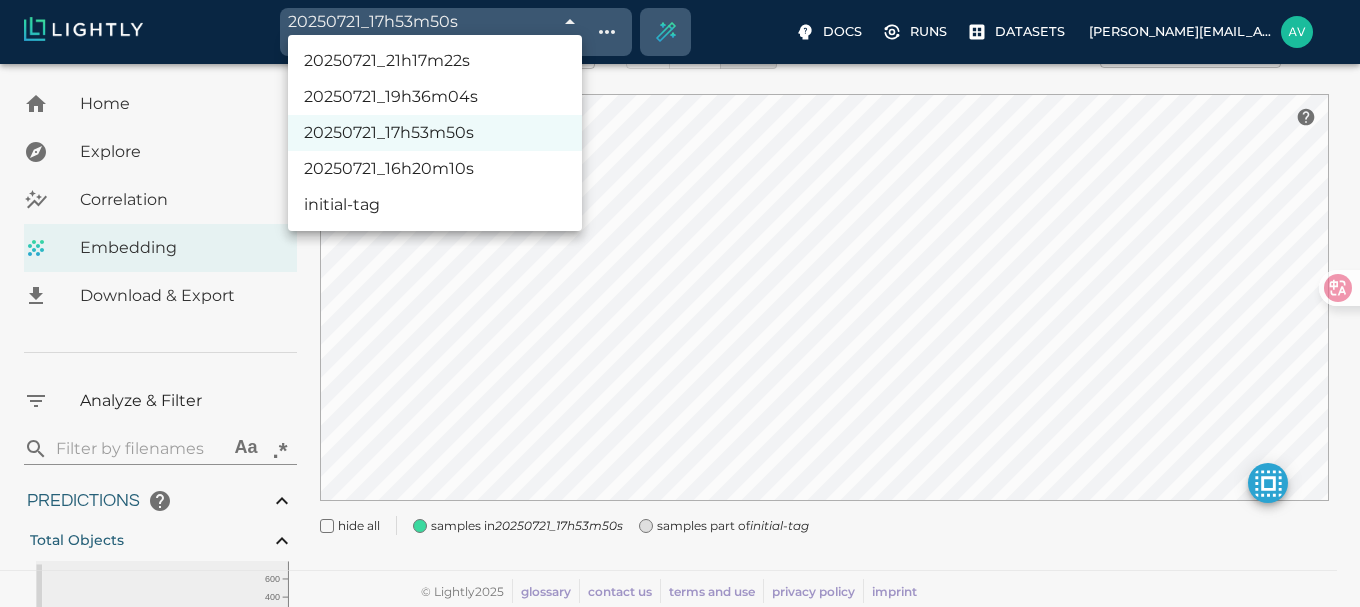 click on "20250721_16h20m10s" at bounding box center [435, 169] 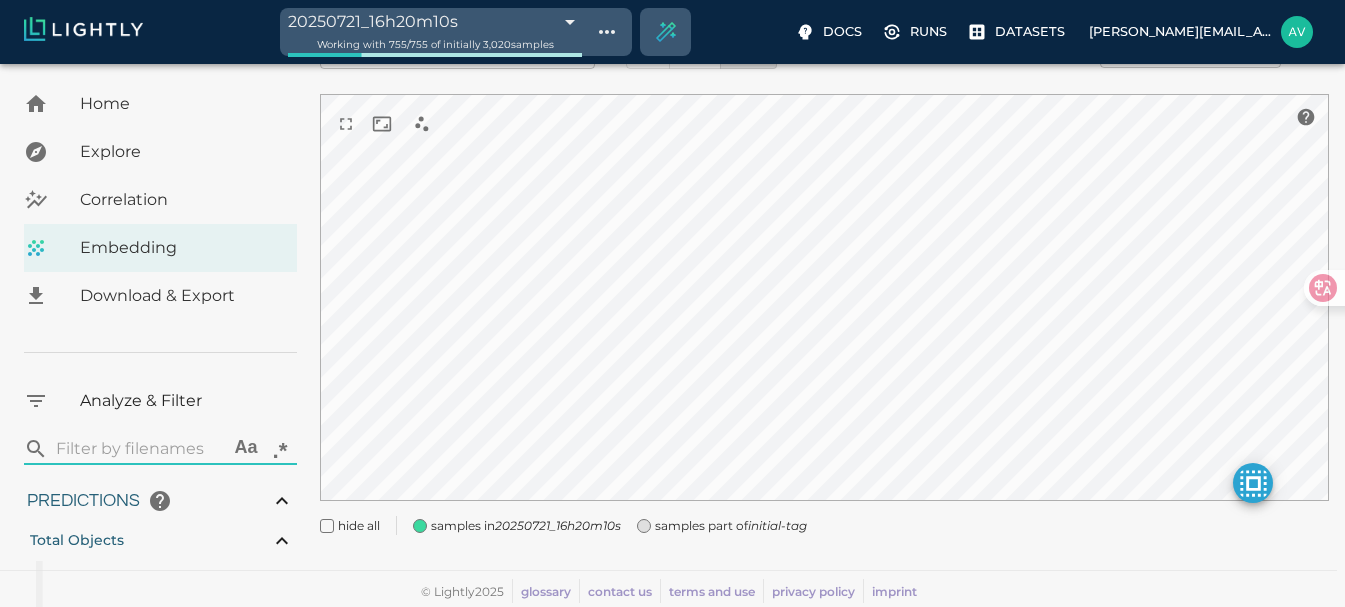 type on "0.890561496250079" 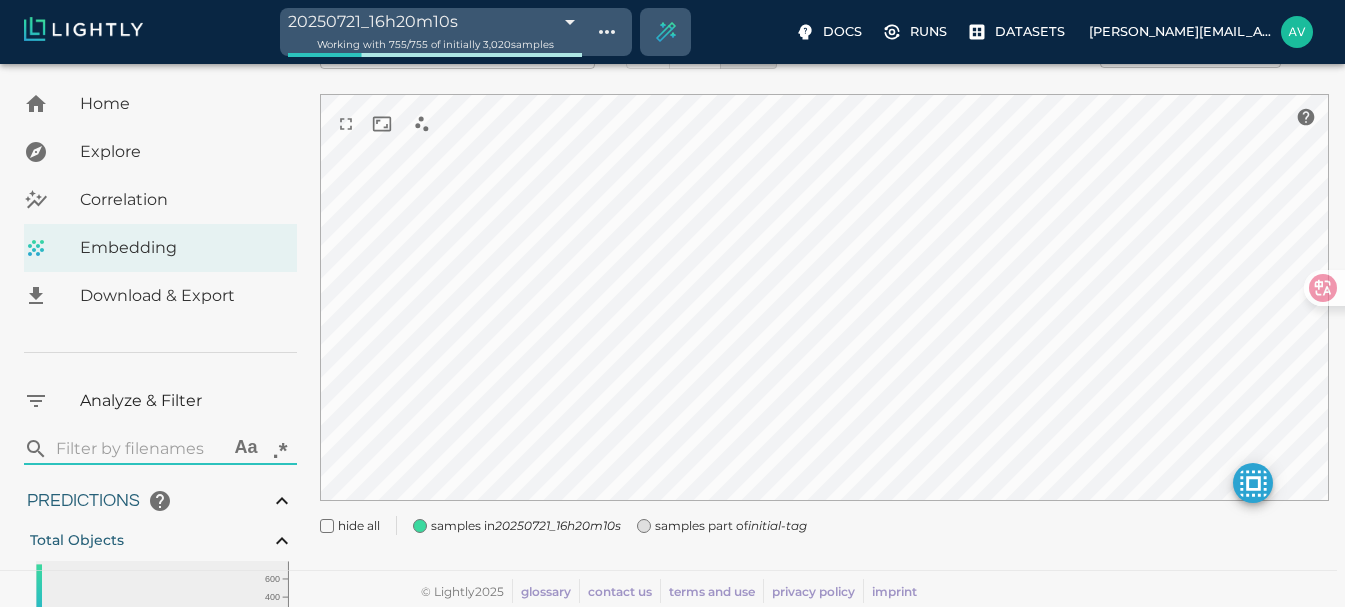 type on "0.890561496250079" 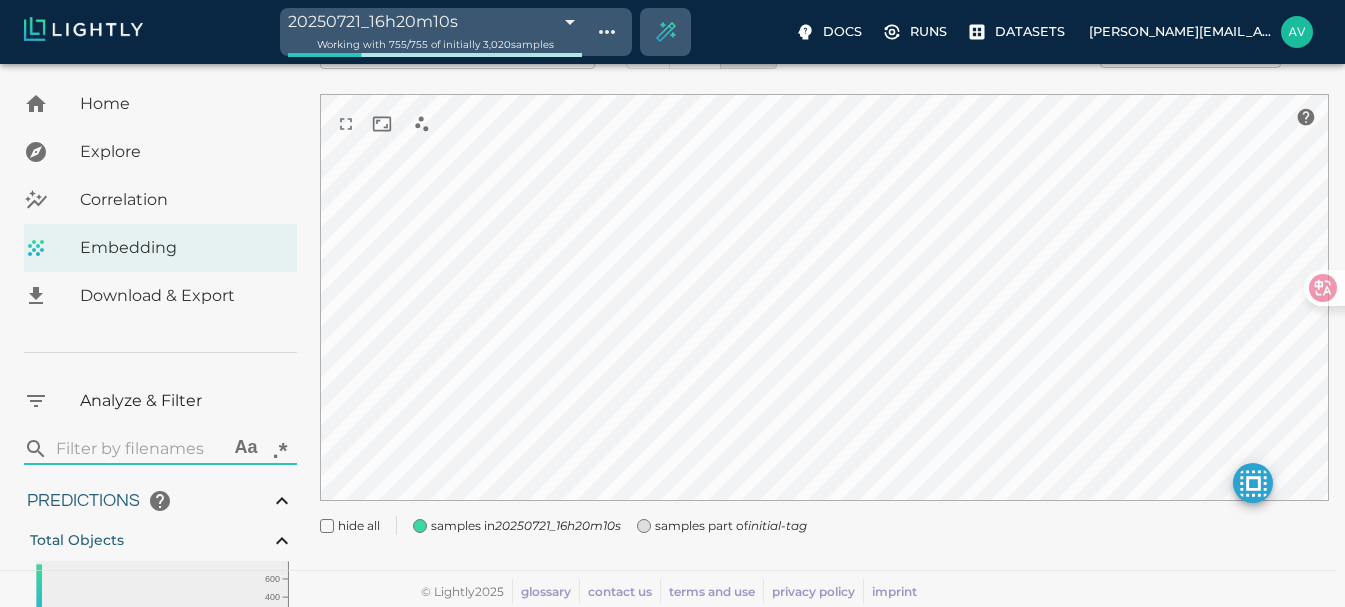 click on "20250721_16h20m10s 687e68ba55b9bc3486cd1bd3 Working with   755  /  755   of initially 3,020  samples Docs Runs Datasets avgustavo@alu.ufc.br   Dataset loading completed! It seems like  lightly-serve  is not running. Please start  lightly-serve  and    forward ports if you are using a remote machine .   For more information and solutions to common issues, please see our    documentation . lightly-serve   input_mount =' /home/path/to/input_folder '   lightly_mount =' /home/path/to/lightly_folder '   Home Explore Correlation Embedding Download & Export Analyze & Filter ​ Aa .* Predictions  Total Objects 0 10 20 30 200 400 600 0 38  Total pedestrian  Total bicycle 0 500 1.0k 1.5k 2.0k 0 9  Total car 0 10 20 30 200 400 600 0 32  Total cart 0 500 1.0k 1.5k 2.0k 2.5k 0 9 Active Learning  object_frequency 0 2 4 6 8 10 200 400 600 0.00 11.00  objectness_least_confidence 0.00 1.00  uncertainty_entropy 0.0 0.2 0.4 0.6 0.8 1.0 500 1.0k 1.5k 0.00 1.00  uncertainty_least_confidence 0.00 1.00  uncertainty_margin 0.00 1" at bounding box center (672, 248) 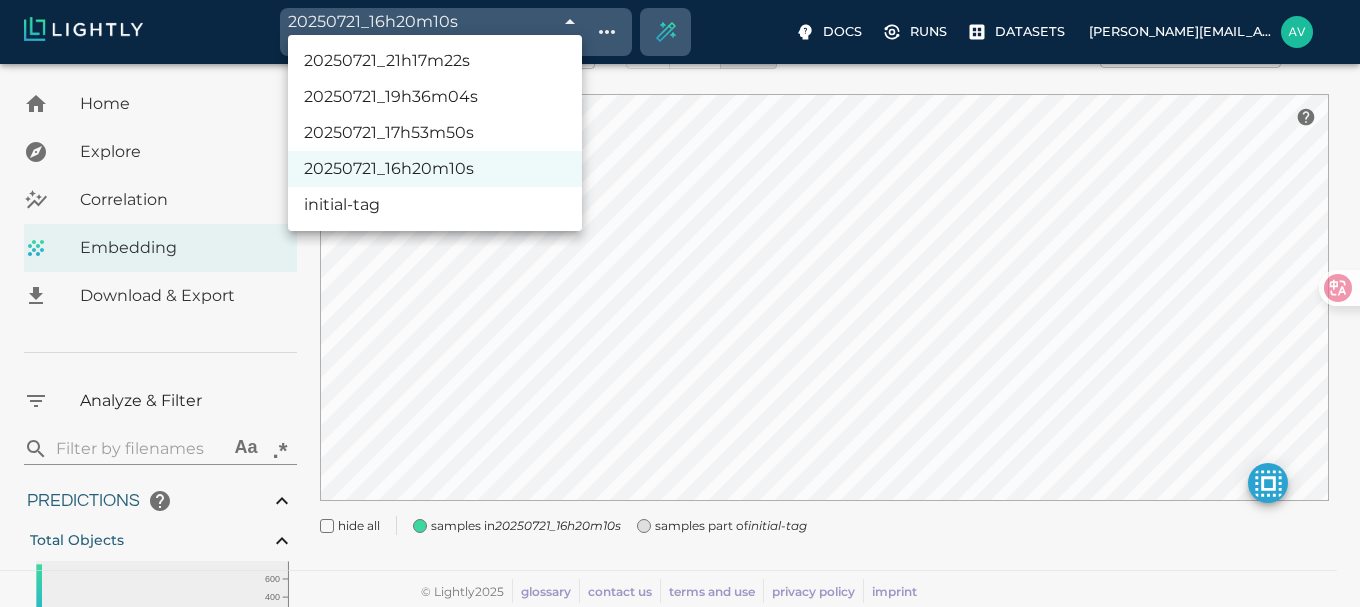 click on "20250721_17h53m50s" at bounding box center (435, 133) 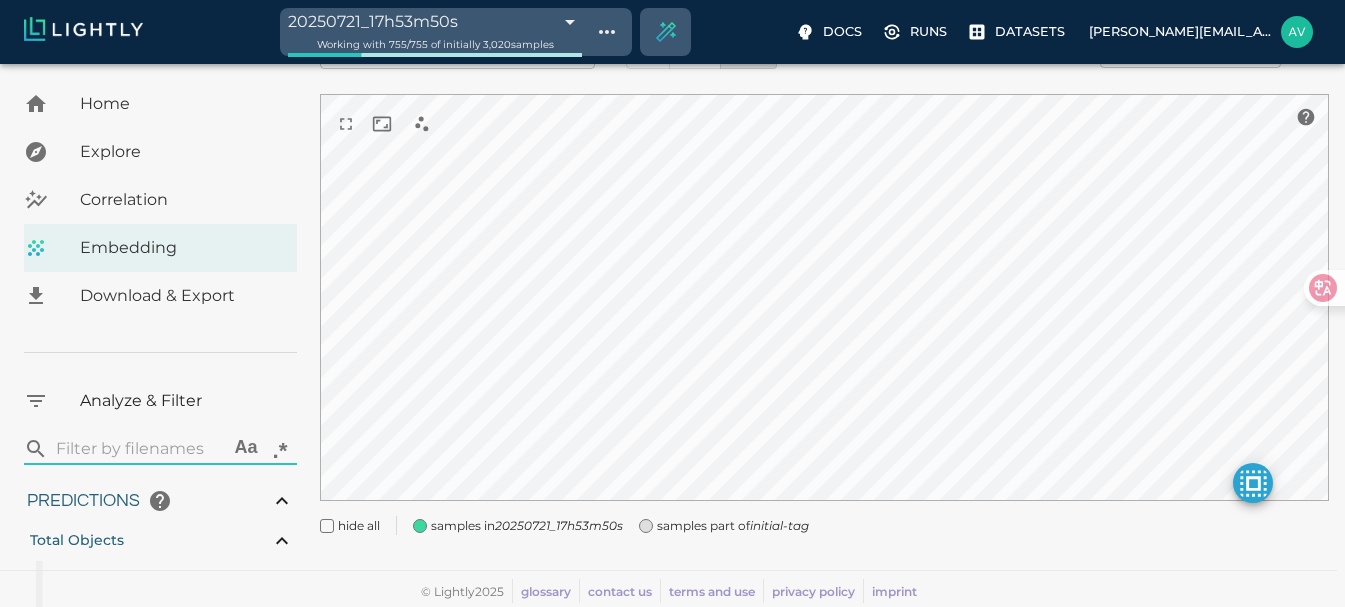type on "0.890561496250079" 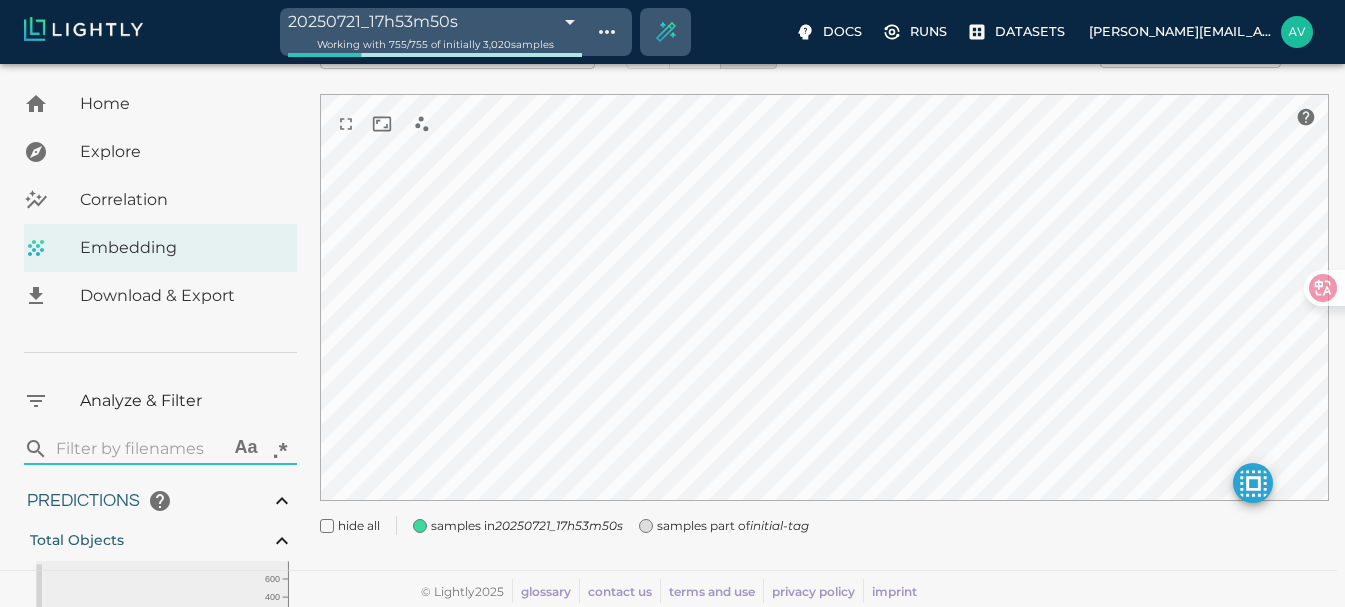 click on "20250721_17h53m50s 687e7eaf55b9bc3486d246f0 Working with   755  /  755   of initially 3,020  samples Docs Runs Datasets avgustavo@alu.ufc.br   Dataset loading completed! It seems like  lightly-serve  is not running. Please start  lightly-serve  and    forward ports if you are using a remote machine .   For more information and solutions to common issues, please see our    documentation . lightly-serve   input_mount =' /home/path/to/input_folder '   lightly_mount =' /home/path/to/lightly_folder '   Home Explore Correlation Embedding Download & Export Analyze & Filter ​ Aa .* Predictions  Total Objects 0 10 20 30 200 400 600 0 38  Total pedestrian  Total bicycle 0 500 1.0k 1.5k 2.0k 0 9  Total car 0 10 20 30 200 400 600 0 32  Total cart 0 500 1.0k 1.5k 2.0k 2.5k 0 9 Active Learning  object_frequency 0 2 4 6 8 10 200 400 600 0.00 11.00  objectness_least_confidence 0.00 1.00  uncertainty_entropy 0.0 0.2 0.4 0.6 0.8 1.0 500 1.0k 1.5k 0.00 1.00  uncertainty_least_confidence 0.00 1.00  uncertainty_margin 0.00 1" at bounding box center [672, 248] 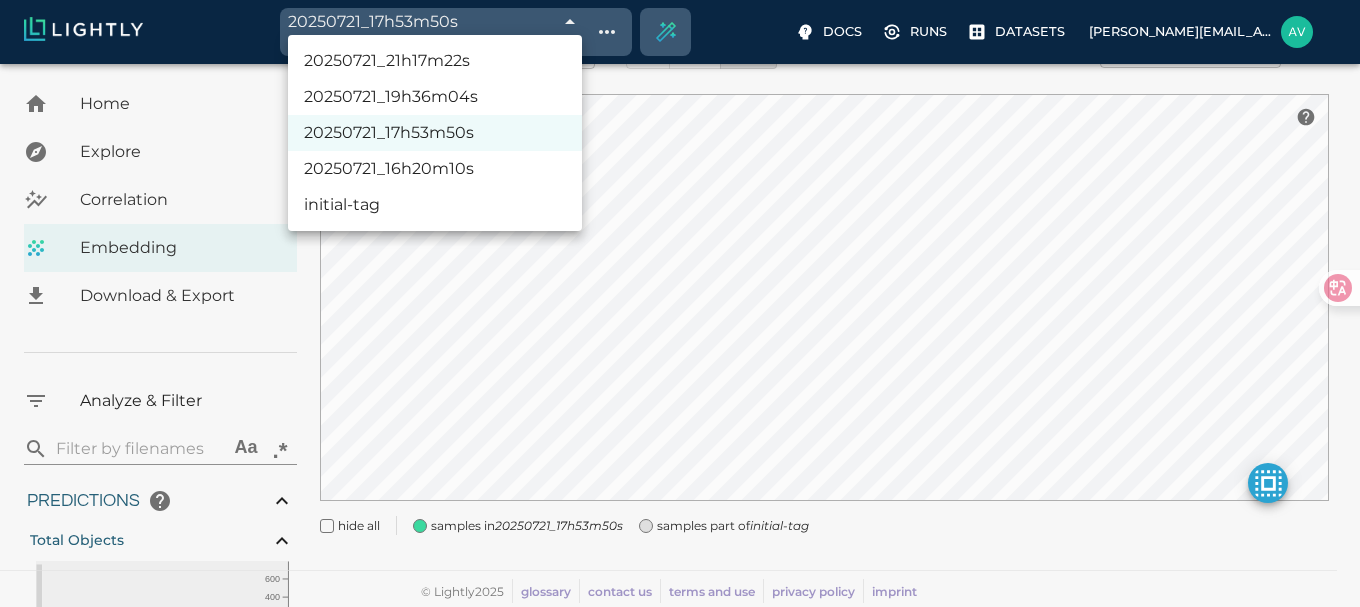 click on "20250721_19h36m04s" at bounding box center (435, 97) 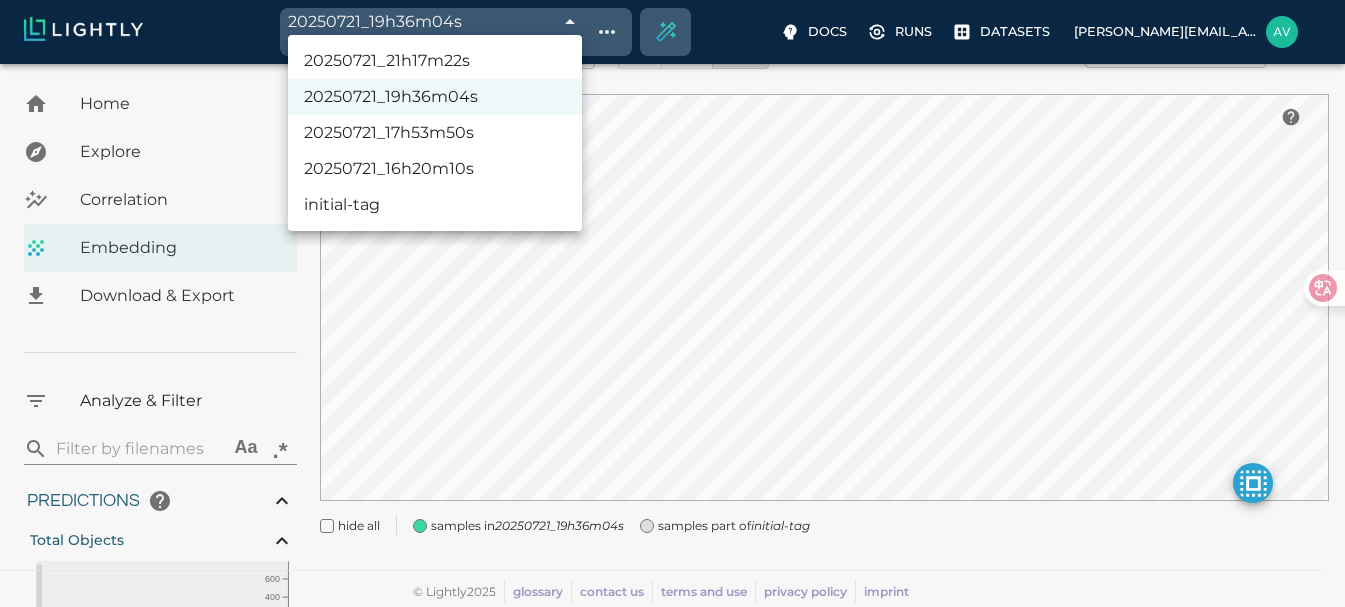 click on "20250721_19h36m04s 687e96a455b9bc3486d77781 Working with   755  /  755   of initially 3,020  samples Docs Runs Datasets avgustavo@alu.ufc.br   Dataset loading completed! It seems like  lightly-serve  is not running. Please start  lightly-serve  and    forward ports if you are using a remote machine .   For more information and solutions to common issues, please see our    documentation . lightly-serve   input_mount =' /home/path/to/input_folder '   lightly_mount =' /home/path/to/lightly_folder '   Home Explore Correlation Embedding Download & Export Analyze & Filter ​ Aa .* Predictions  Total Objects 0 10 20 30 200 400 600 0 38  Total pedestrian  Total bicycle 0 500 1.0k 1.5k 2.0k 0 9  Total car 0 10 20 30 200 400 600 0 32  Total cart 0 500 1.0k 1.5k 2.0k 2.5k 0 9 Active Learning  object_frequency 0 2 4 6 8 10 200 400 600 0.00 11.00  objectness_least_confidence 0.00 1.00  uncertainty_entropy 0.0 0.2 0.4 0.6 0.8 1.0 500 1.0k 1.5k 0.00 1.00  uncertainty_least_confidence 0.00 1.00  uncertainty_margin 0.00 1" at bounding box center (672, 248) 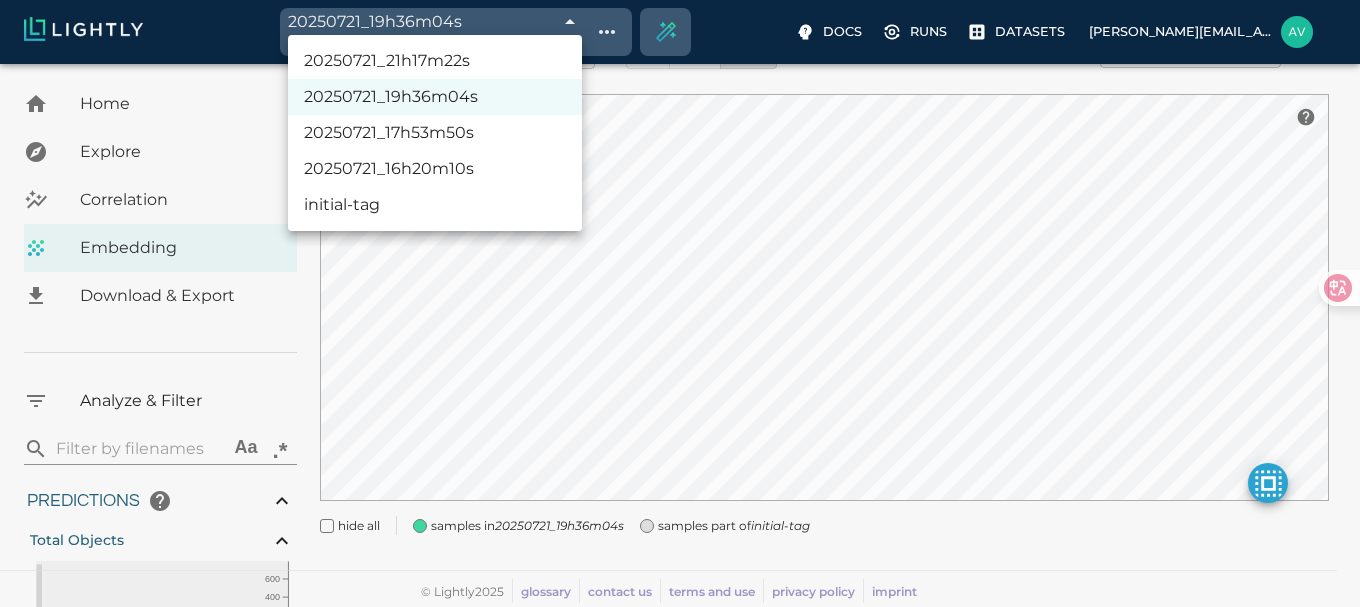 click on "20250721_21h17m22s" at bounding box center (435, 61) 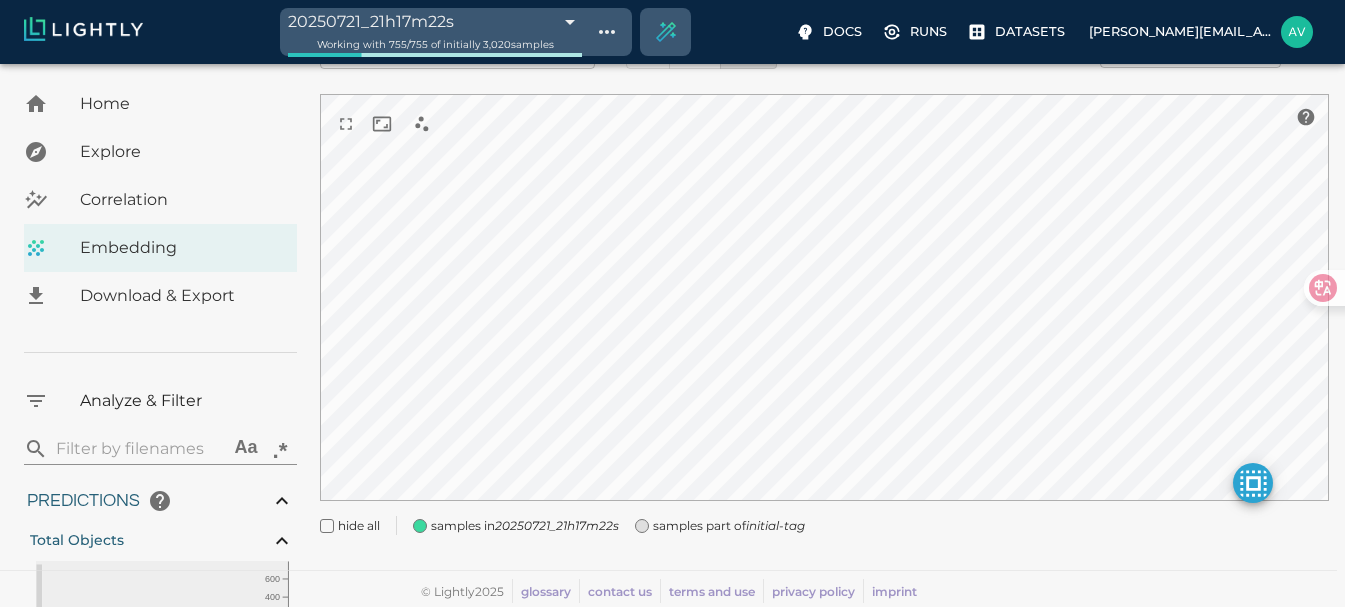 click on "20250721_21h17m22s 687eae6355b9bc3486db6a22 Working with   755  /  755   of initially 3,020  samples Docs Runs Datasets avgustavo@alu.ufc.br   Dataset loading completed! It seems like  lightly-serve  is not running. Please start  lightly-serve  and    forward ports if you are using a remote machine .   For more information and solutions to common issues, please see our    documentation . lightly-serve   input_mount =' /home/path/to/input_folder '   lightly_mount =' /home/path/to/lightly_folder '   Home Explore Correlation Embedding Download & Export Analyze & Filter ​ Aa .* Predictions  Total Objects 0 10 20 30 200 400 600 0 38  Total pedestrian  Total bicycle 0 500 1.0k 1.5k 2.0k 0 9  Total car 0 10 20 30 200 400 600 0 32  Total cart 0 500 1.0k 1.5k 2.0k 2.5k 0 9 Active Learning  object_frequency 0 2 4 6 8 10 200 400 600 0.00 11.00  objectness_least_confidence 0.00 1.00  uncertainty_entropy 0.0 0.2 0.4 0.6 0.8 1.0 500 1.0k 1.5k 0.00 1.00  uncertainty_least_confidence 0.00 1.00  uncertainty_margin 0.00 1" at bounding box center (672, 248) 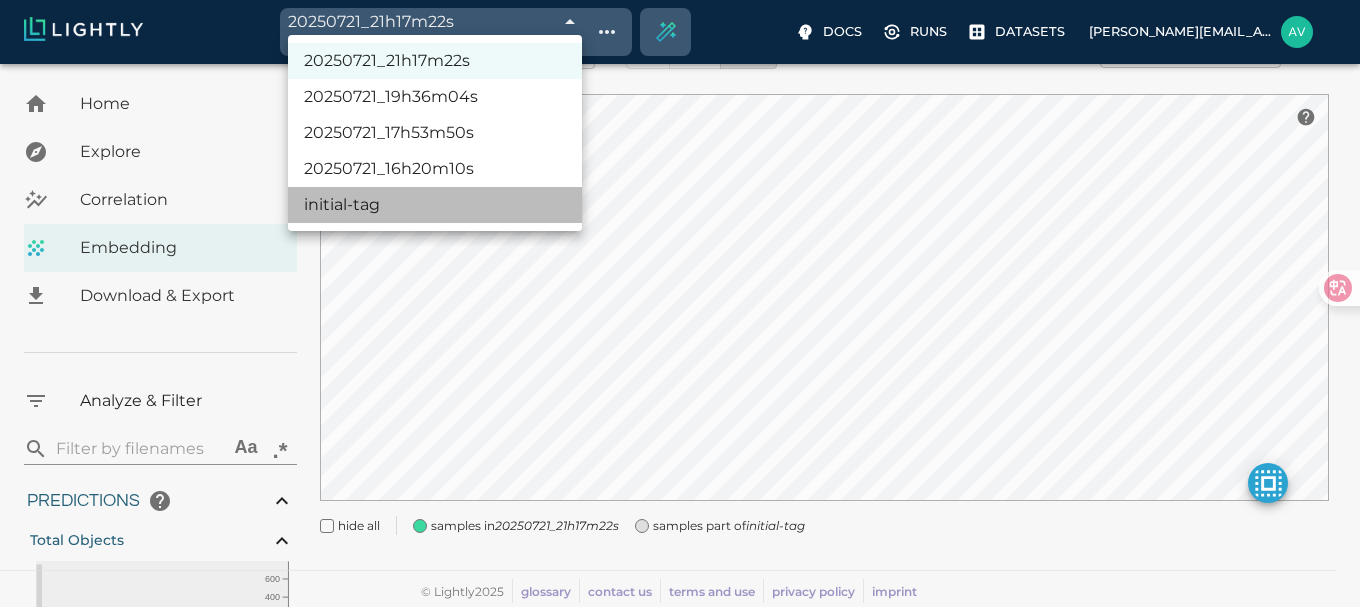 click on "initial-tag" at bounding box center (435, 205) 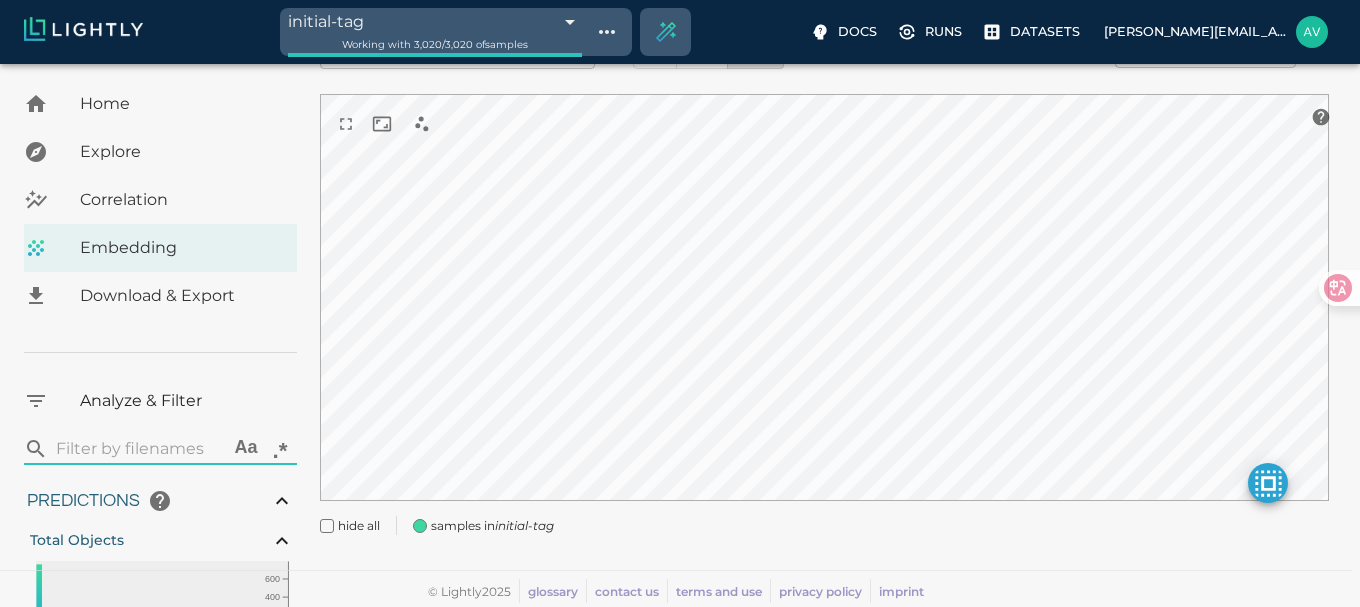 click on "initial-tag 687e68ba55b9bc3486cd1b96 Working with   3,020  /  3,020   of  samples Docs Runs Datasets avgustavo@alu.ufc.br   Dataset loading completed! It seems like  lightly-serve  is not running. Please start  lightly-serve  and    forward ports if you are using a remote machine .   For more information and solutions to common issues, please see our    documentation . lightly-serve   input_mount =' /home/path/to/input_folder '   lightly_mount =' /home/path/to/lightly_folder '   Home Explore Correlation Embedding Download & Export Analyze & Filter ​ Aa .* Predictions  Total Objects 0 10 20 30 200 400 600 0 38  Total pedestrian  Total bicycle 0 500 1.0k 1.5k 2.0k 0 9  Total car 0 10 20 30 200 400 600 0 32  Total cart 0 500 1.0k 1.5k 2.0k 2.5k 0 9 Active Learning  object_frequency 0 2 4 6 8 10 200 400 600 0.00 11.00  objectness_least_confidence 0.00 1.00  uncertainty_entropy 0.0 0.2 0.4 0.6 0.8 1.0 500 1.0k 1.5k 0.00 1.00  uncertainty_least_confidence 0.00 1.00  uncertainty_margin 0.00 1.00 Metadata 1 2.3 0" at bounding box center [680, 248] 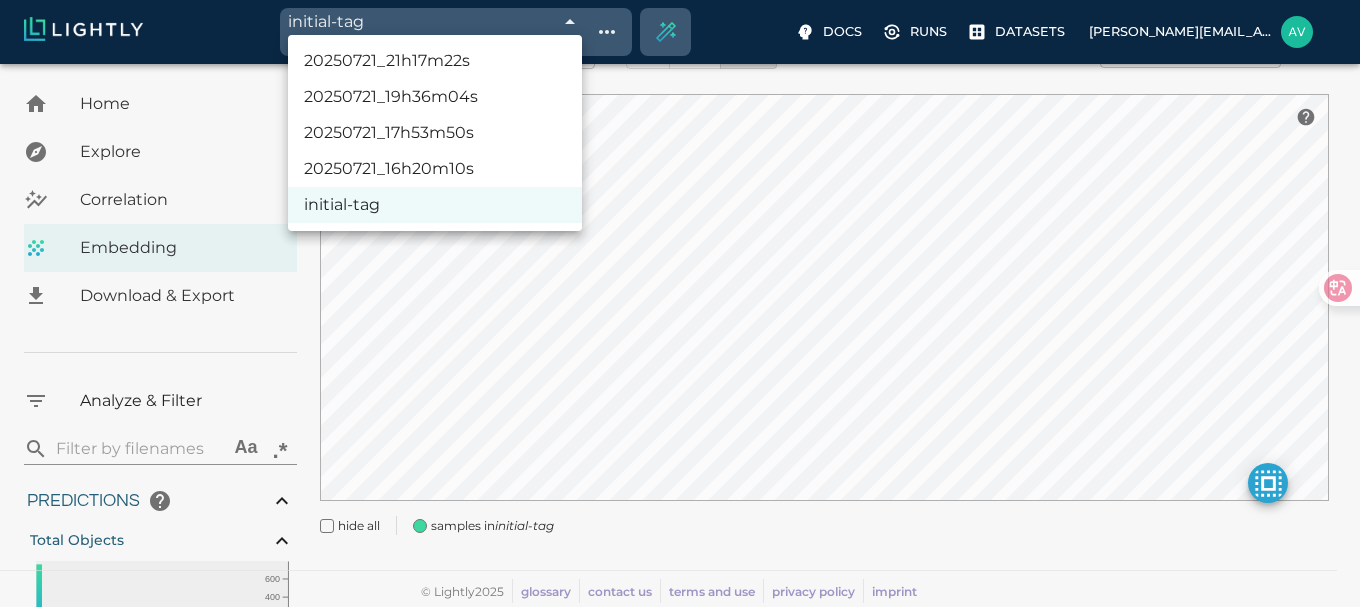 click on "20250721_16h20m10s" at bounding box center [435, 169] 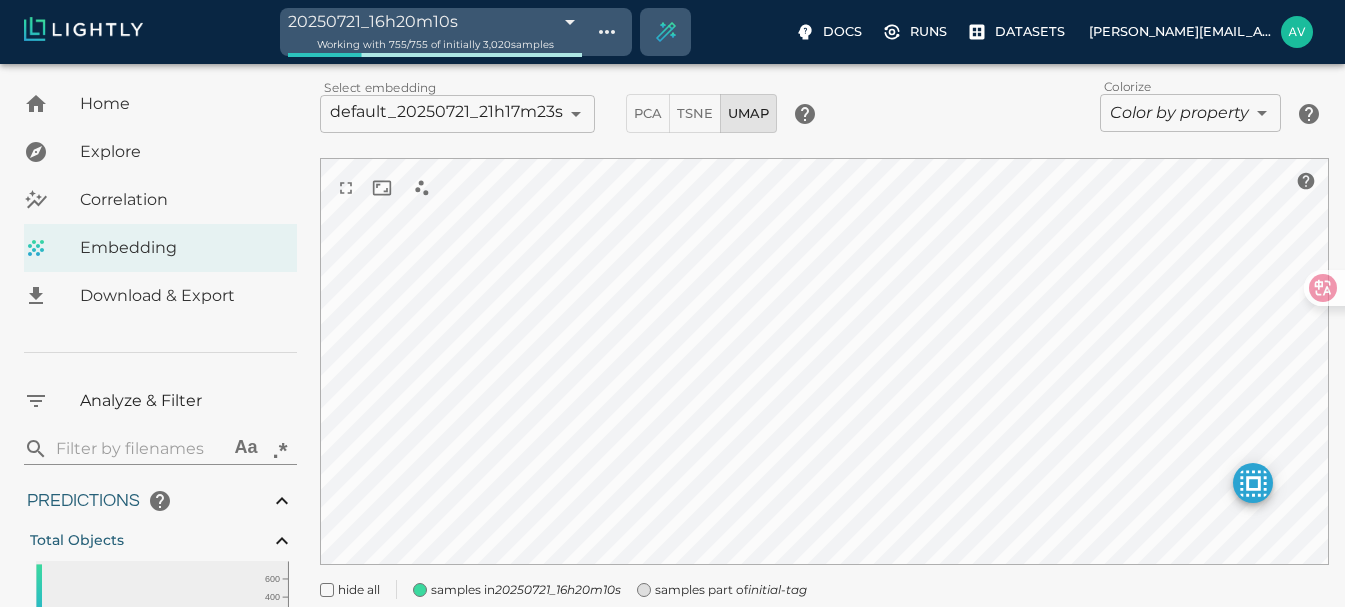 scroll, scrollTop: 75, scrollLeft: 0, axis: vertical 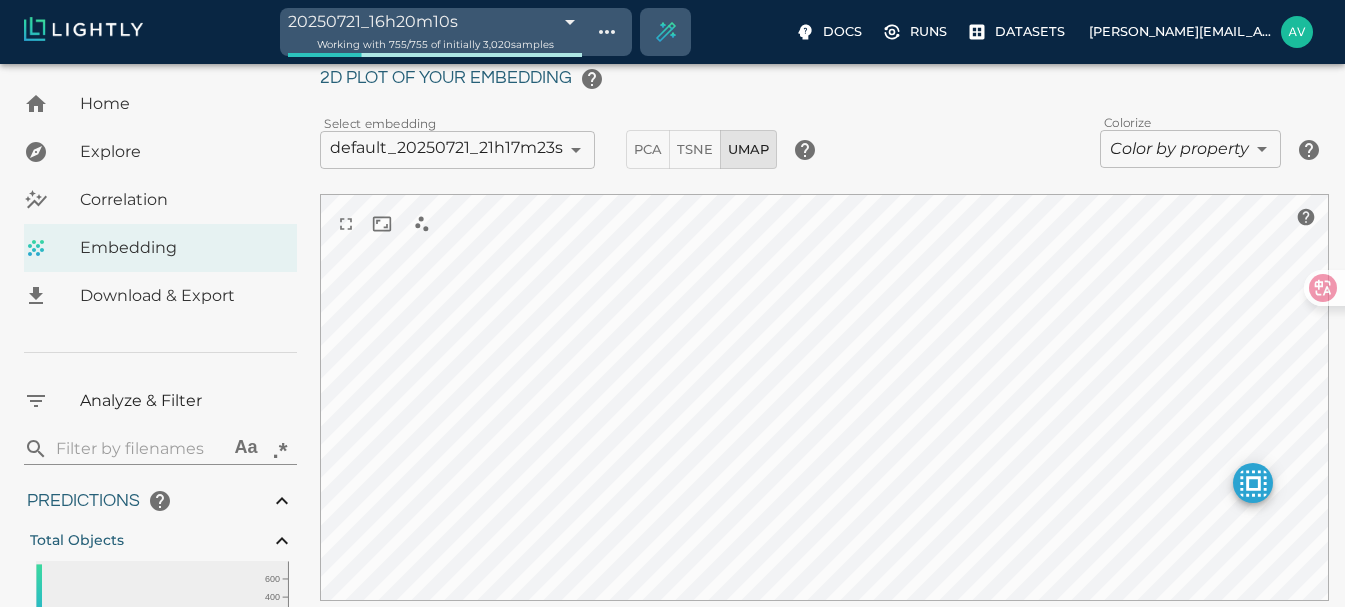 click on "TSNE" at bounding box center [695, 149] 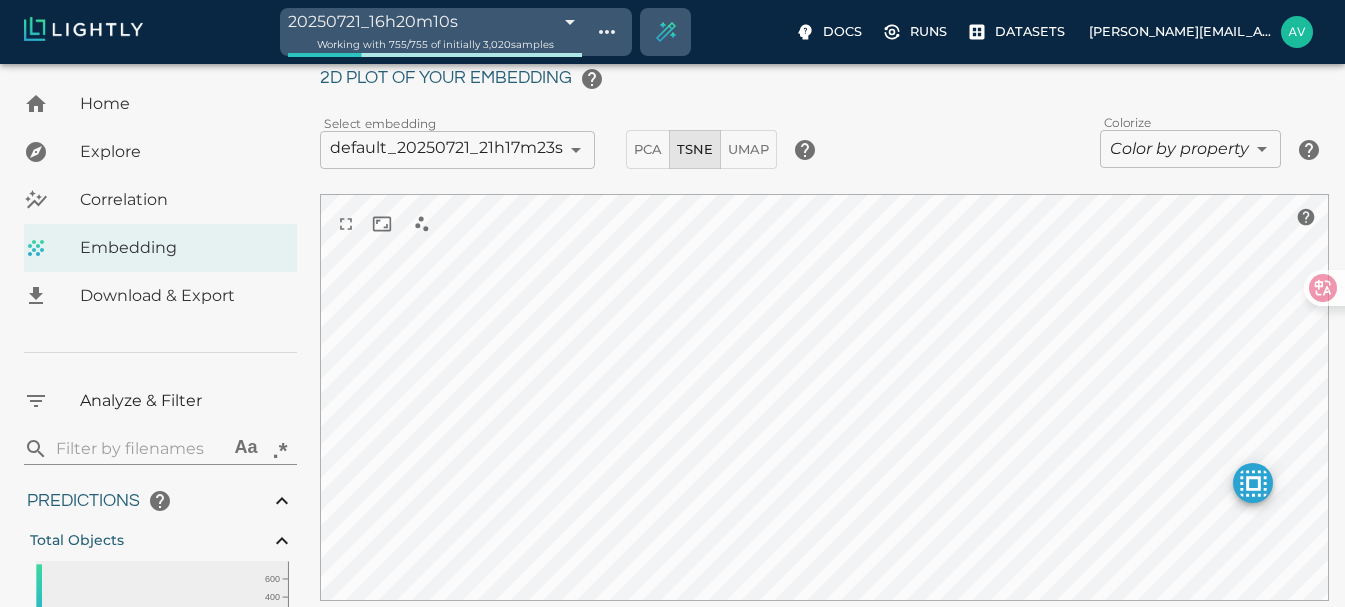 click on "PCA" at bounding box center [648, 149] 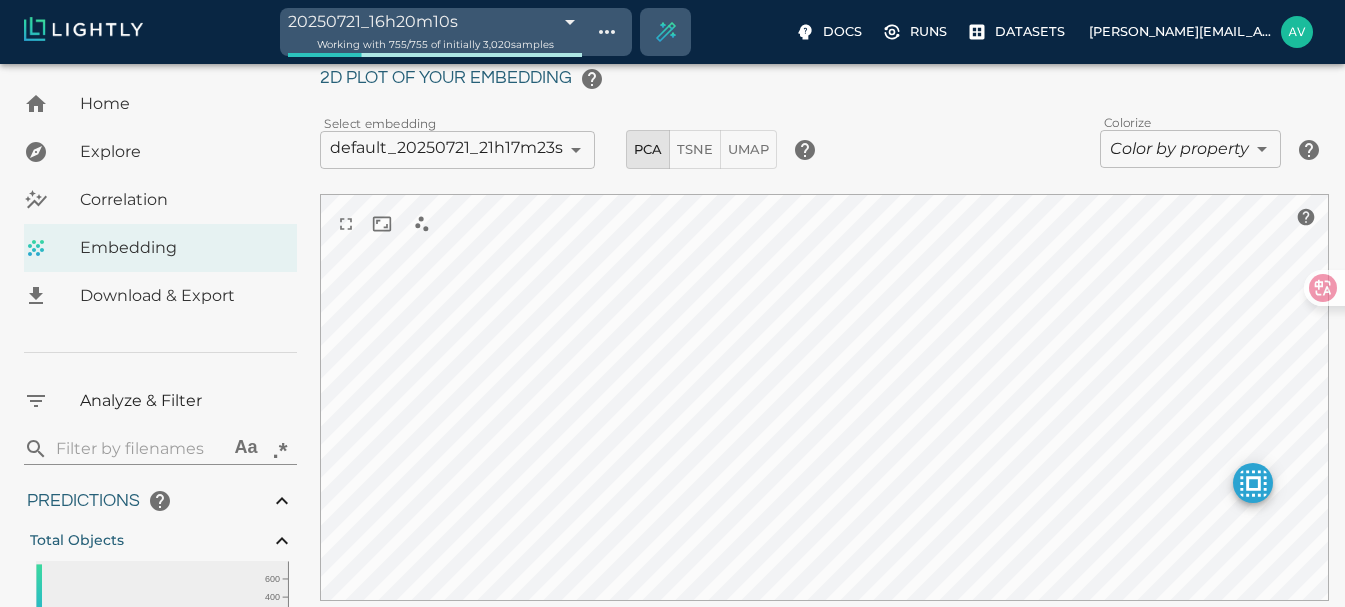 click on "20250721_16h20m10s 687e68ba55b9bc3486cd1bd3 Working with   755  /  755   of initially 3,020  samples Docs Runs Datasets avgustavo@alu.ufc.br   Dataset loading completed! It seems like  lightly-serve  is not running. Please start  lightly-serve  and    forward ports if you are using a remote machine .   For more information and solutions to common issues, please see our    documentation . lightly-serve   input_mount =' /home/path/to/input_folder '   lightly_mount =' /home/path/to/lightly_folder '   Home Explore Correlation Embedding Download & Export Analyze & Filter ​ Aa .* Predictions  Total Objects 0 10 20 30 200 400 600 0 38  Total pedestrian  Total bicycle 0 500 1.0k 1.5k 2.0k 0 9  Total car 0 10 20 30 200 400 600 0 32  Total cart 0 500 1.0k 1.5k 2.0k 2.5k 0 9 Active Learning  object_frequency 0 2 4 6 8 10 200 400 600 0.00 11.00  objectness_least_confidence 0.00 1.00  uncertainty_entropy 0.0 0.2 0.4 0.6 0.8 1.0 500 1.0k 1.5k 0.00 1.00  uncertainty_least_confidence 0.00 1.00  uncertainty_margin 0.00 1" at bounding box center [672, 348] 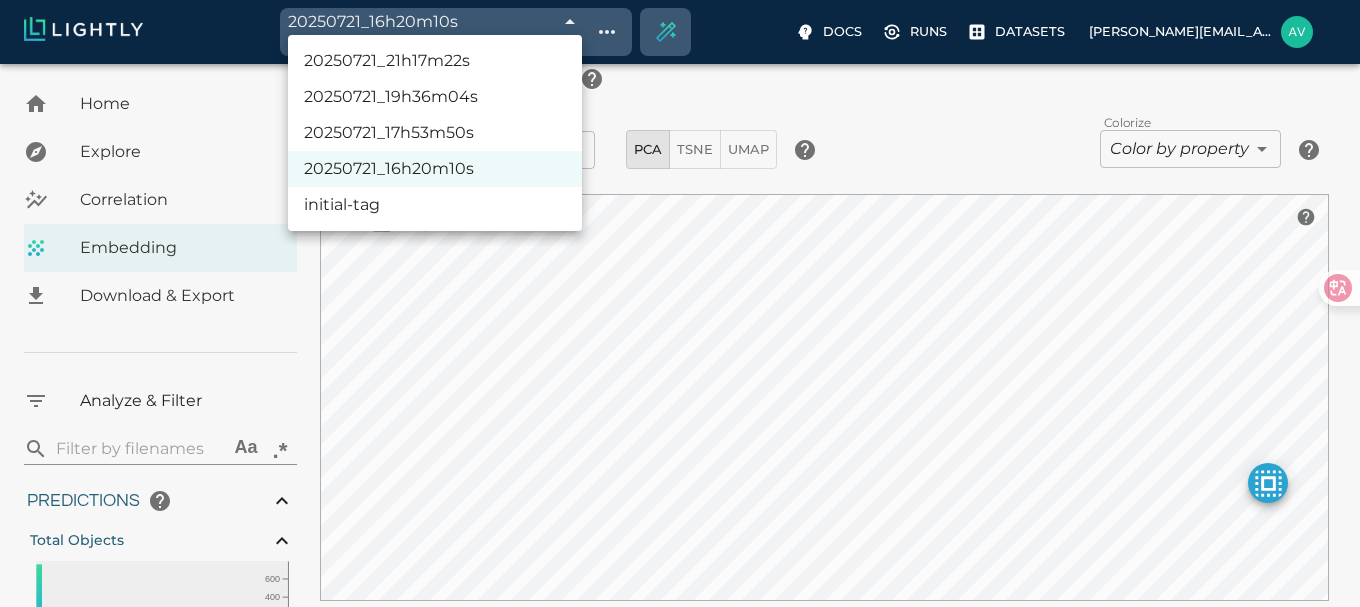 click on "20250721_17h53m50s" at bounding box center [435, 133] 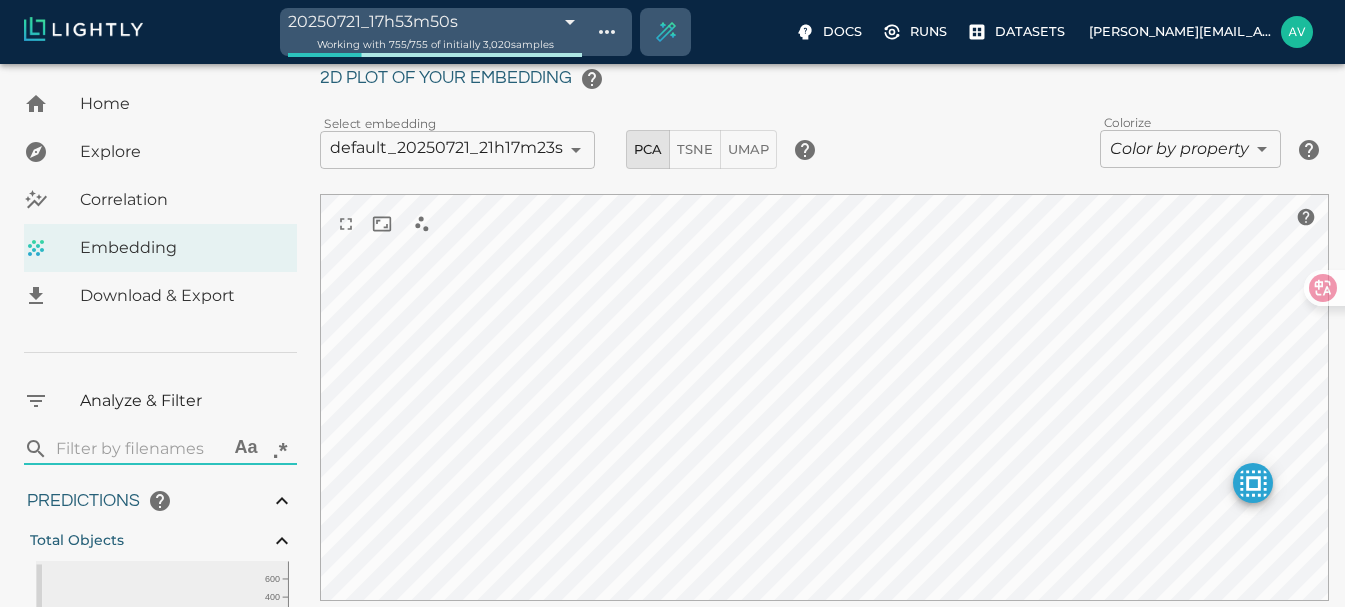 click on "20250721_17h53m50s 687e7eaf55b9bc3486d246f0 Working with   755  /  755   of initially 3,020  samples Docs Runs Datasets avgustavo@alu.ufc.br   Dataset loading completed! It seems like  lightly-serve  is not running. Please start  lightly-serve  and    forward ports if you are using a remote machine .   For more information and solutions to common issues, please see our    documentation . lightly-serve   input_mount =' /home/path/to/input_folder '   lightly_mount =' /home/path/to/lightly_folder '   Home Explore Correlation Embedding Download & Export Analyze & Filter ​ Aa .* Predictions  Total Objects 0 10 20 30 200 400 600 0 38  Total pedestrian  Total bicycle 0 500 1.0k 1.5k 2.0k 0 9  Total car 0 10 20 30 200 400 600 0 32  Total cart 0 500 1.0k 1.5k 2.0k 2.5k 0 9 Active Learning  object_frequency 0 2 4 6 8 10 200 400 600 0.00 11.00  objectness_least_confidence 0.00 1.00  uncertainty_entropy 0.0 0.2 0.4 0.6 0.8 1.0 500 1.0k 1.5k 0.00 1.00  uncertainty_least_confidence 0.00 1.00  uncertainty_margin 0.00 1" at bounding box center (672, 348) 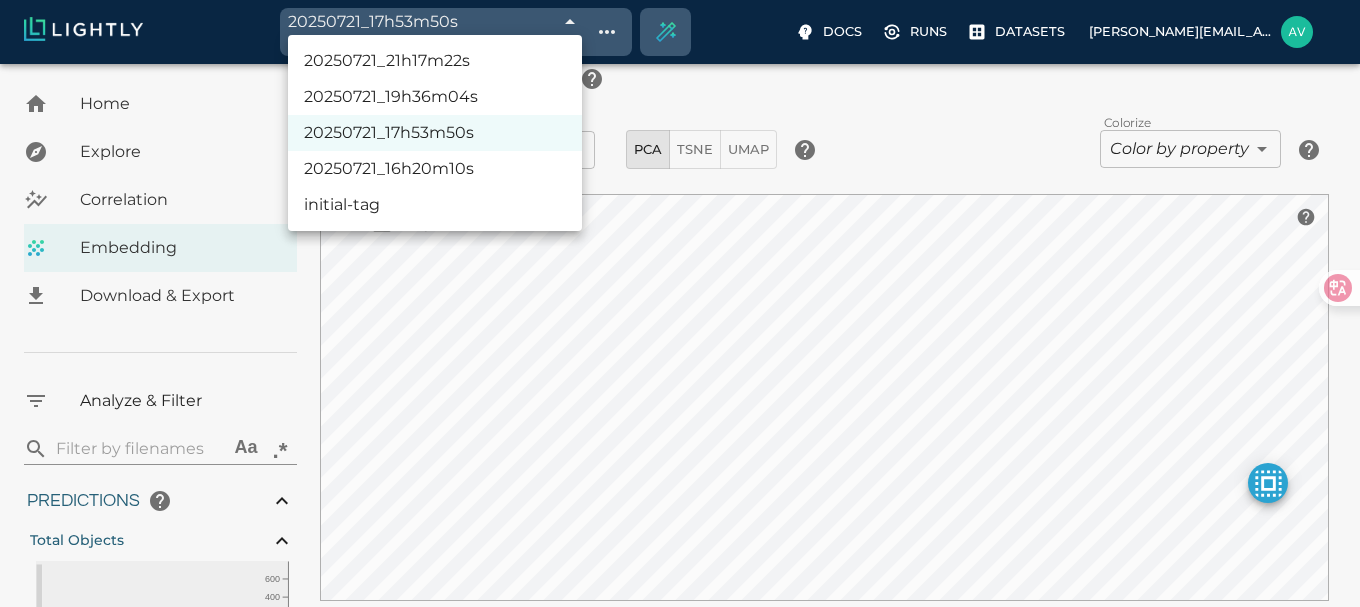 click on "20250721_19h36m04s" at bounding box center (435, 97) 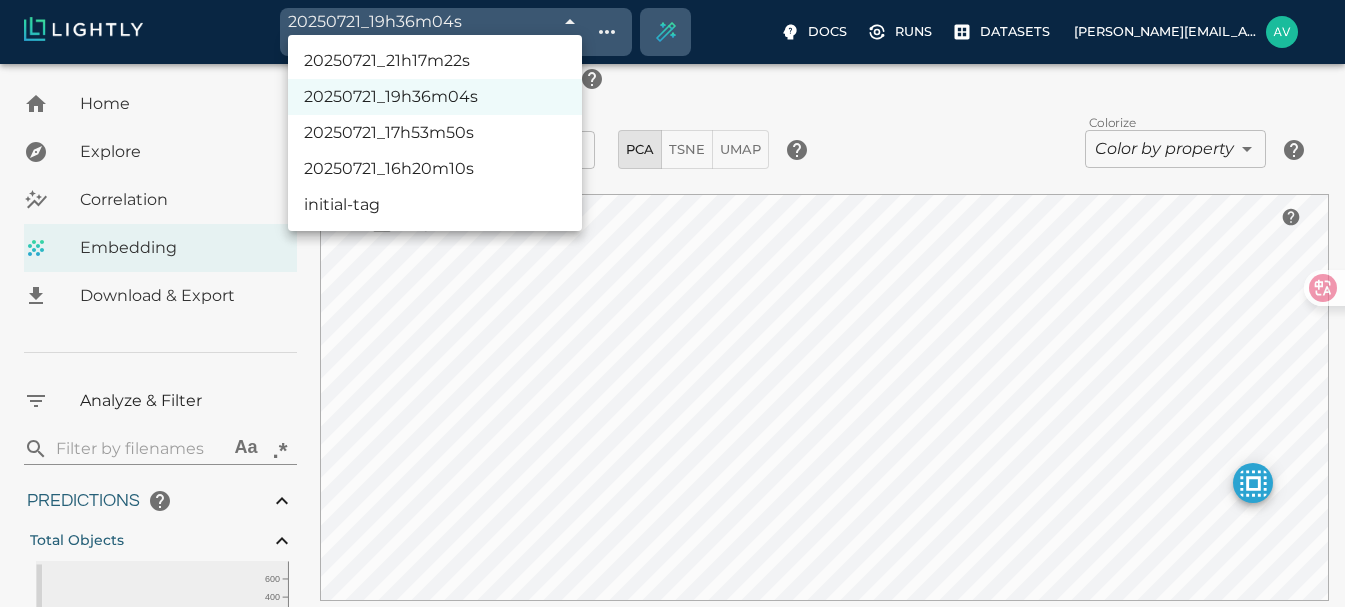 click on "20250721_19h36m04s 687e96a455b9bc3486d77781 Working with   755  /  755   of initially 3,020  samples Docs Runs Datasets avgustavo@alu.ufc.br   Dataset loading completed! It seems like  lightly-serve  is not running. Please start  lightly-serve  and    forward ports if you are using a remote machine .   For more information and solutions to common issues, please see our    documentation . lightly-serve   input_mount =' /home/path/to/input_folder '   lightly_mount =' /home/path/to/lightly_folder '   Home Explore Correlation Embedding Download & Export Analyze & Filter ​ Aa .* Predictions  Total Objects 0 10 20 30 200 400 600 0 38  Total pedestrian  Total bicycle 0 500 1.0k 1.5k 2.0k 0 9  Total car 0 10 20 30 200 400 600 0 32  Total cart 0 500 1.0k 1.5k 2.0k 2.5k 0 9 Active Learning  object_frequency 0 2 4 6 8 10 200 400 600 0.00 11.00  objectness_least_confidence 0.00 1.00  uncertainty_entropy 0.0 0.2 0.4 0.6 0.8 1.0 500 1.0k 1.5k 0.00 1.00  uncertainty_least_confidence 0.00 1.00  uncertainty_margin 0.00 1" at bounding box center [672, 348] 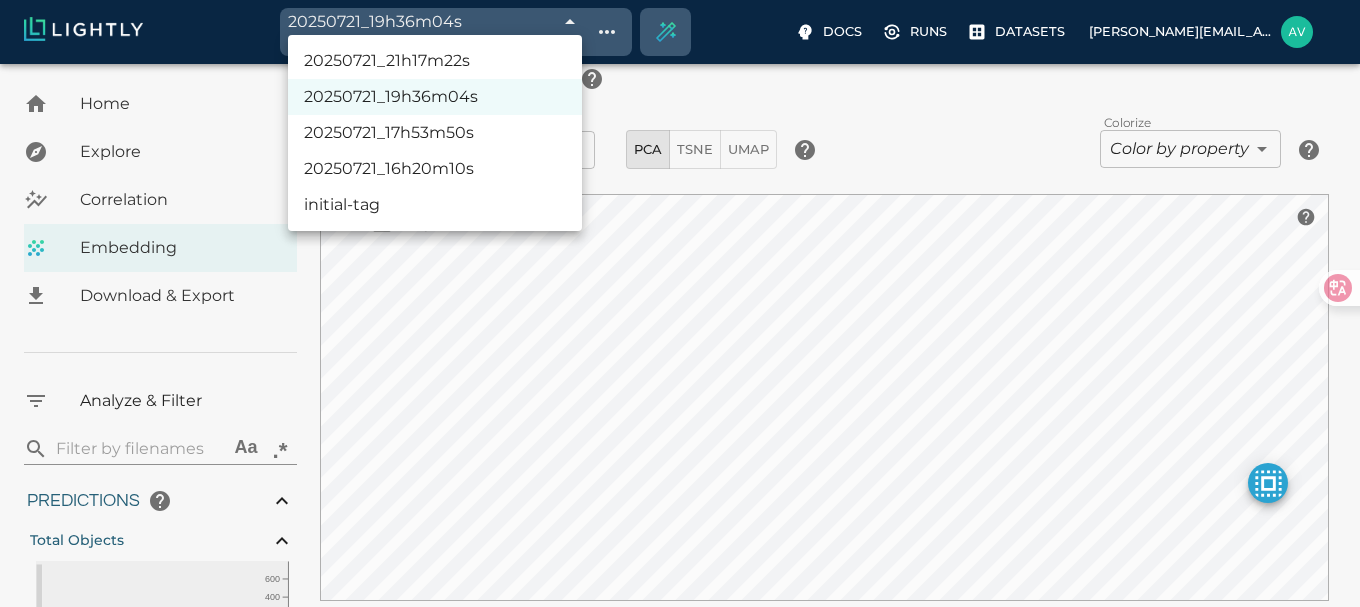 click on "20250721_21h17m22s" at bounding box center [435, 61] 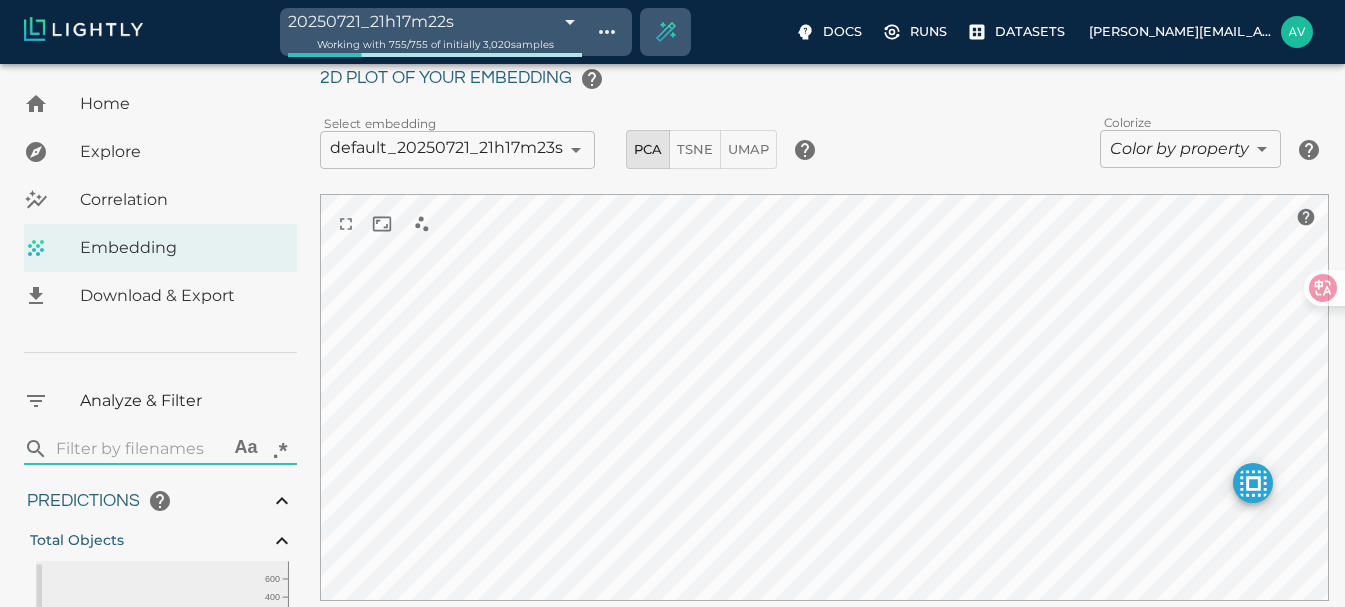 click on "20250721_21h17m22s 687eae6355b9bc3486db6a22 Working with   755  /  755   of initially 3,020  samples Docs Runs Datasets avgustavo@alu.ufc.br   Dataset loading completed! It seems like  lightly-serve  is not running. Please start  lightly-serve  and    forward ports if you are using a remote machine .   For more information and solutions to common issues, please see our    documentation . lightly-serve   input_mount =' /home/path/to/input_folder '   lightly_mount =' /home/path/to/lightly_folder '   Home Explore Correlation Embedding Download & Export Analyze & Filter ​ Aa .* Predictions  Total Objects 0 10 20 30 200 400 600 0 38  Total pedestrian  Total bicycle 0 500 1.0k 1.5k 2.0k 0 9  Total car 0 10 20 30 200 400 600 0 32  Total cart 0 500 1.0k 1.5k 2.0k 2.5k 0 9 Active Learning  object_frequency 0 2 4 6 8 10 200 400 600 0.00 11.00  objectness_least_confidence 0.00 1.00  uncertainty_entropy 0.0 0.2 0.4 0.6 0.8 1.0 500 1.0k 1.5k 0.00 1.00  uncertainty_least_confidence 0.00 1.00  uncertainty_margin 0.00 1" at bounding box center (672, 348) 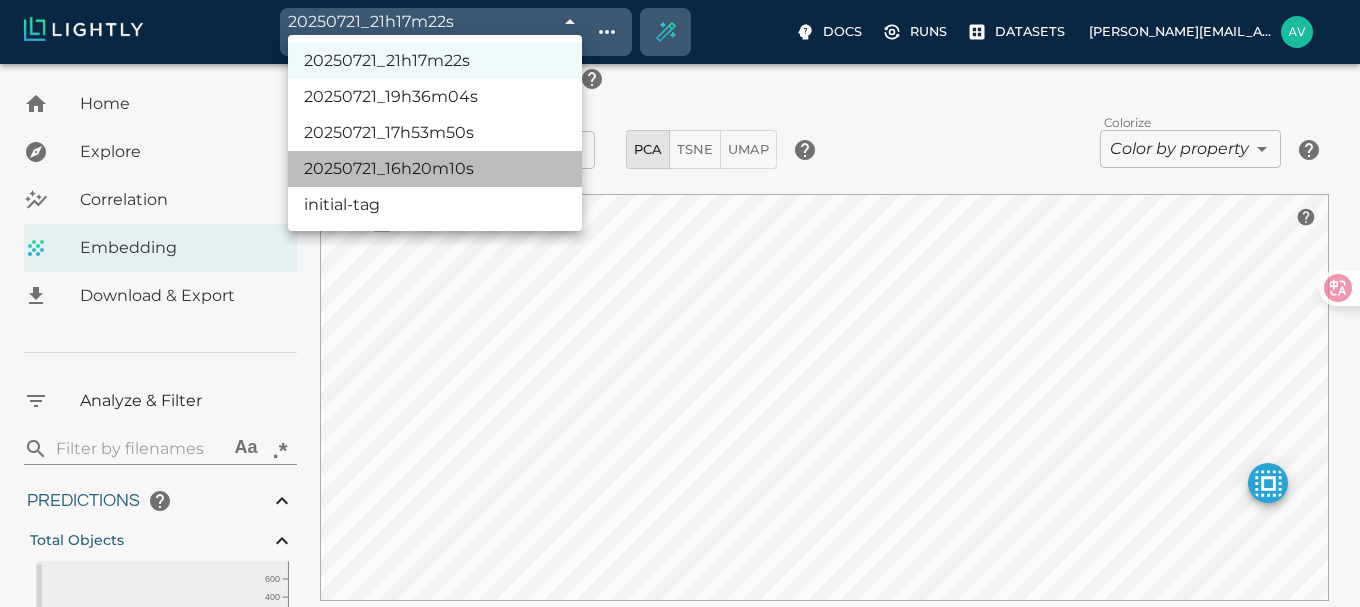 click on "20250721_16h20m10s" at bounding box center [435, 169] 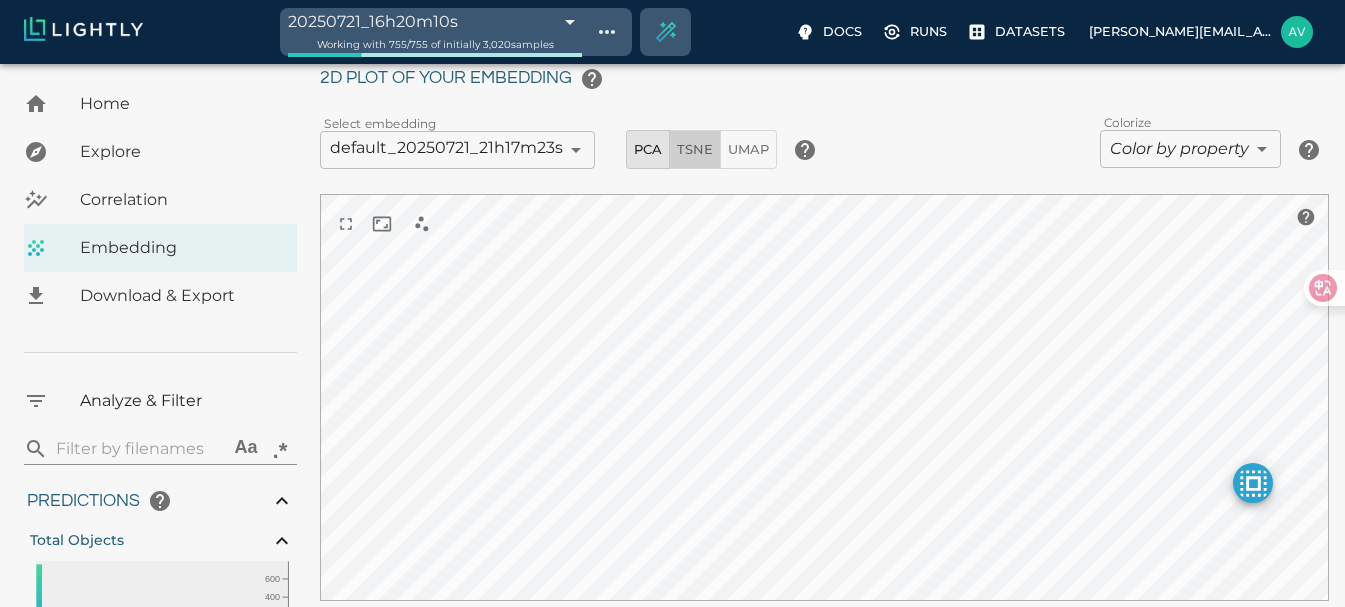 click on "TSNE" at bounding box center [695, 149] 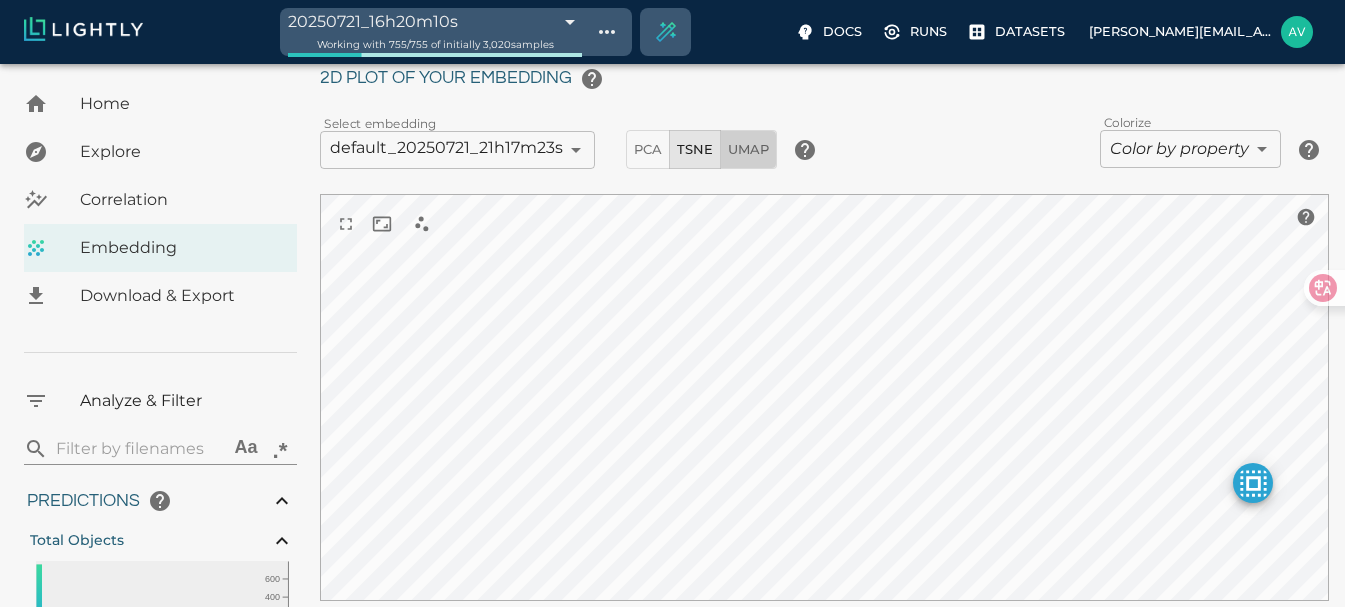 click on "UMAP" at bounding box center (748, 149) 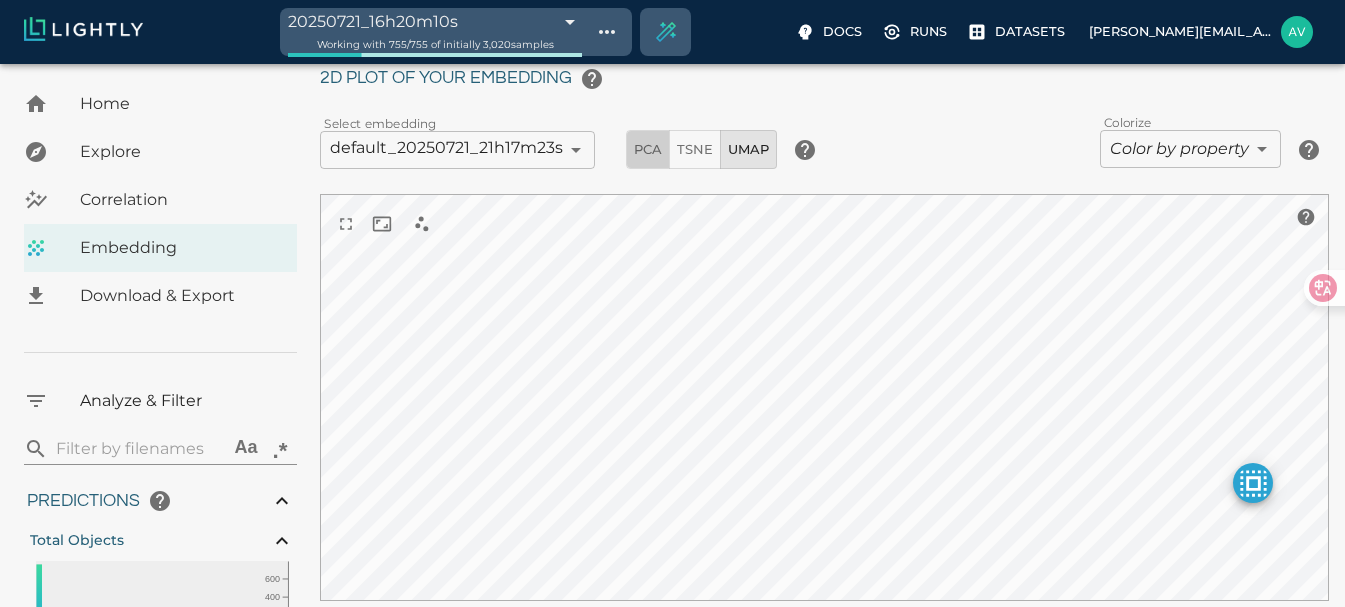 click on "PCA" at bounding box center [648, 149] 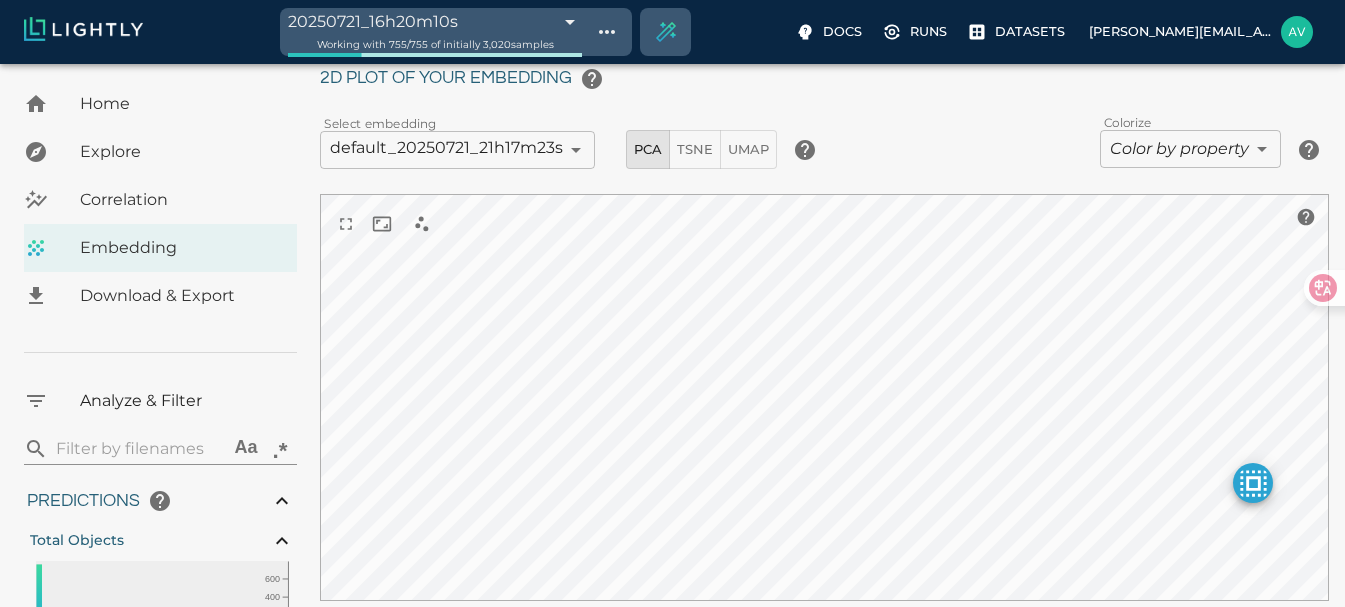 click on "20250721_16h20m10s 687e68ba55b9bc3486cd1bd3 Working with   755  /  755   of initially 3,020  samples Docs Runs Datasets avgustavo@alu.ufc.br   Dataset loading completed! It seems like  lightly-serve  is not running. Please start  lightly-serve  and    forward ports if you are using a remote machine .   For more information and solutions to common issues, please see our    documentation . lightly-serve   input_mount =' /home/path/to/input_folder '   lightly_mount =' /home/path/to/lightly_folder '   Home Explore Correlation Embedding Download & Export Analyze & Filter ​ Aa .* Predictions  Total Objects 0 10 20 30 200 400 600 0 38  Total pedestrian  Total bicycle 0 500 1.0k 1.5k 2.0k 0 9  Total car 0 10 20 30 200 400 600 0 32  Total cart 0 500 1.0k 1.5k 2.0k 2.5k 0 9 Active Learning  object_frequency 0 2 4 6 8 10 200 400 600 0.00 11.00  objectness_least_confidence 0.00 1.00  uncertainty_entropy 0.0 0.2 0.4 0.6 0.8 1.0 500 1.0k 1.5k 0.00 1.00  uncertainty_least_confidence 0.00 1.00  uncertainty_margin 0.00 1" at bounding box center (672, 348) 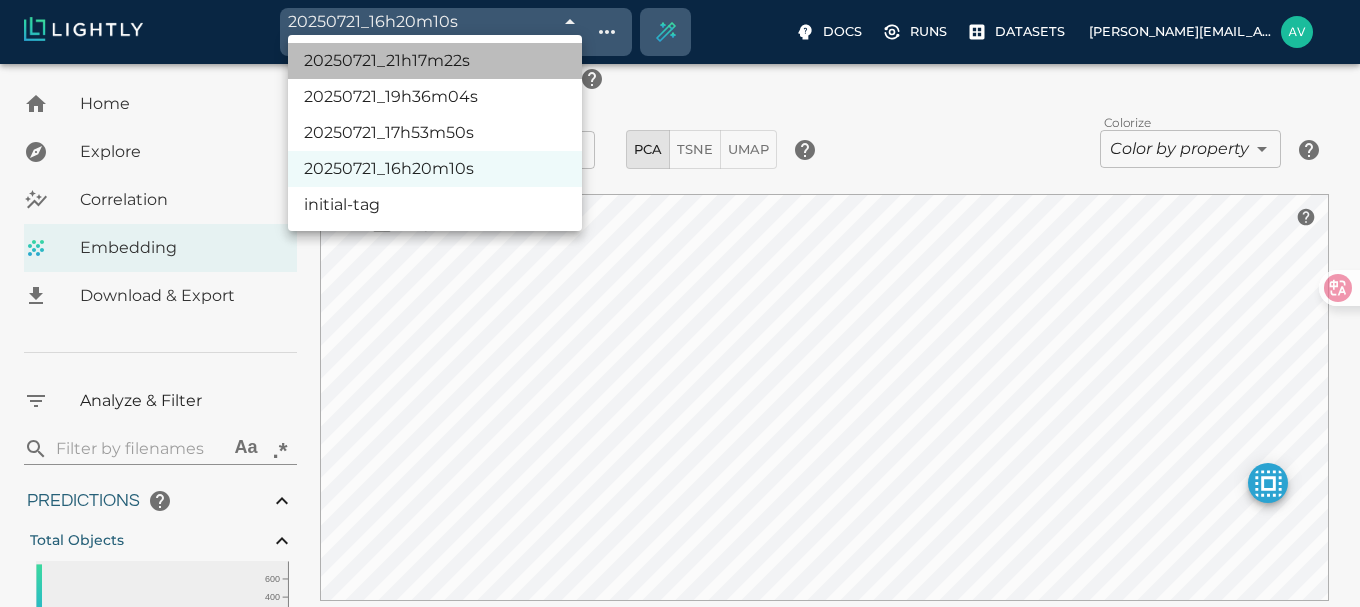 click on "20250721_21h17m22s" at bounding box center (435, 61) 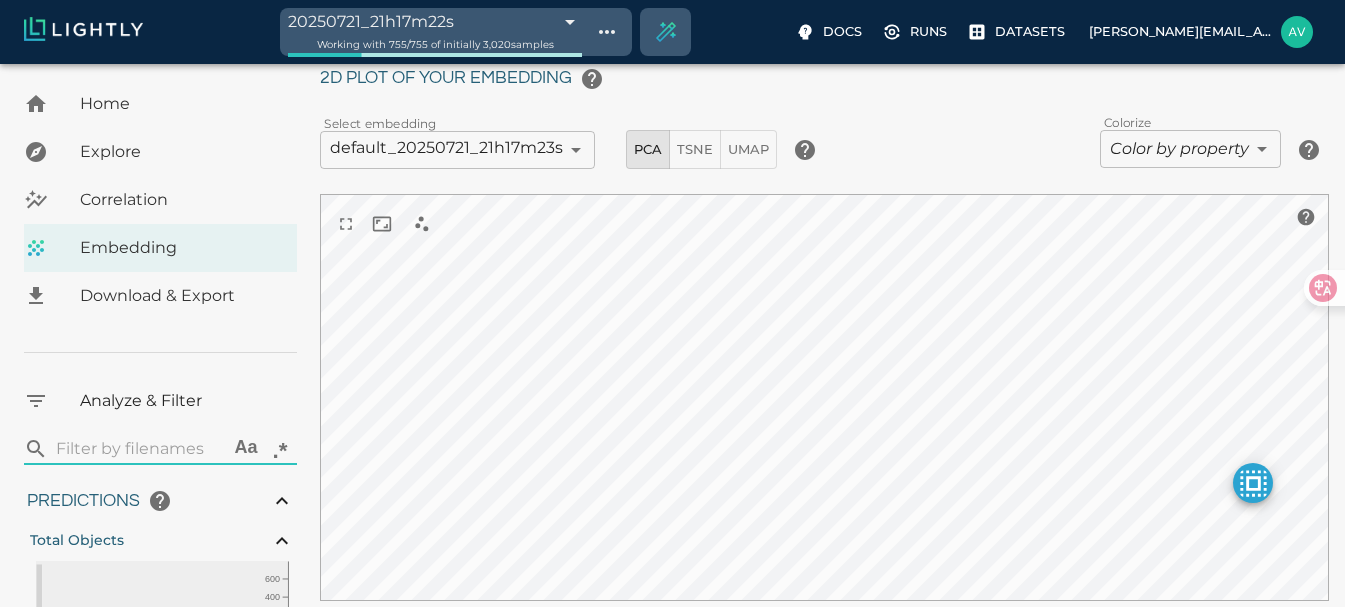 click on "20250721_21h17m22s 687eae6355b9bc3486db6a22 Working with   755  /  755   of initially 3,020  samples Docs Runs Datasets avgustavo@alu.ufc.br   Dataset loading completed! It seems like  lightly-serve  is not running. Please start  lightly-serve  and    forward ports if you are using a remote machine .   For more information and solutions to common issues, please see our    documentation . lightly-serve   input_mount =' /home/path/to/input_folder '   lightly_mount =' /home/path/to/lightly_folder '   Home Explore Correlation Embedding Download & Export Analyze & Filter ​ Aa .* Predictions  Total Objects 0 10 20 30 200 400 600 0 38  Total pedestrian  Total bicycle 0 500 1.0k 1.5k 2.0k 0 9  Total car 0 10 20 30 200 400 600 0 32  Total cart 0 500 1.0k 1.5k 2.0k 2.5k 0 9 Active Learning  object_frequency 0 2 4 6 8 10 200 400 600 0.00 11.00  objectness_least_confidence 0.00 1.00  uncertainty_entropy 0.0 0.2 0.4 0.6 0.8 1.0 500 1.0k 1.5k 0.00 1.00  uncertainty_least_confidence 0.00 1.00  uncertainty_margin 0.00 1" at bounding box center (672, 348) 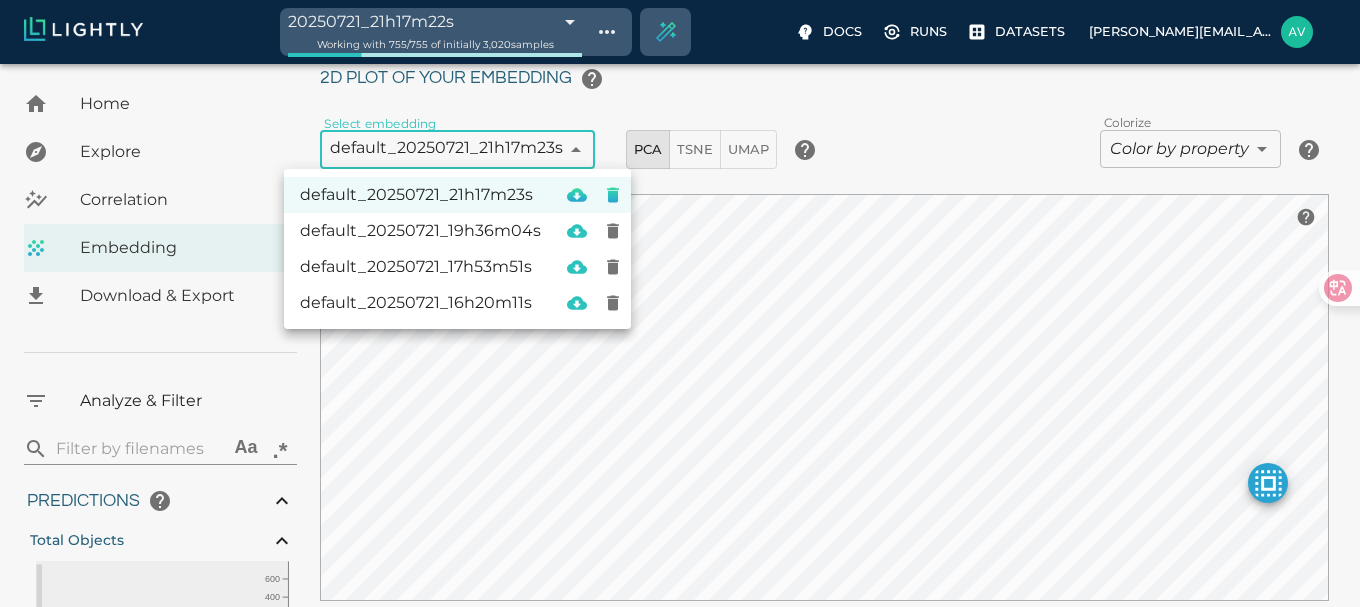 click at bounding box center [680, 303] 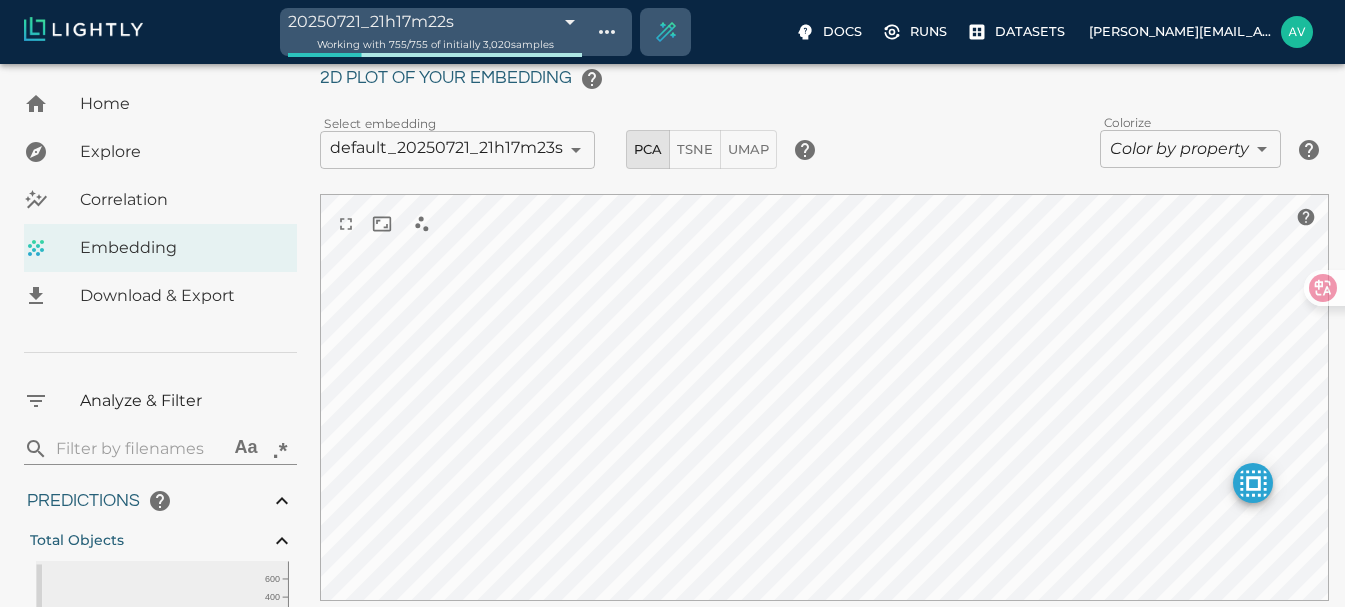 scroll, scrollTop: 175, scrollLeft: 0, axis: vertical 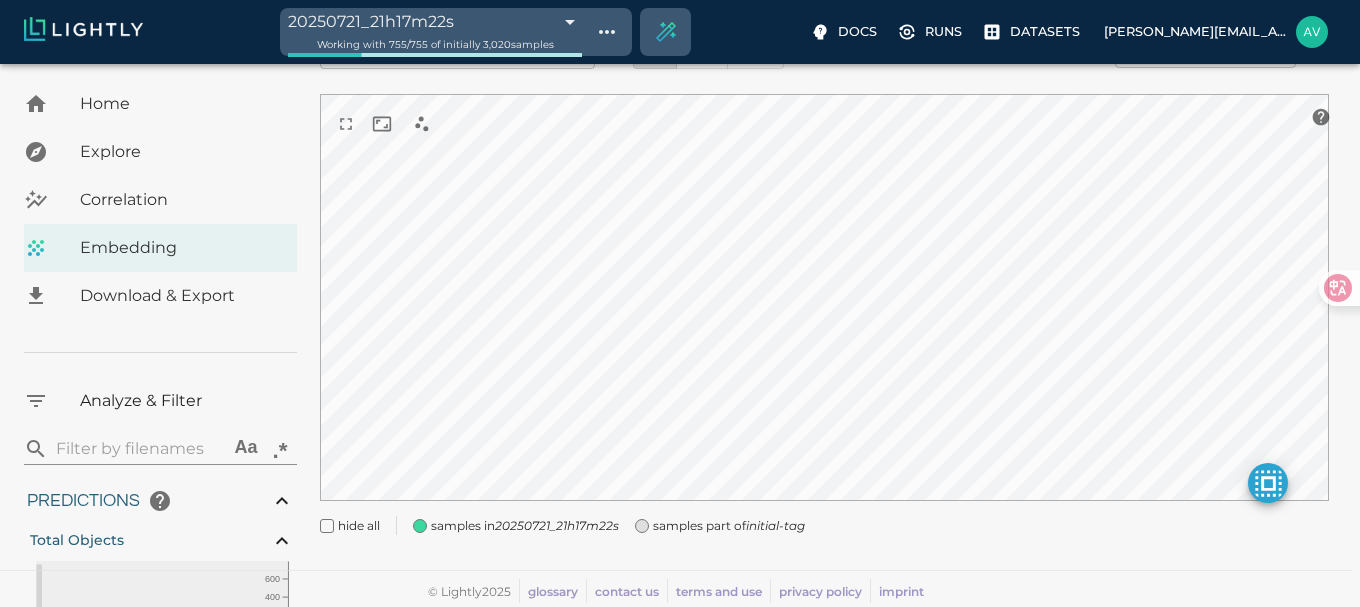 click on "20250721_21h17m22s 687eae6355b9bc3486db6a22 Working with   755  /  755   of initially 3,020  samples Docs Runs Datasets avgustavo@alu.ufc.br   Dataset loading completed! It seems like  lightly-serve  is not running. Please start  lightly-serve  and    forward ports if you are using a remote machine .   For more information and solutions to common issues, please see our    documentation . lightly-serve   input_mount =' /home/path/to/input_folder '   lightly_mount =' /home/path/to/lightly_folder '   Home Explore Correlation Embedding Download & Export Analyze & Filter ​ Aa .* Predictions  Total Objects 0 10 20 30 200 400 600 0 38  Total pedestrian  Total bicycle 0 500 1.0k 1.5k 2.0k 0 9  Total car 0 10 20 30 200 400 600 0 32  Total cart 0 500 1.0k 1.5k 2.0k 2.5k 0 9 Active Learning  object_frequency 0 2 4 6 8 10 200 400 600 0.00 11.00  objectness_least_confidence 0.00 1.00  uncertainty_entropy 0.0 0.2 0.4 0.6 0.8 1.0 500 1.0k 1.5k 0.00 1.00  uncertainty_least_confidence 0.00 1.00  uncertainty_margin 0.00 1" at bounding box center [680, 248] 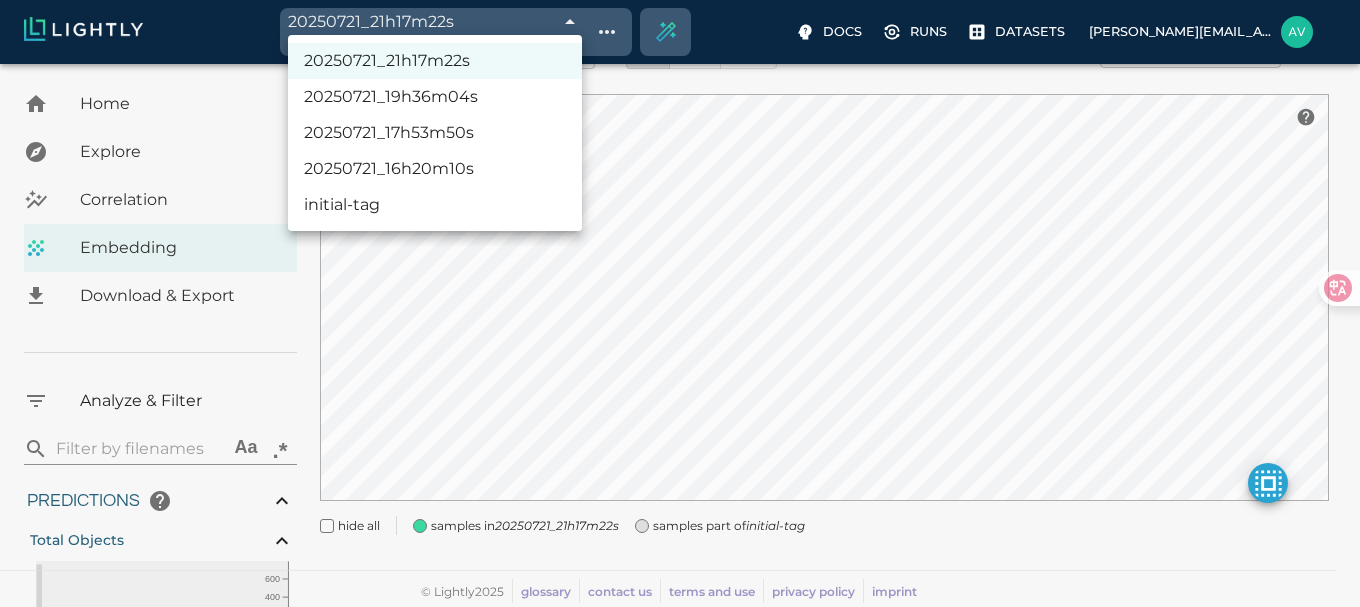 click on "initial-tag" at bounding box center (435, 205) 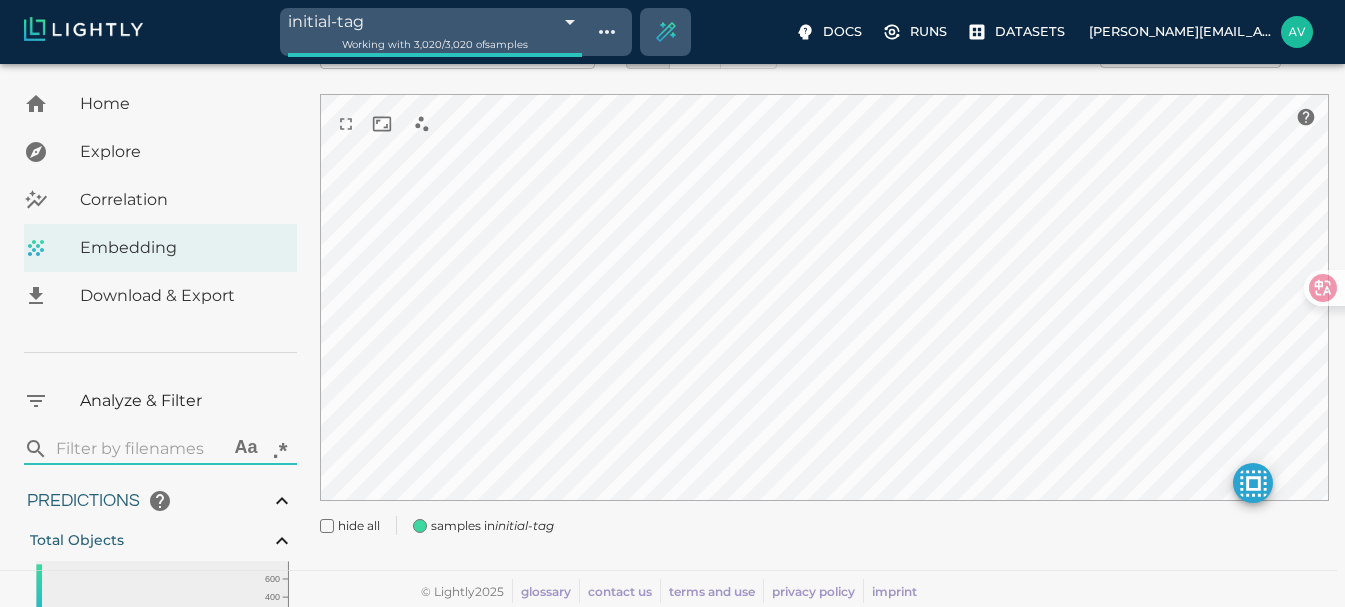 click on "initial-tag 687e68ba55b9bc3486cd1b96 Working with   3,020  /  3,020   of  samples Docs Runs Datasets avgustavo@alu.ufc.br   Dataset loading completed! It seems like  lightly-serve  is not running. Please start  lightly-serve  and    forward ports if you are using a remote machine .   For more information and solutions to common issues, please see our    documentation . lightly-serve   input_mount =' /home/path/to/input_folder '   lightly_mount =' /home/path/to/lightly_folder '   Home Explore Correlation Embedding Download & Export Analyze & Filter ​ Aa .* Predictions  Total Objects 0 10 20 30 200 400 600 0 38  Total pedestrian  Total bicycle 0 500 1.0k 1.5k 2.0k 0 9  Total car 0 10 20 30 200 400 600 0 32  Total cart 0 500 1.0k 1.5k 2.0k 2.5k 0 9 Active Learning  object_frequency 0 2 4 6 8 10 200 400 600 0.00 11.00  objectness_least_confidence 0.00 1.00  uncertainty_entropy 0.0 0.2 0.4 0.6 0.8 1.0 500 1.0k 1.5k 0.00 1.00  uncertainty_least_confidence 0.00 1.00  uncertainty_margin 0.00 1.00 Metadata 1 2.3 0" at bounding box center [672, 248] 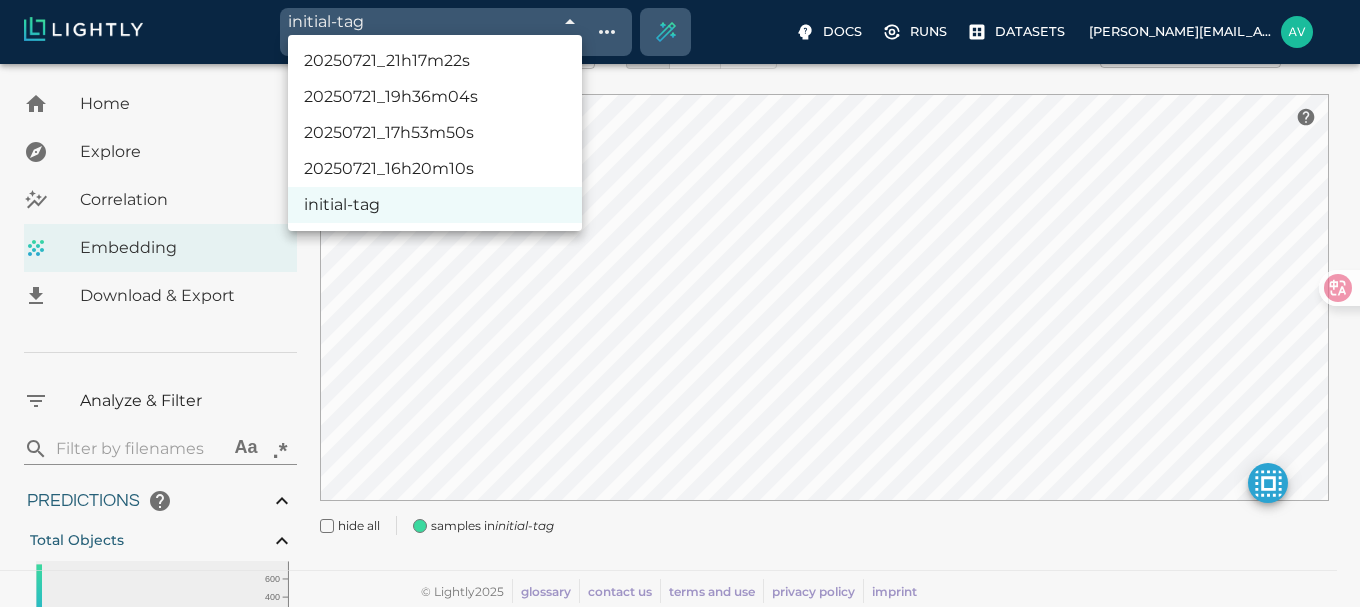 click on "20250721_16h20m10s" at bounding box center [435, 169] 